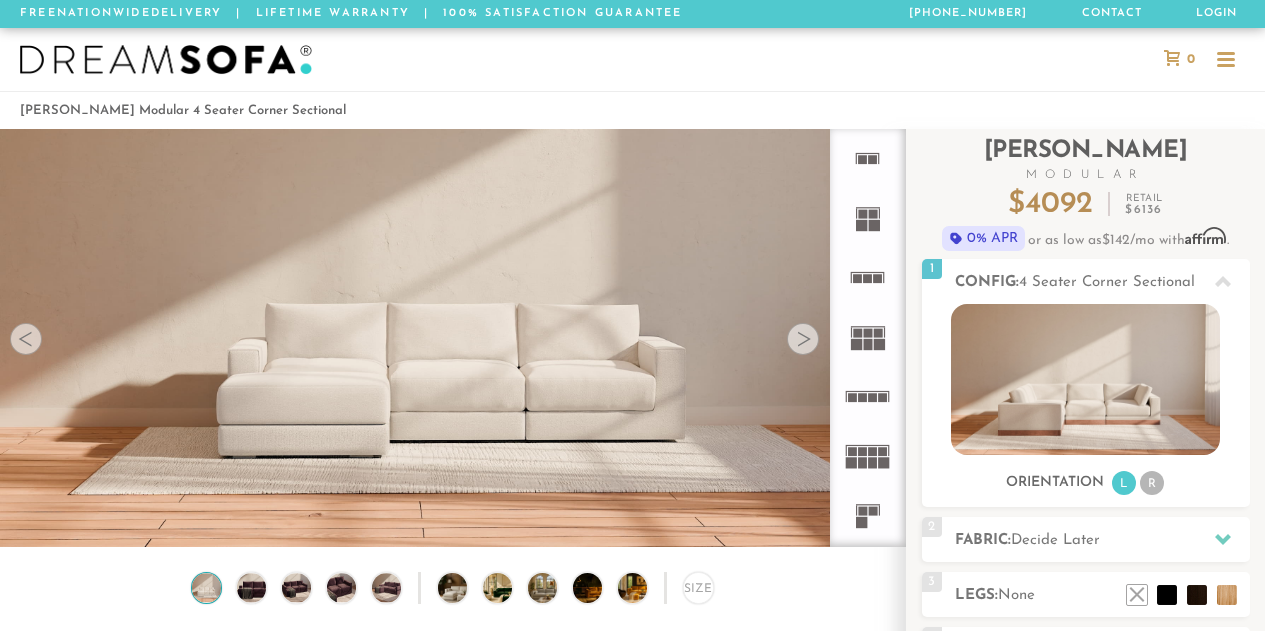 scroll, scrollTop: 0, scrollLeft: 0, axis: both 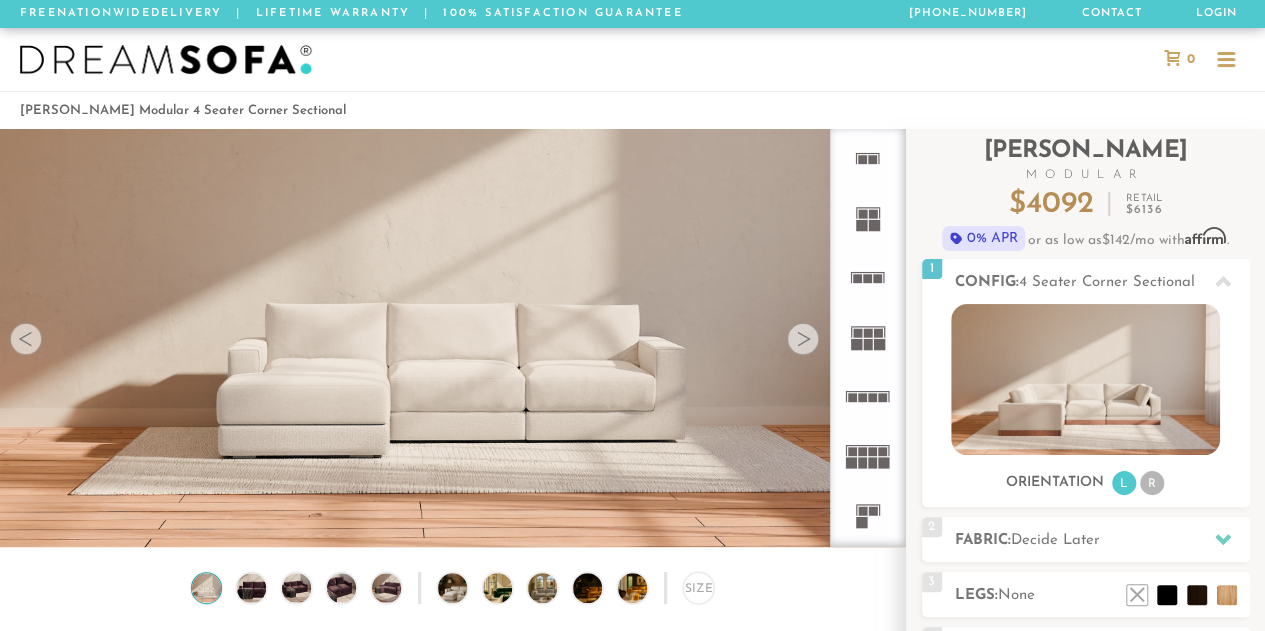 click at bounding box center (803, 339) 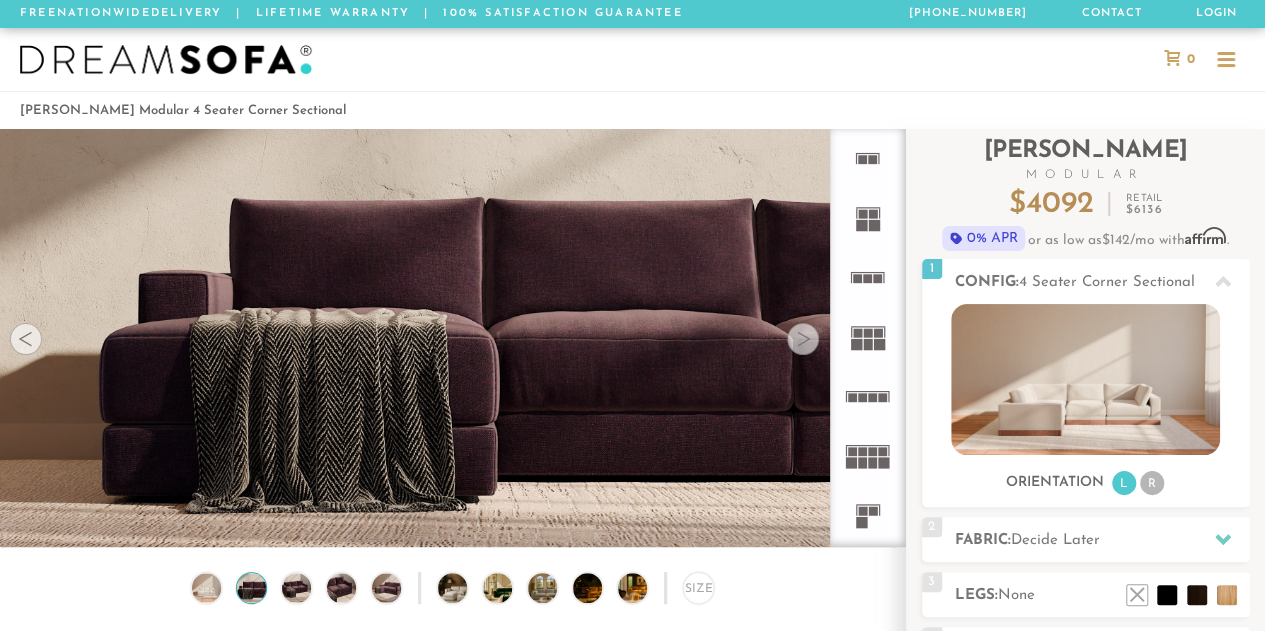 click at bounding box center [803, 339] 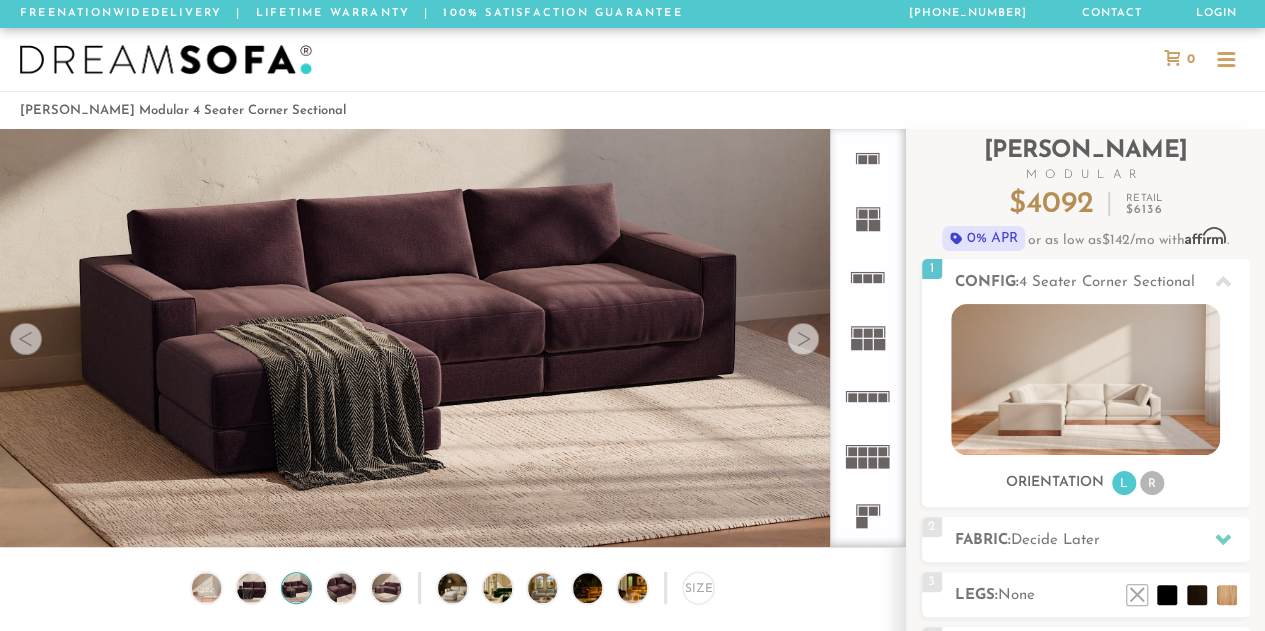 click at bounding box center (803, 339) 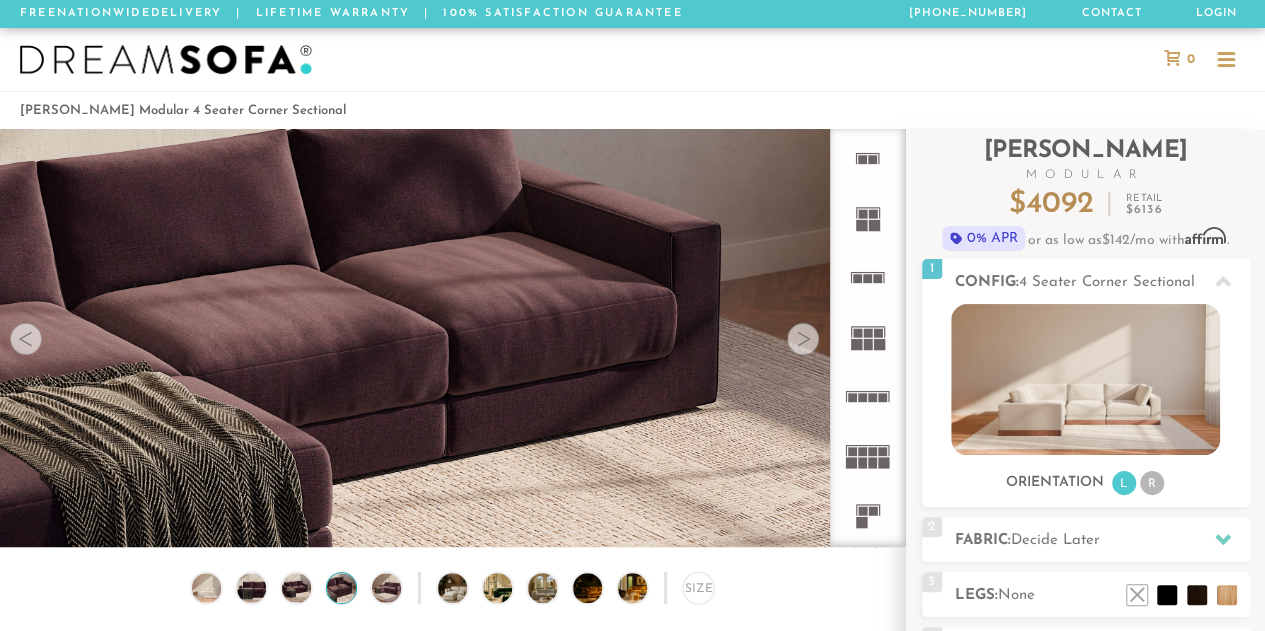 click at bounding box center (803, 339) 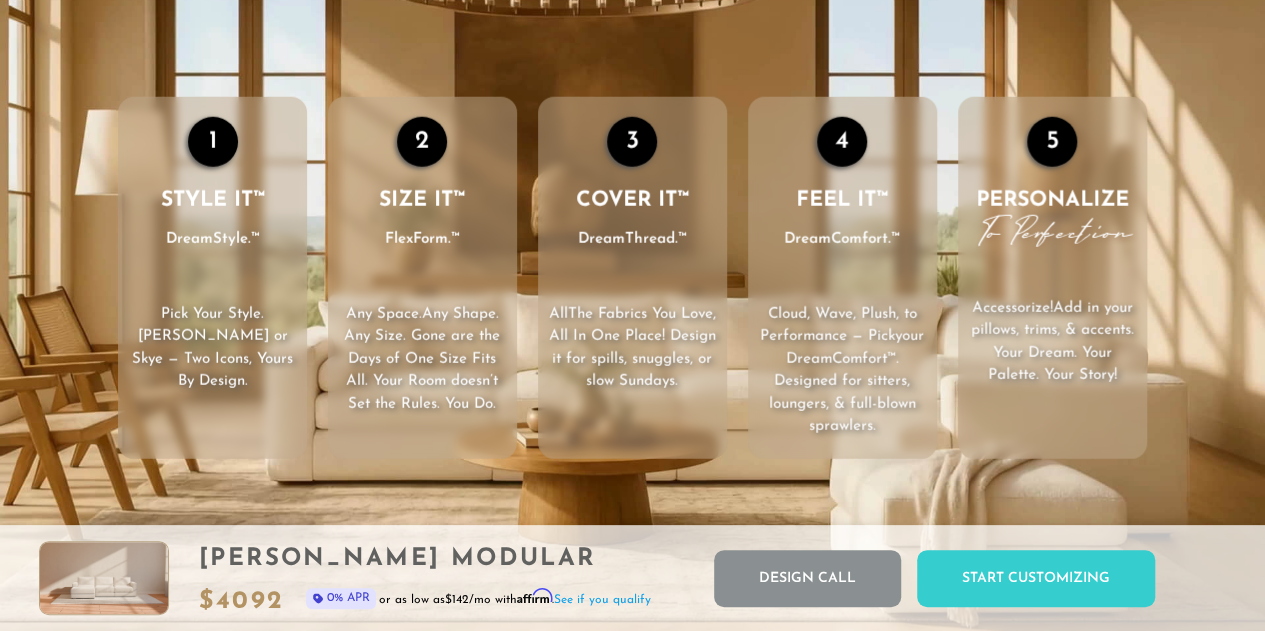 scroll, scrollTop: 3124, scrollLeft: 0, axis: vertical 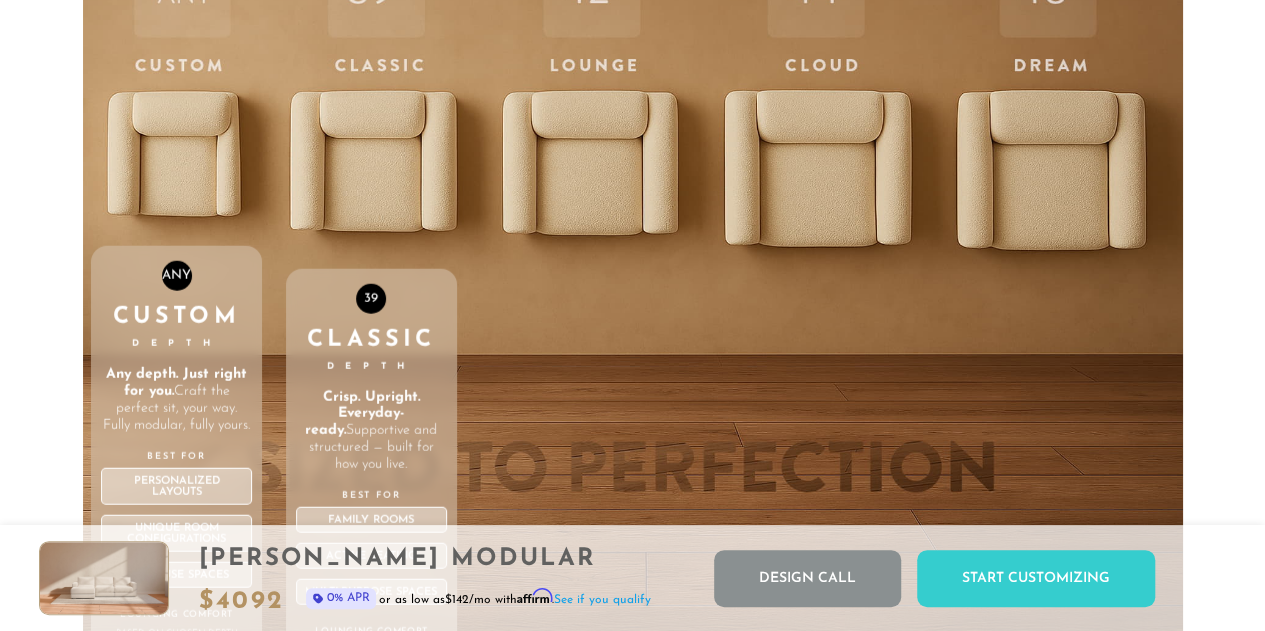 drag, startPoint x: 472, startPoint y: 256, endPoint x: 261, endPoint y: 263, distance: 211.11609 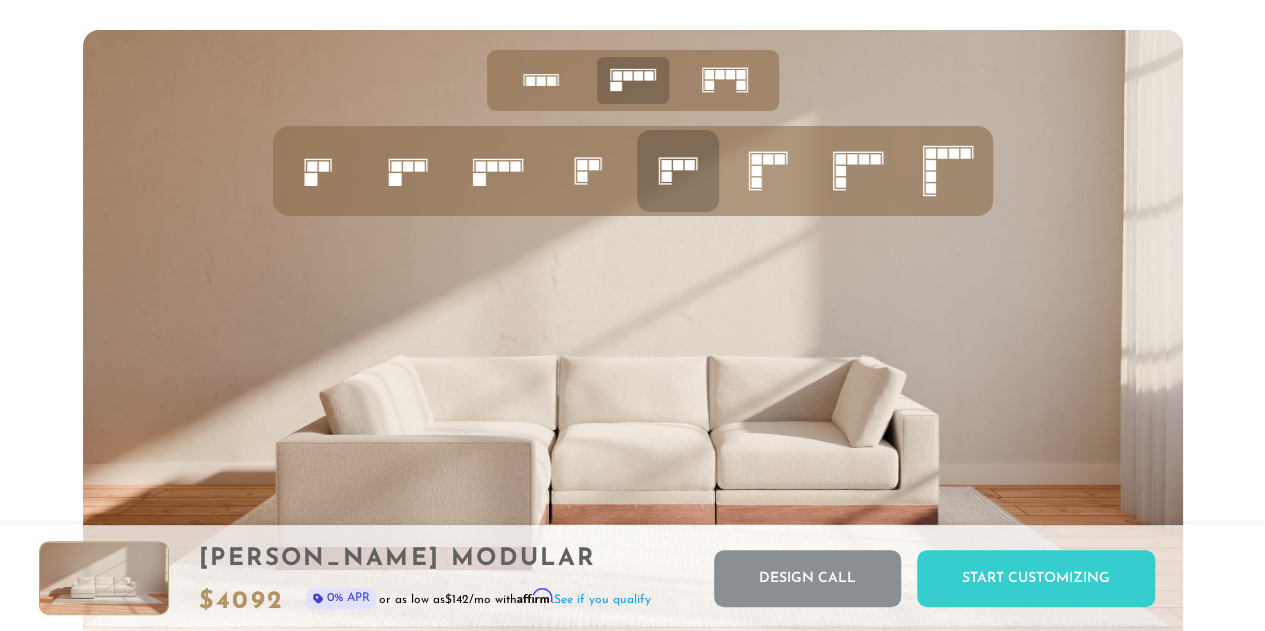 scroll, scrollTop: 7377, scrollLeft: 0, axis: vertical 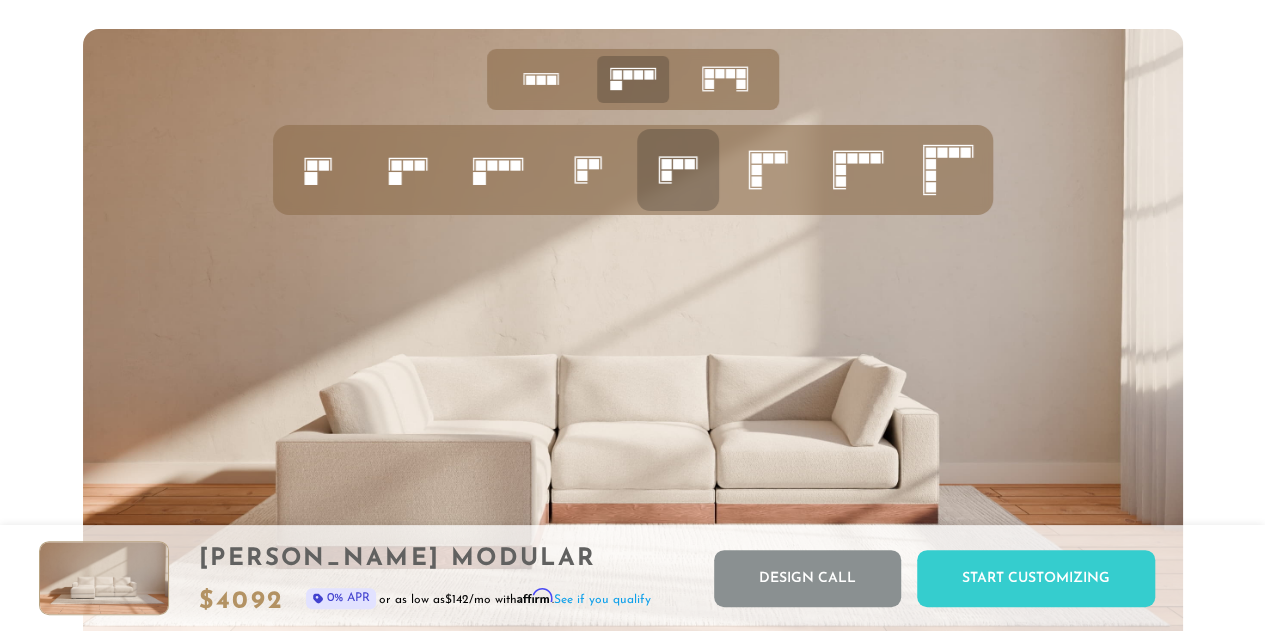 click 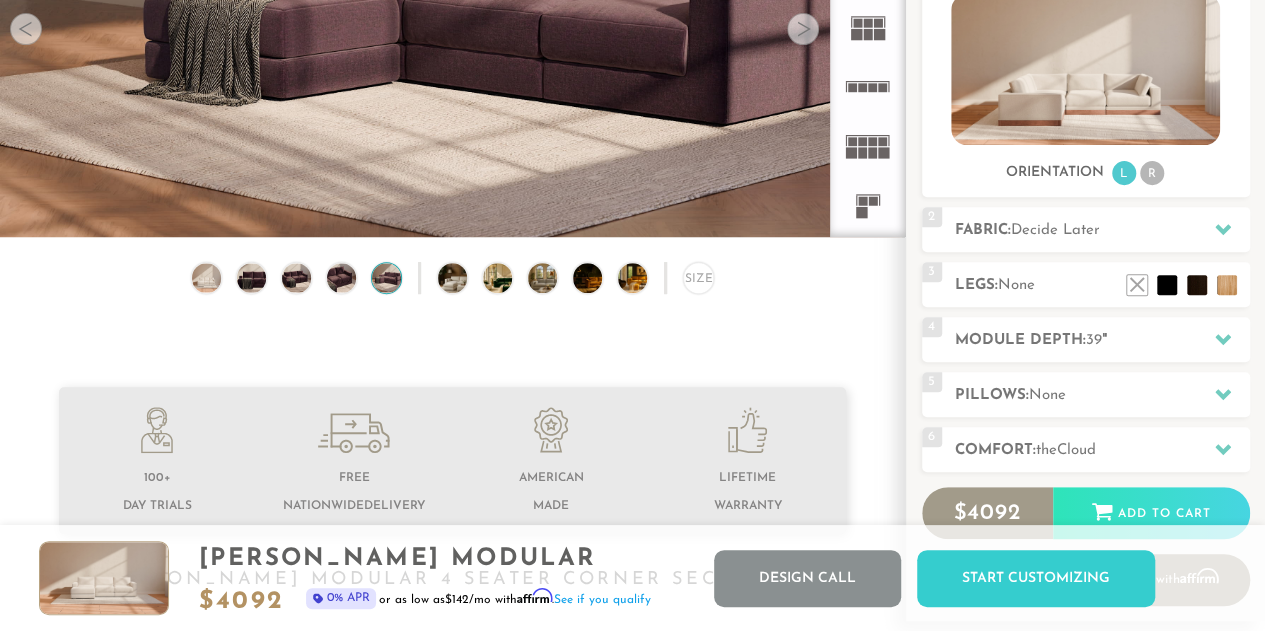 scroll, scrollTop: 308, scrollLeft: 0, axis: vertical 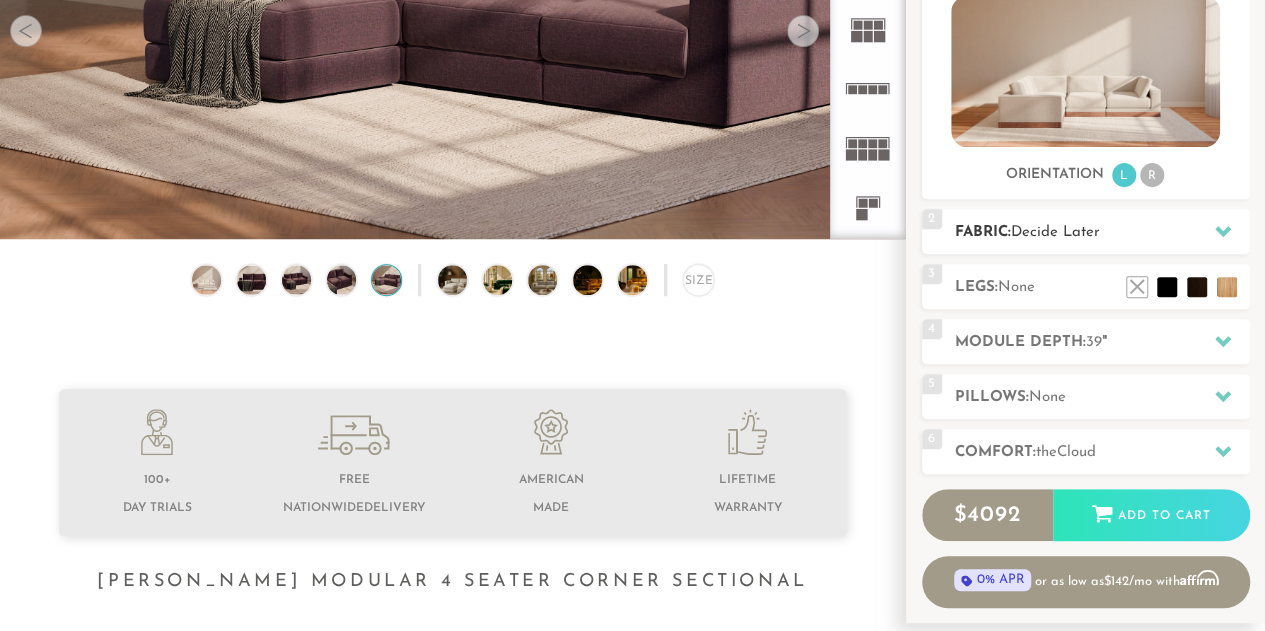 click on "Decide Later" at bounding box center (1055, 232) 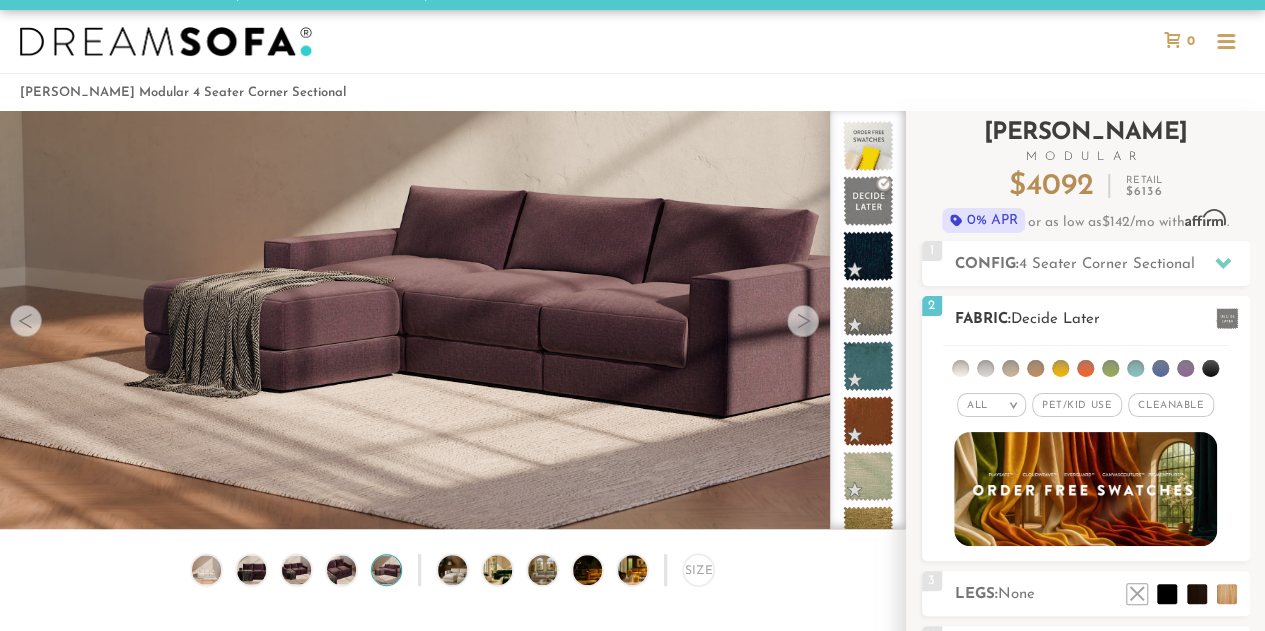 scroll, scrollTop: 17, scrollLeft: 0, axis: vertical 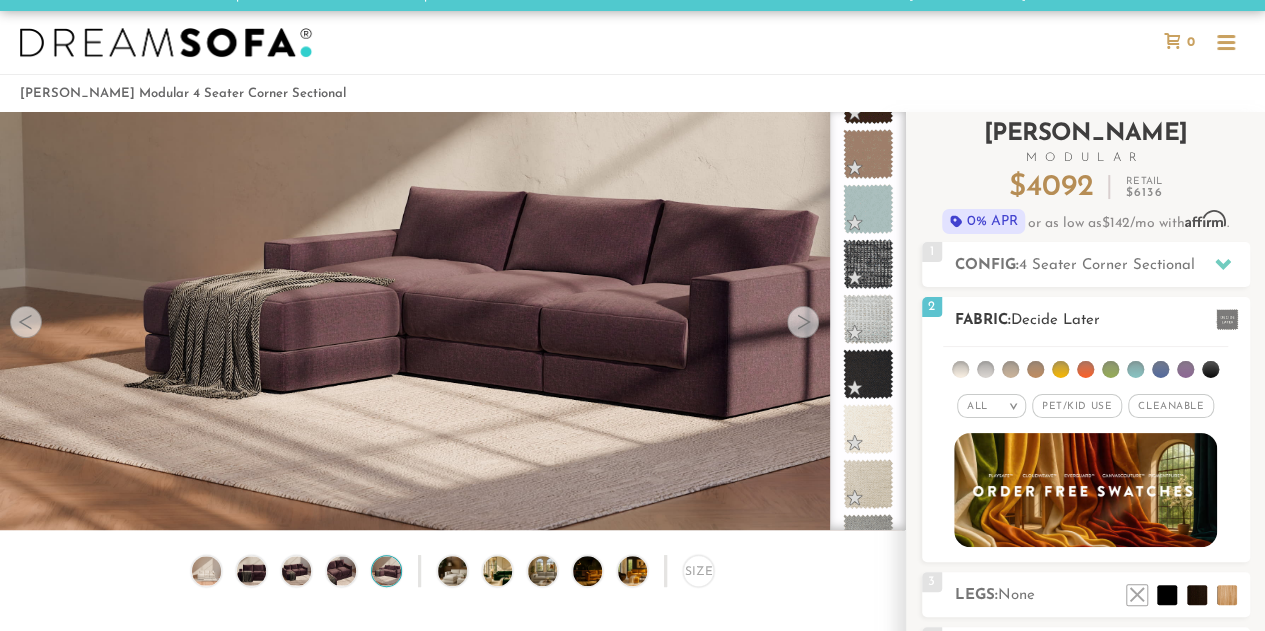 click at bounding box center [960, 369] 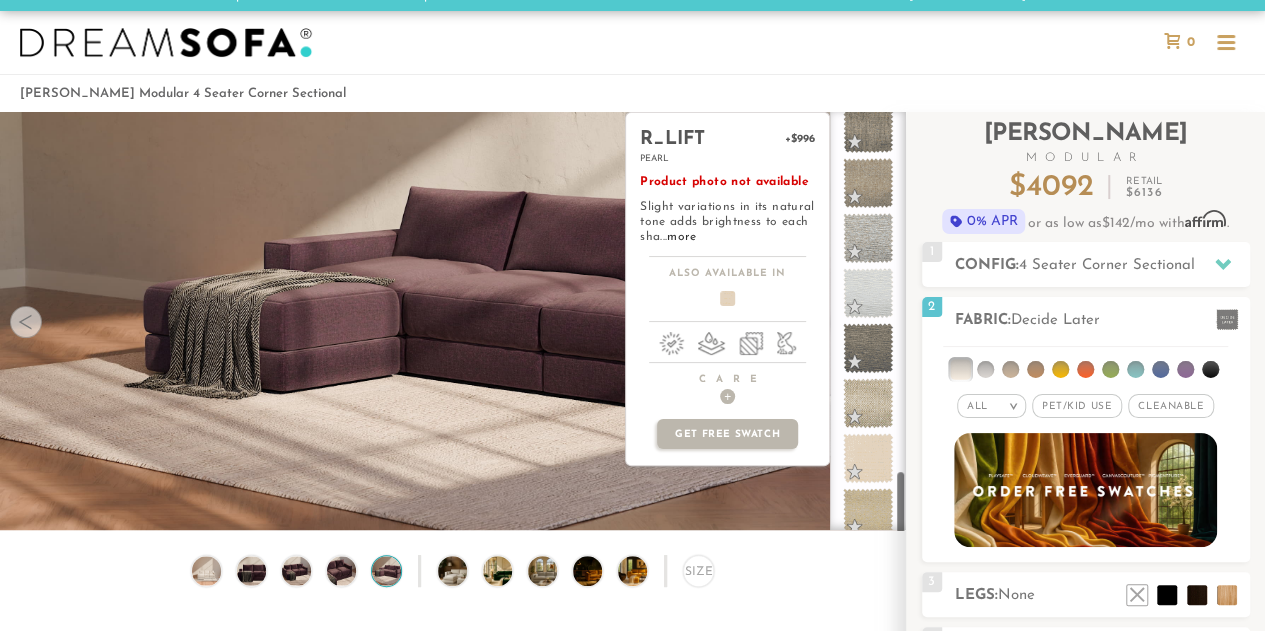 scroll, scrollTop: 2340, scrollLeft: 0, axis: vertical 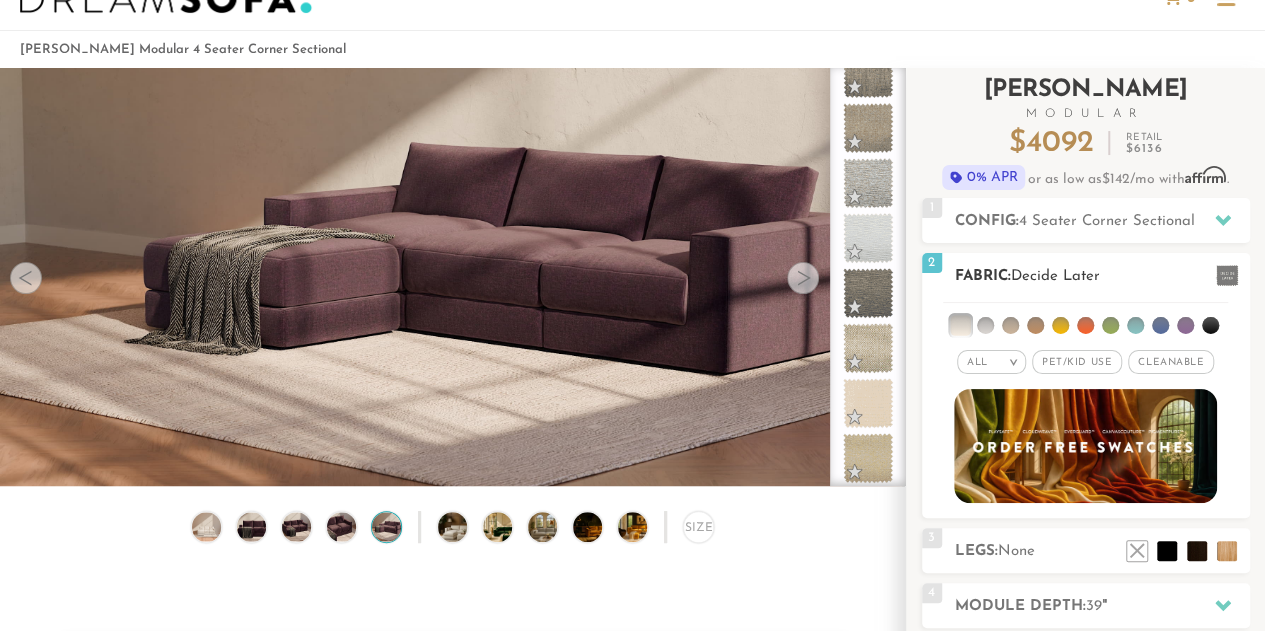 click at bounding box center [985, 325] 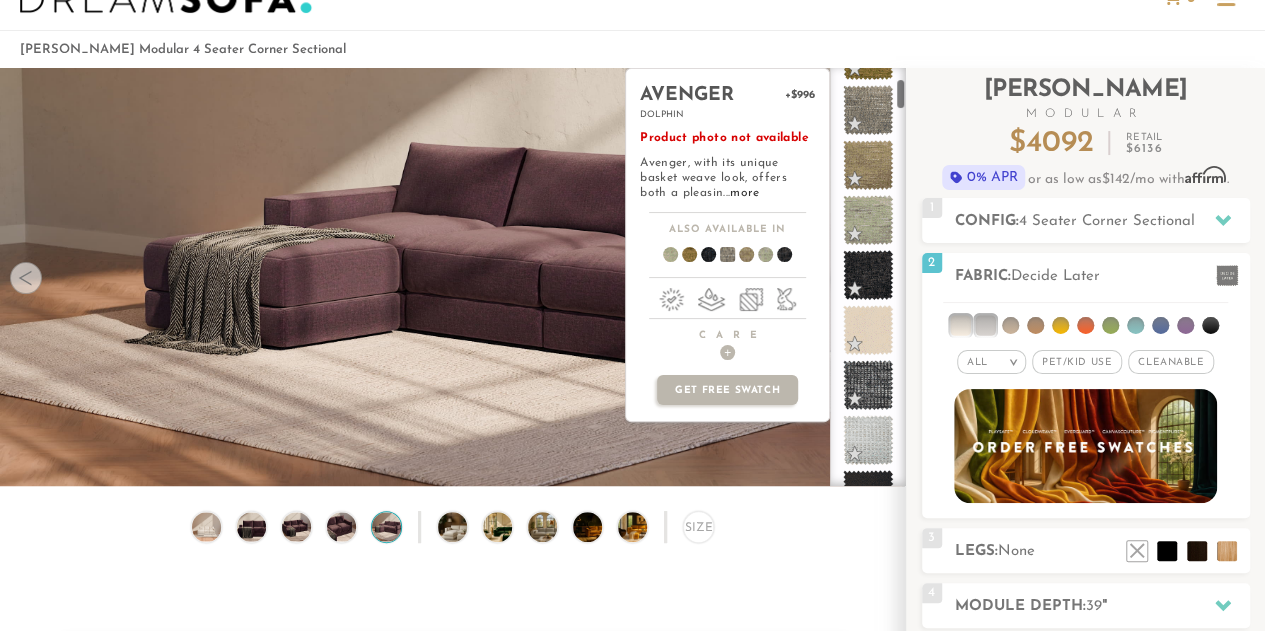 scroll, scrollTop: 0, scrollLeft: 0, axis: both 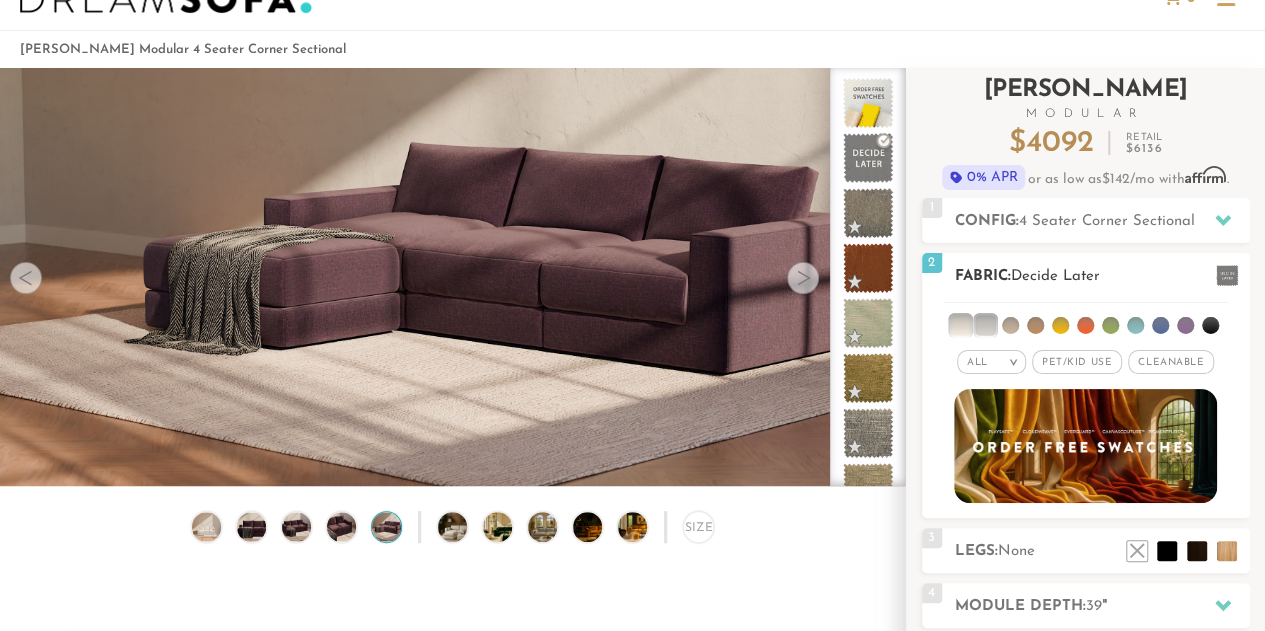 click at bounding box center (1010, 325) 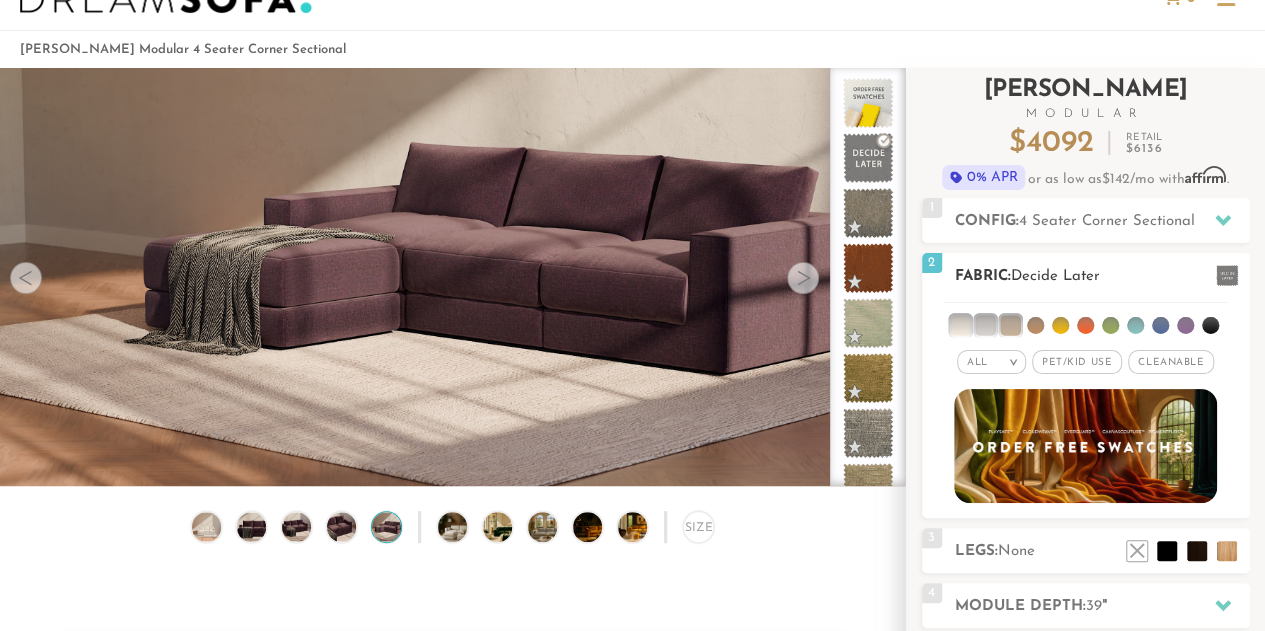 click at bounding box center (1035, 325) 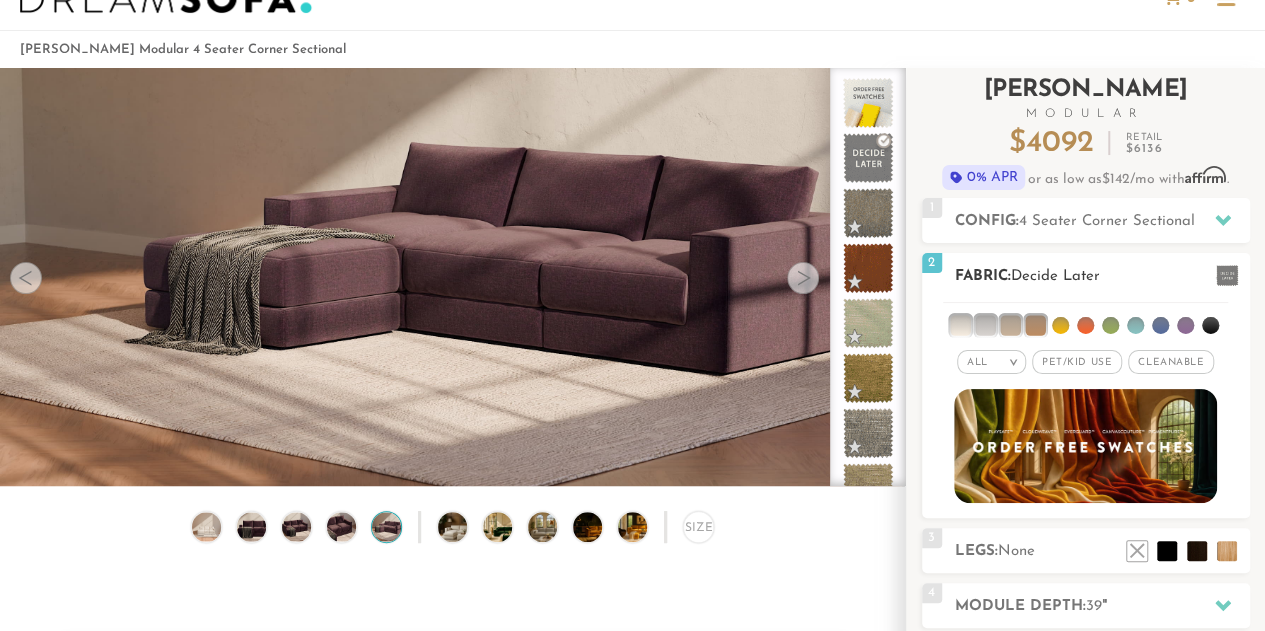 click at bounding box center (1085, 325) 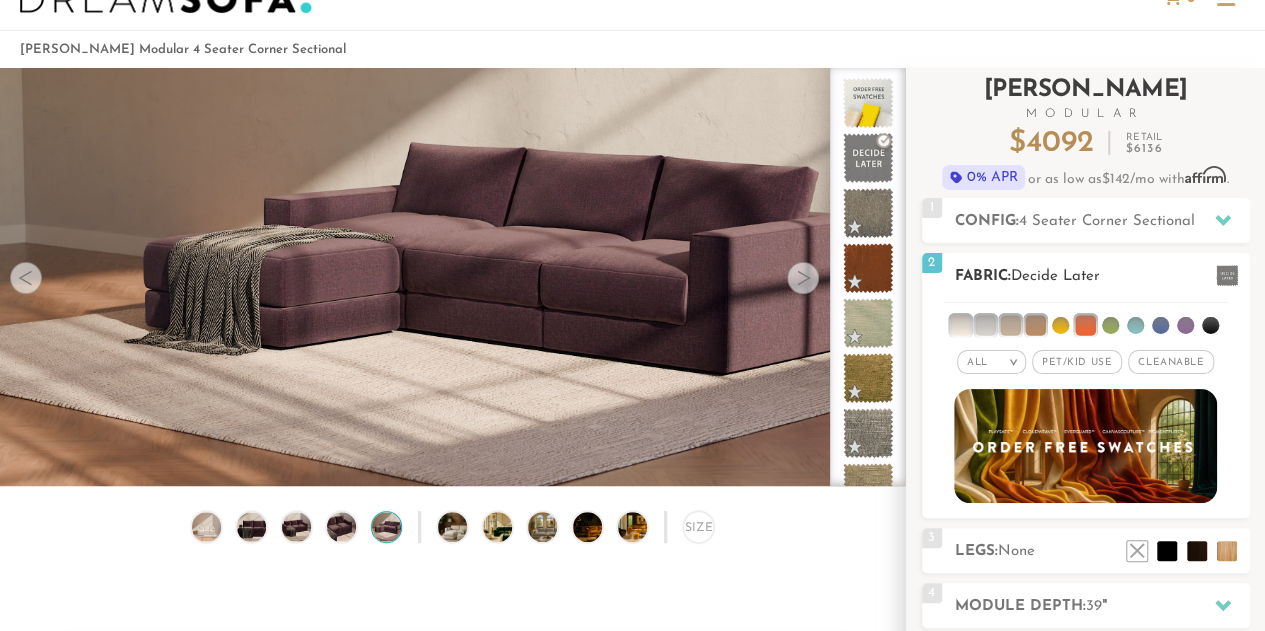 click at bounding box center [1085, 321] 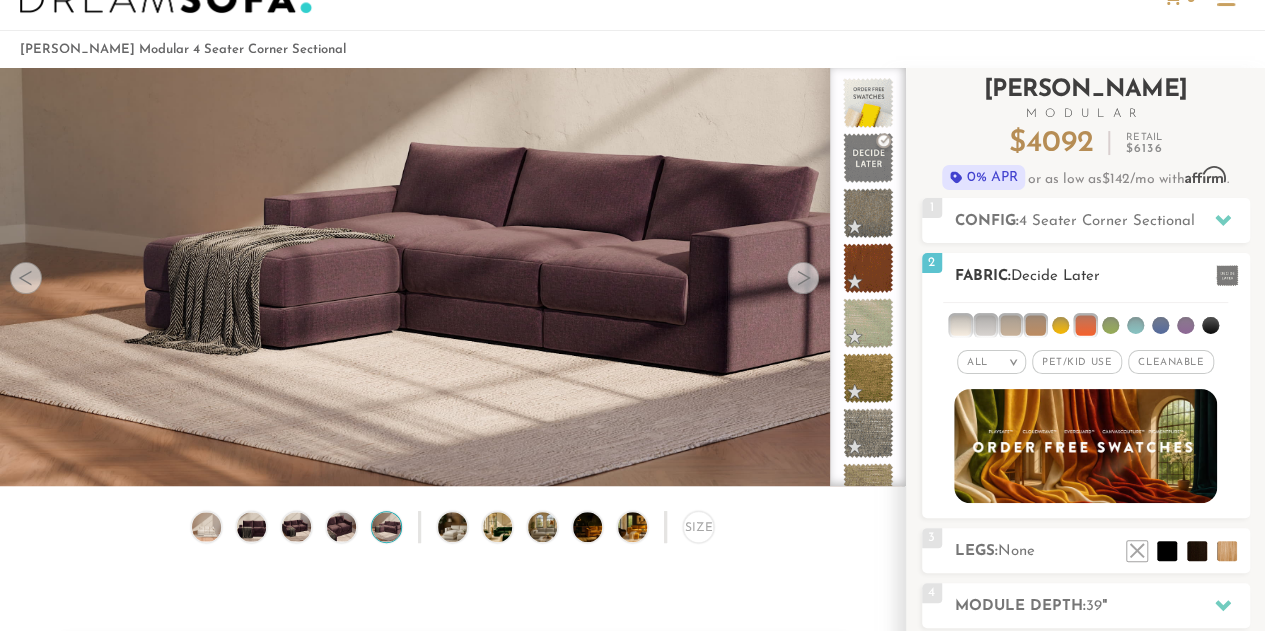 click at bounding box center [1060, 325] 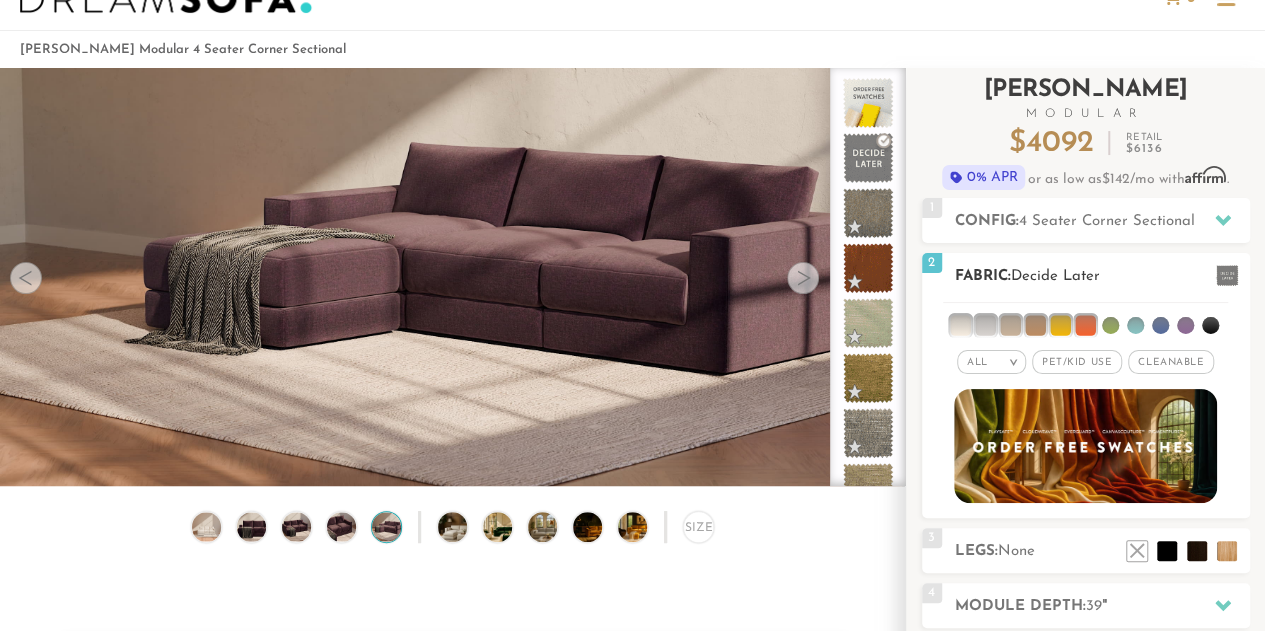 click at bounding box center [1110, 325] 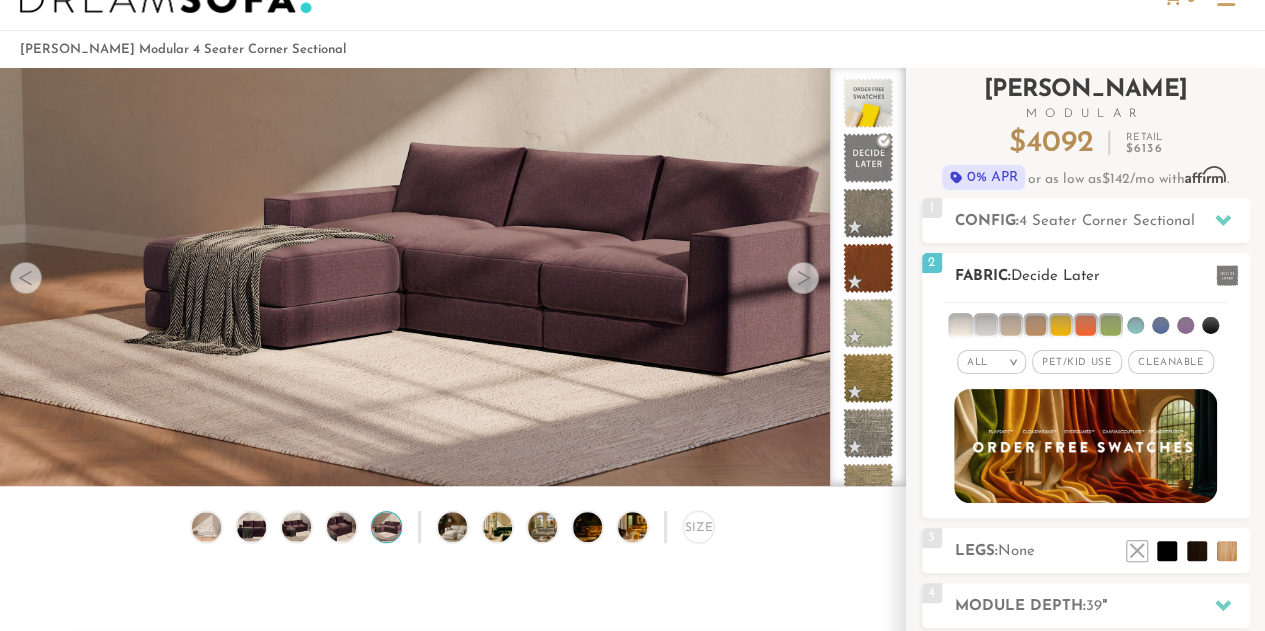click at bounding box center [1135, 325] 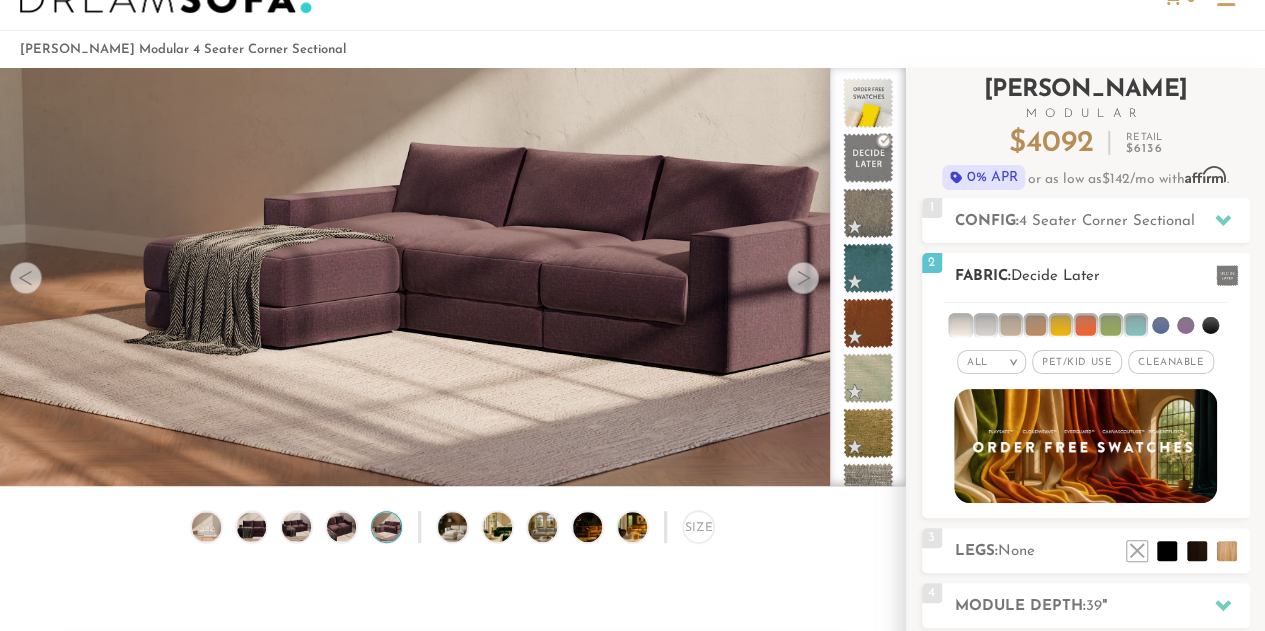 click at bounding box center (1085, 321) 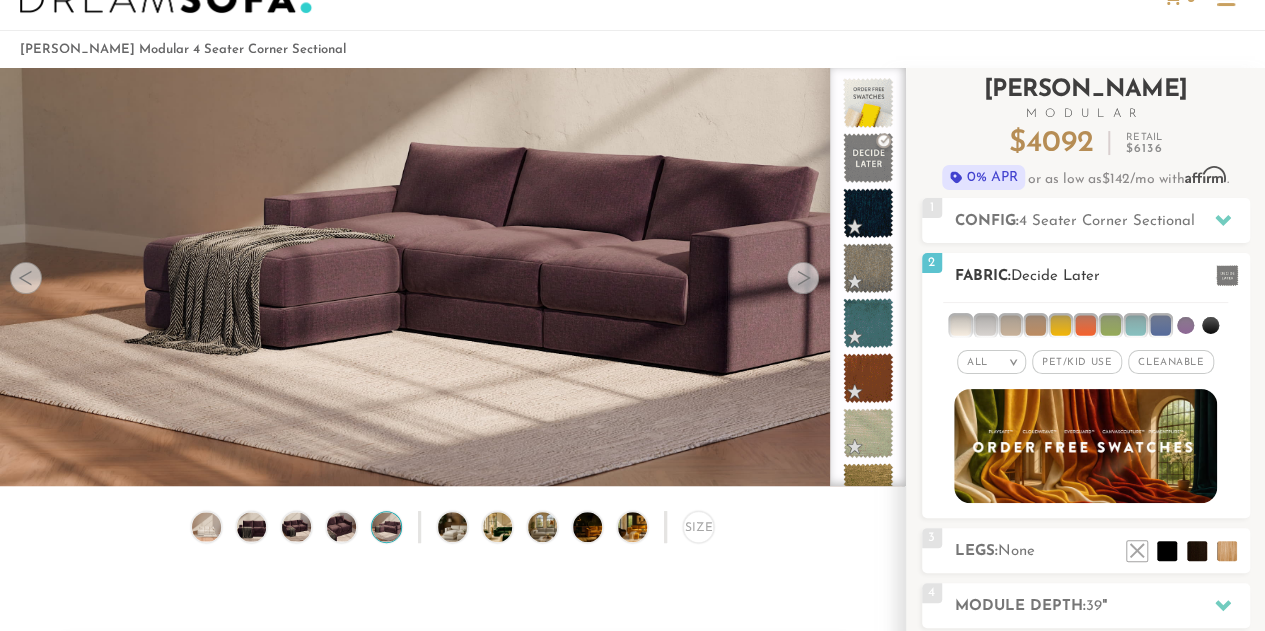 click at bounding box center (1185, 325) 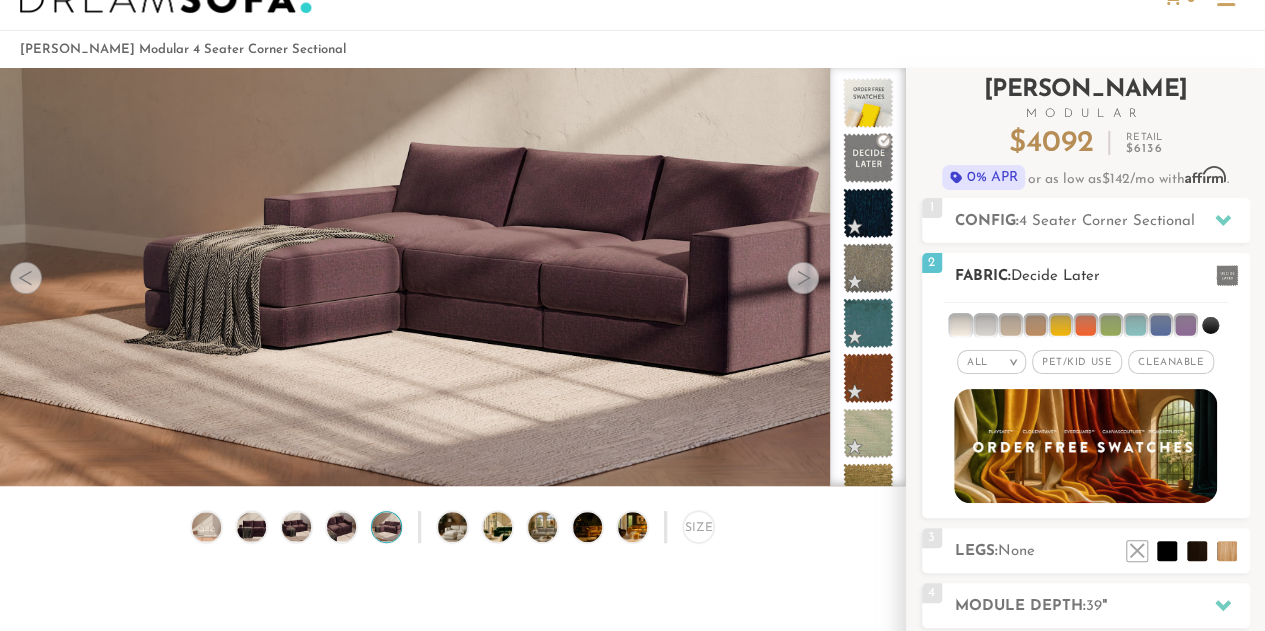 click at bounding box center (1210, 325) 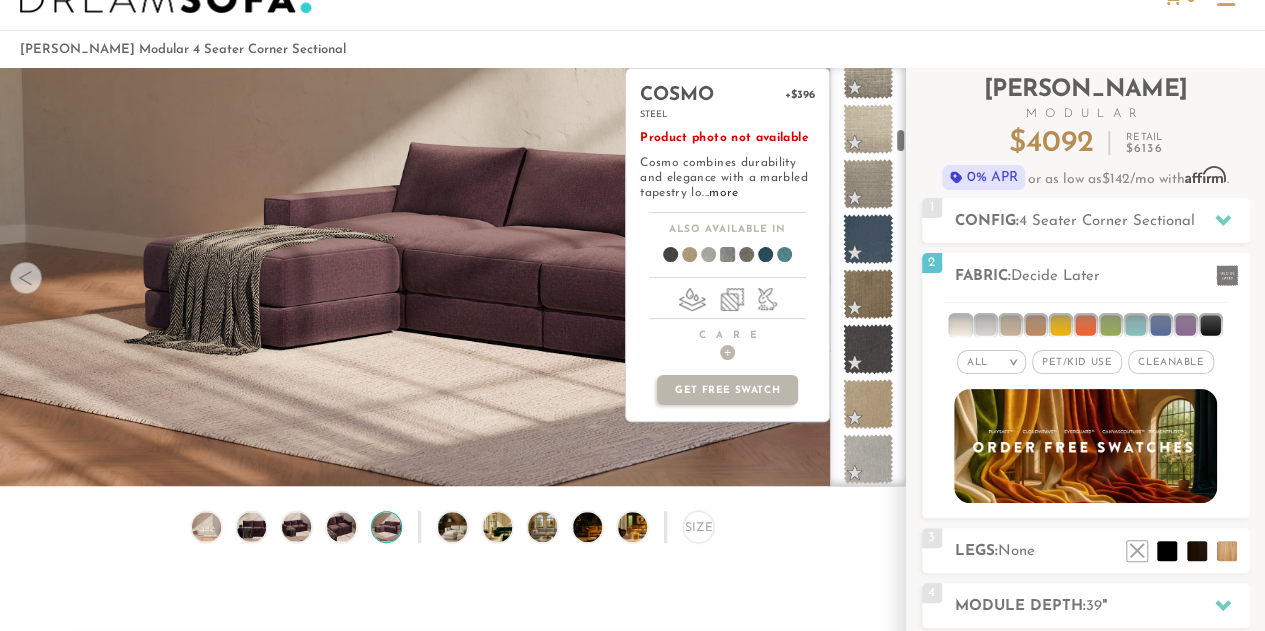 scroll, scrollTop: 0, scrollLeft: 0, axis: both 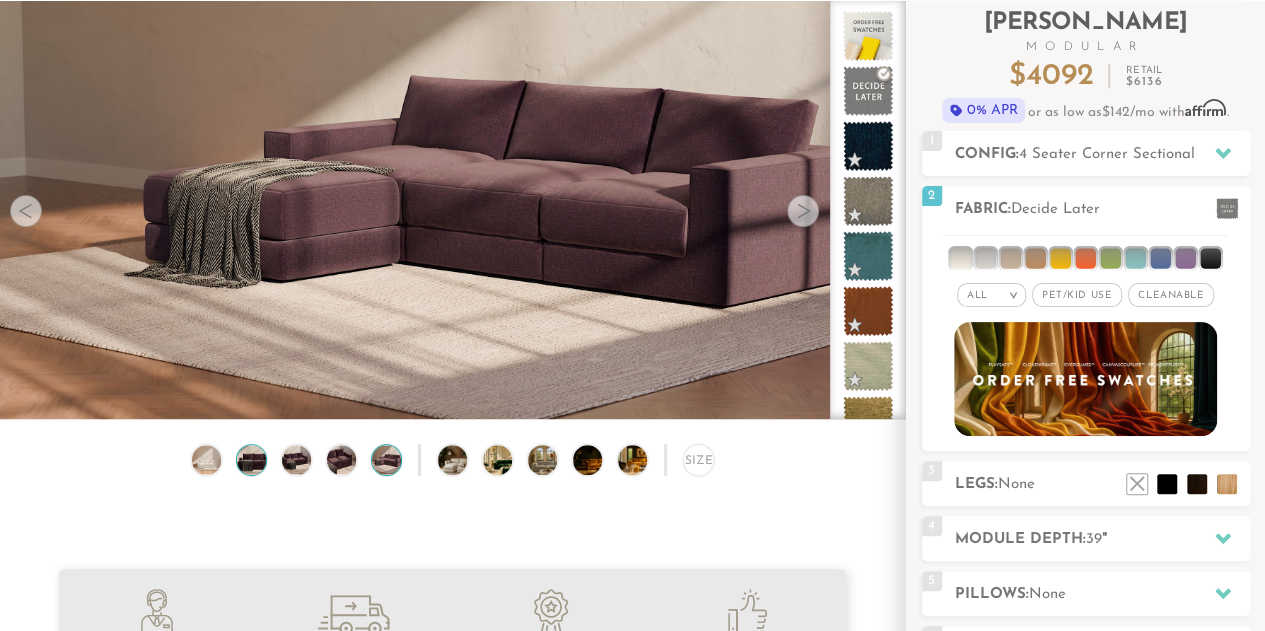 click at bounding box center (251, 459) 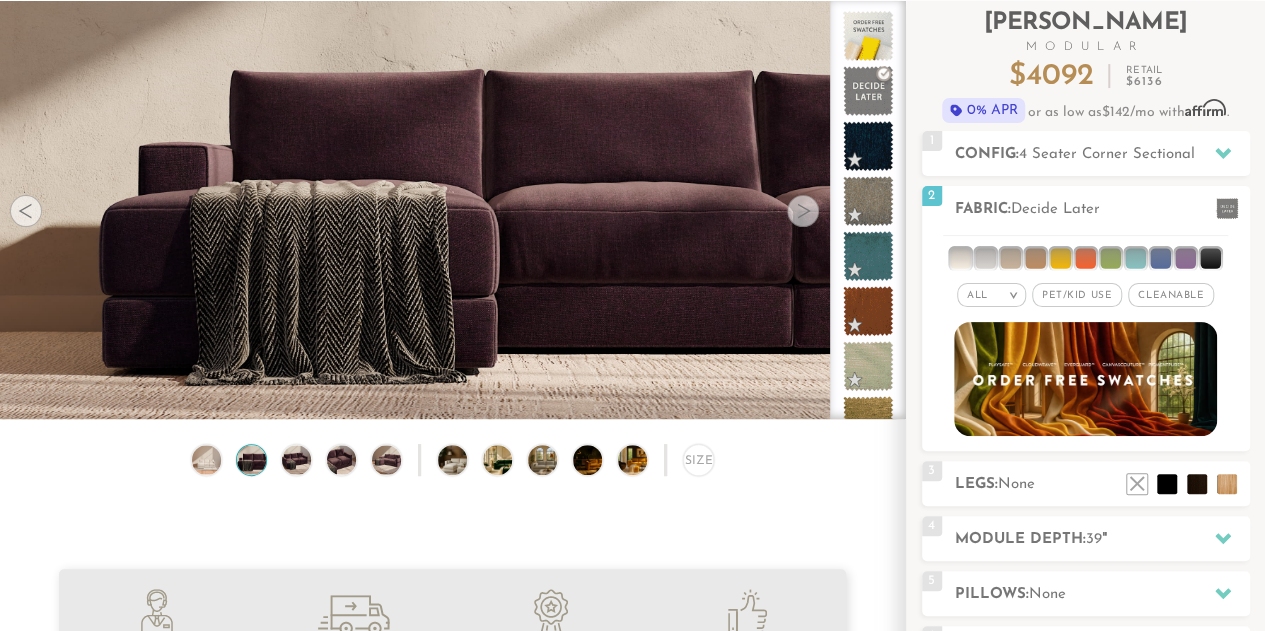 click at bounding box center [803, 211] 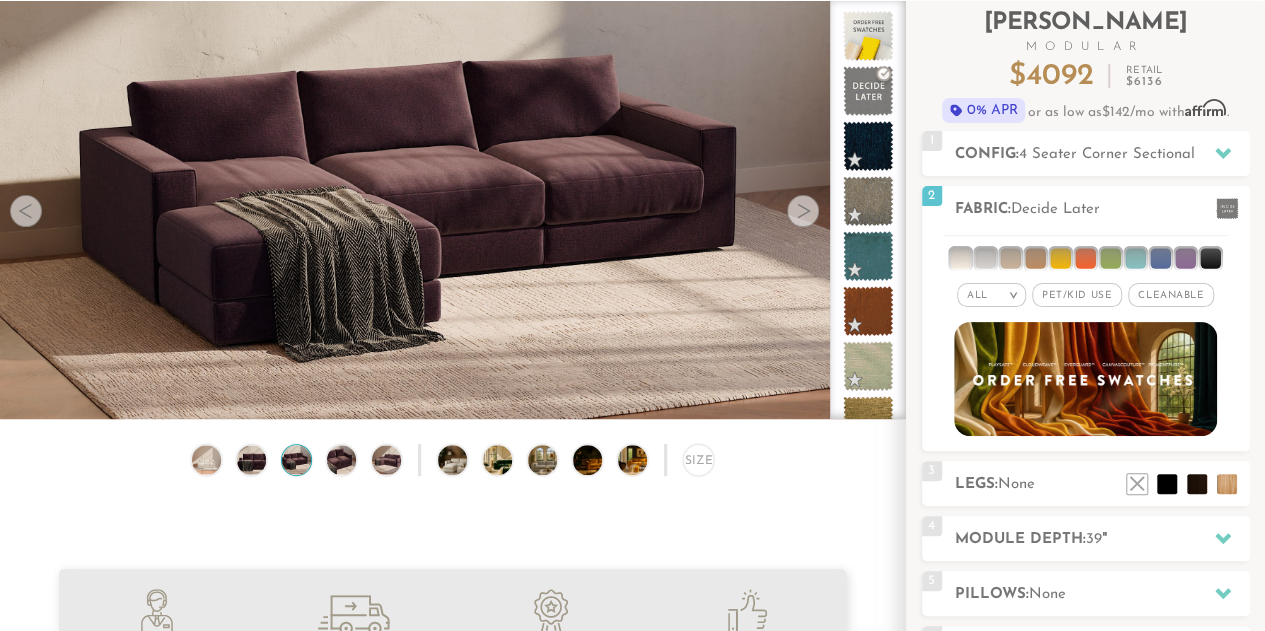click at bounding box center [803, 211] 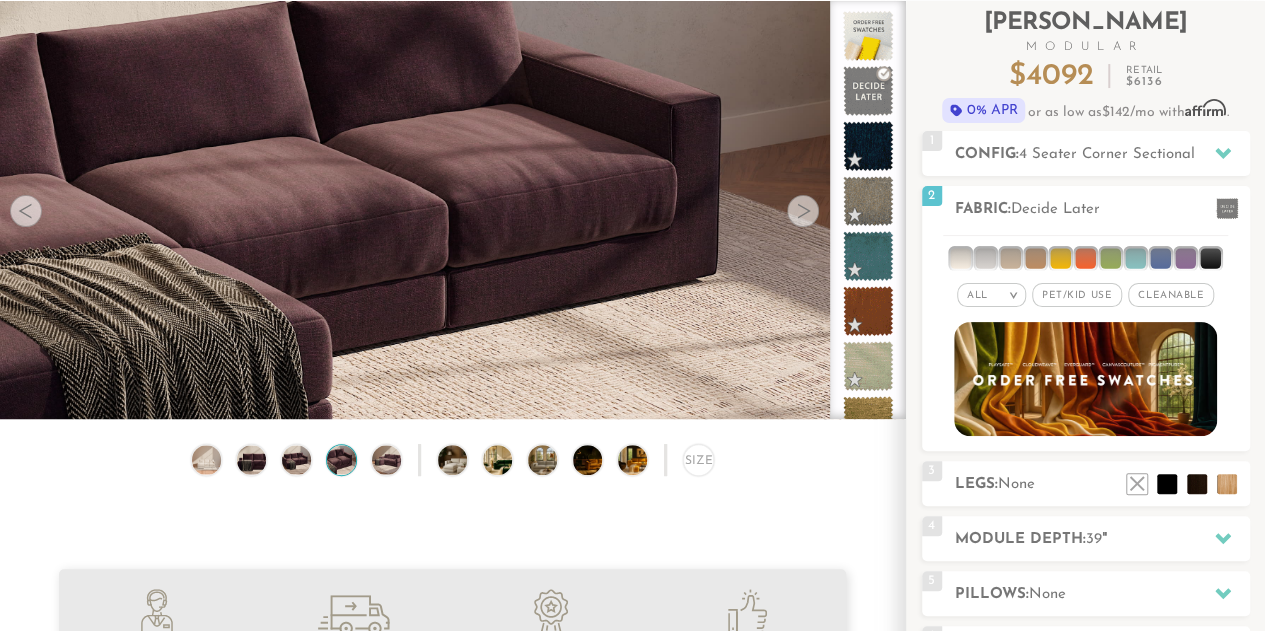 click at bounding box center [803, 211] 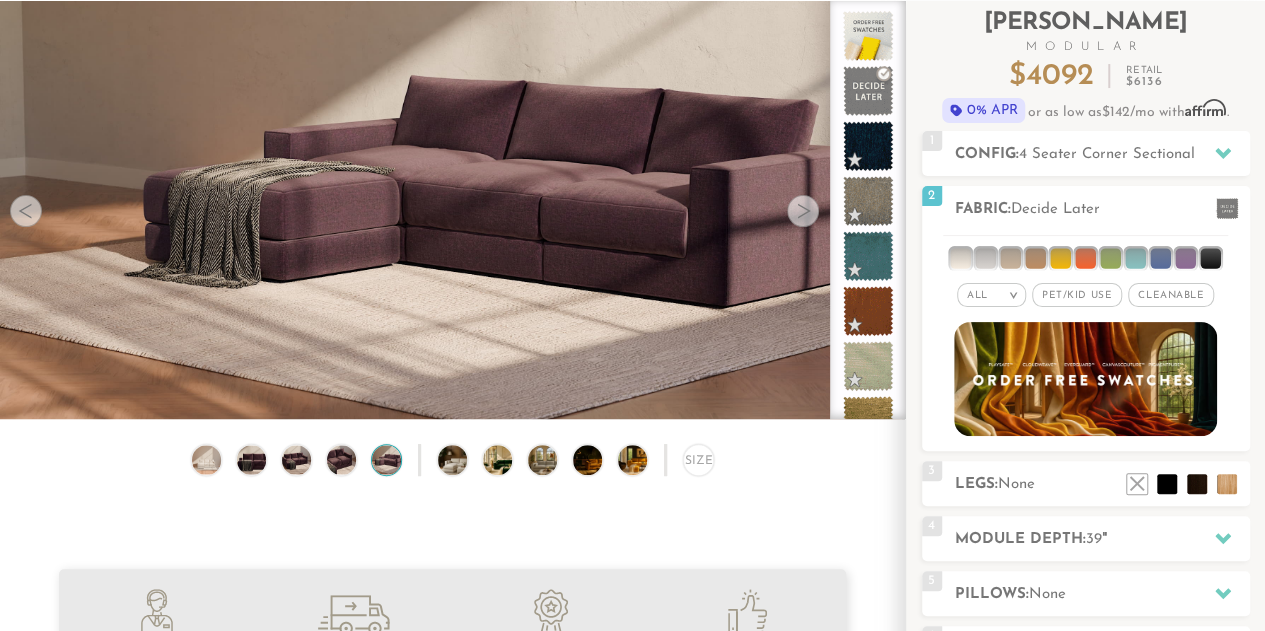 click at bounding box center (803, 211) 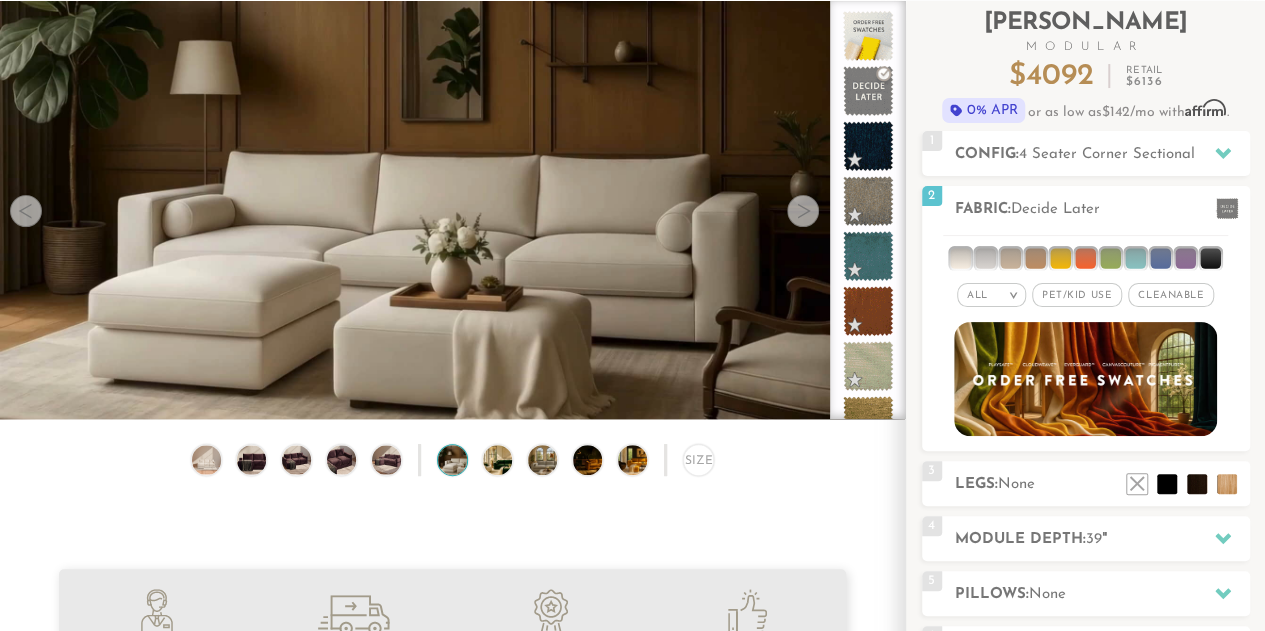 click at bounding box center [803, 211] 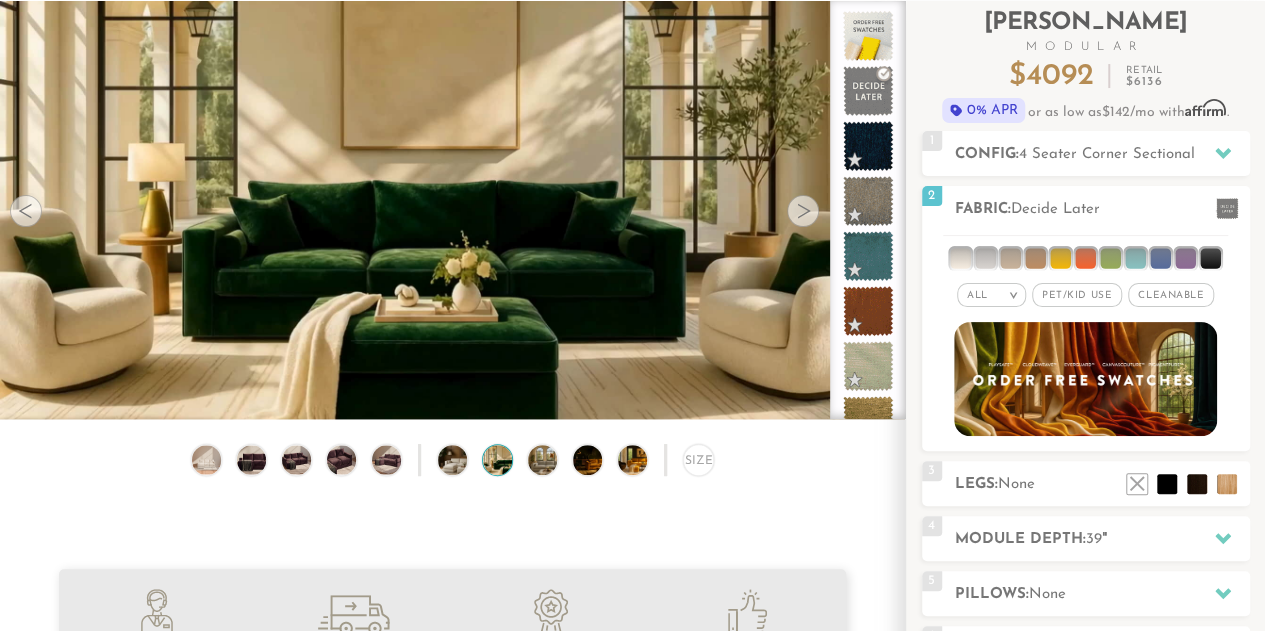 click at bounding box center (803, 211) 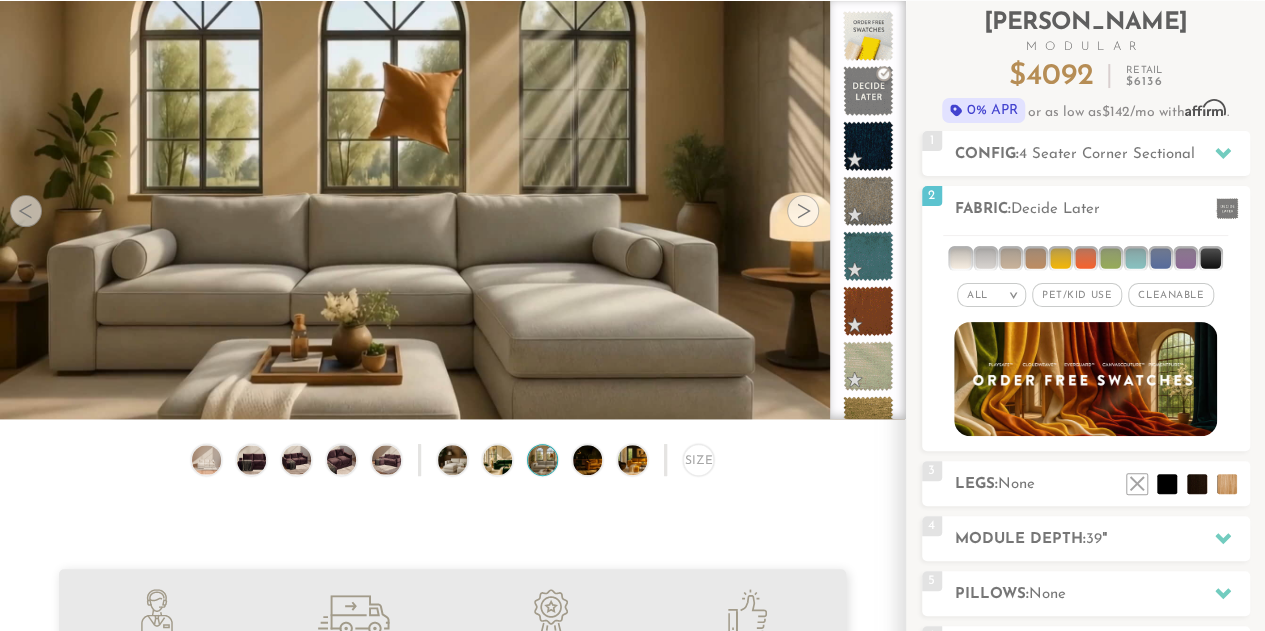 click at bounding box center (803, 211) 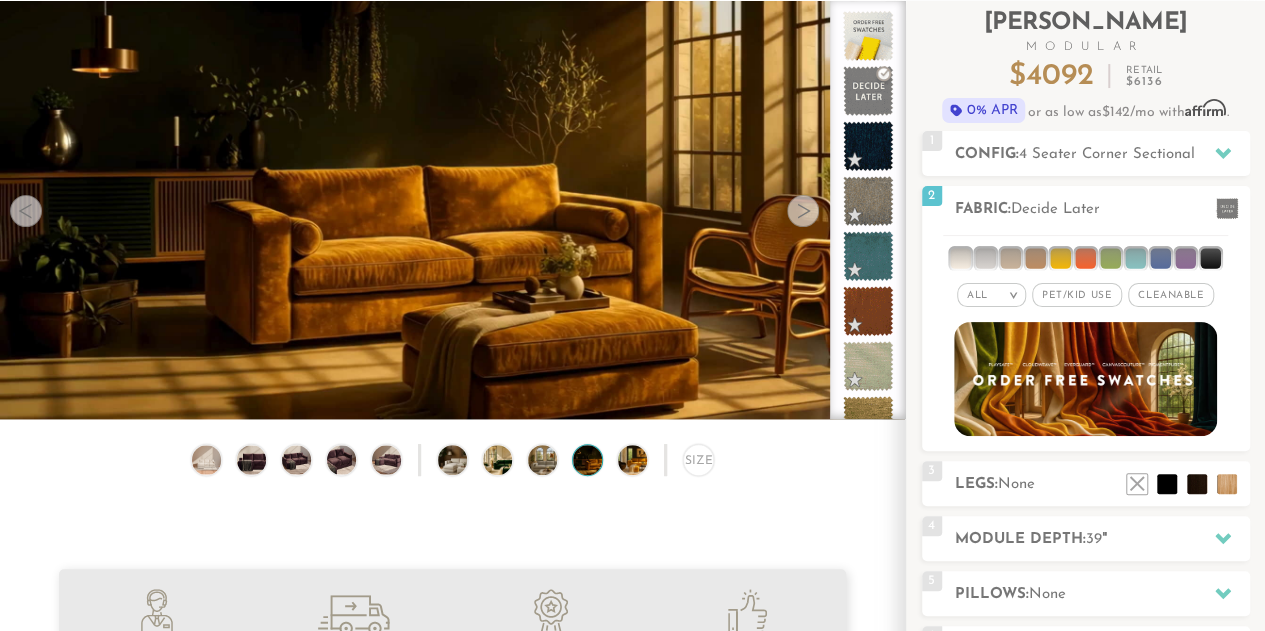 click at bounding box center [803, 211] 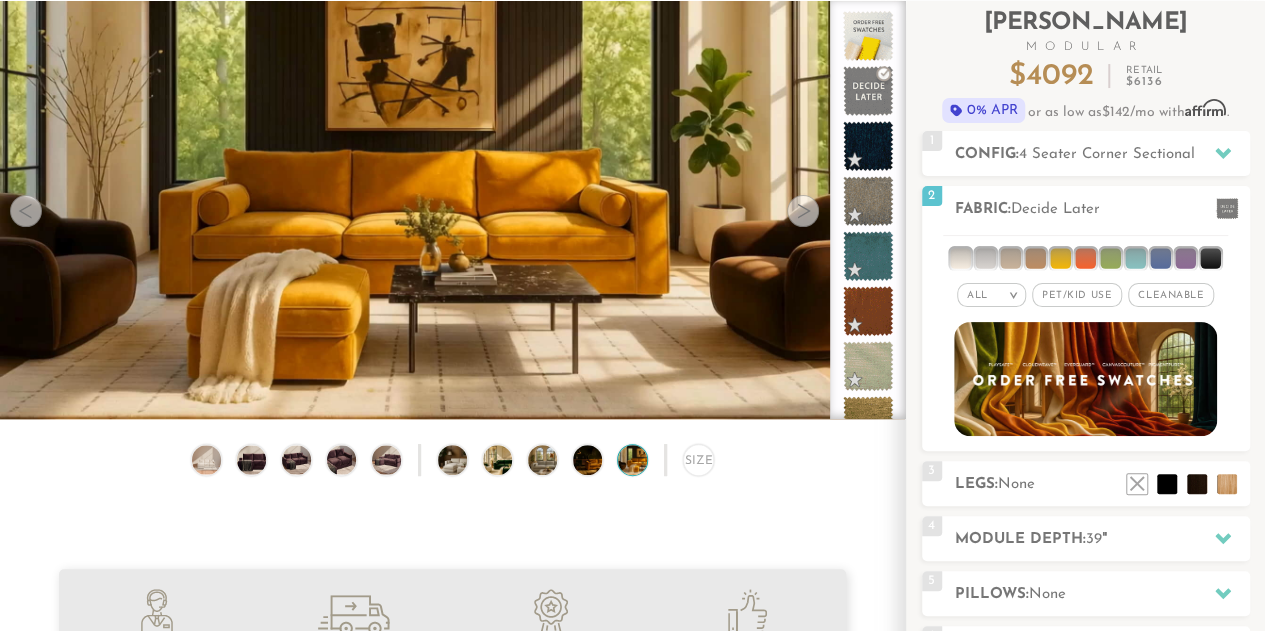 click at bounding box center (803, 211) 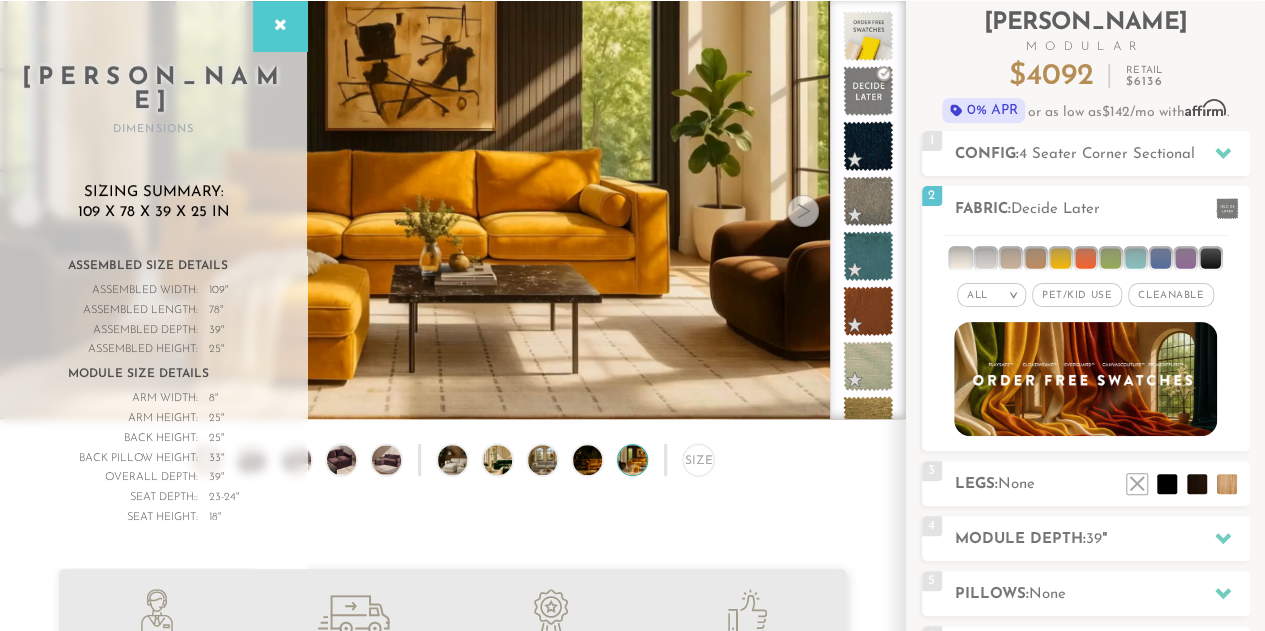 click at bounding box center [803, 211] 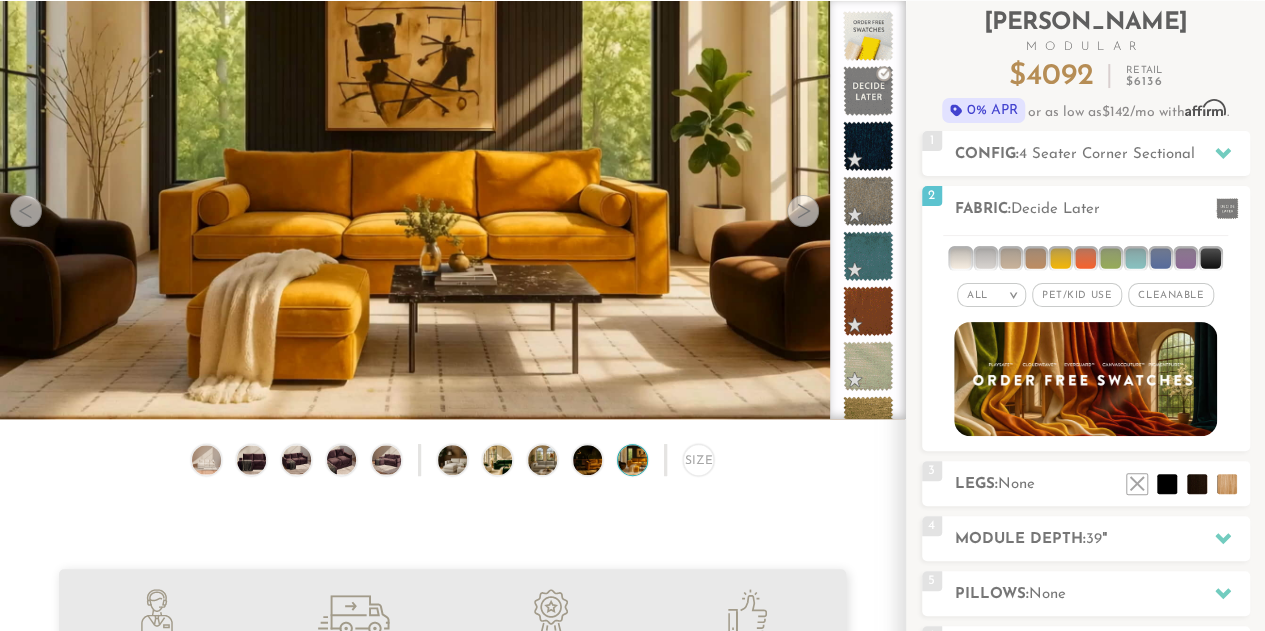 click at bounding box center (803, 211) 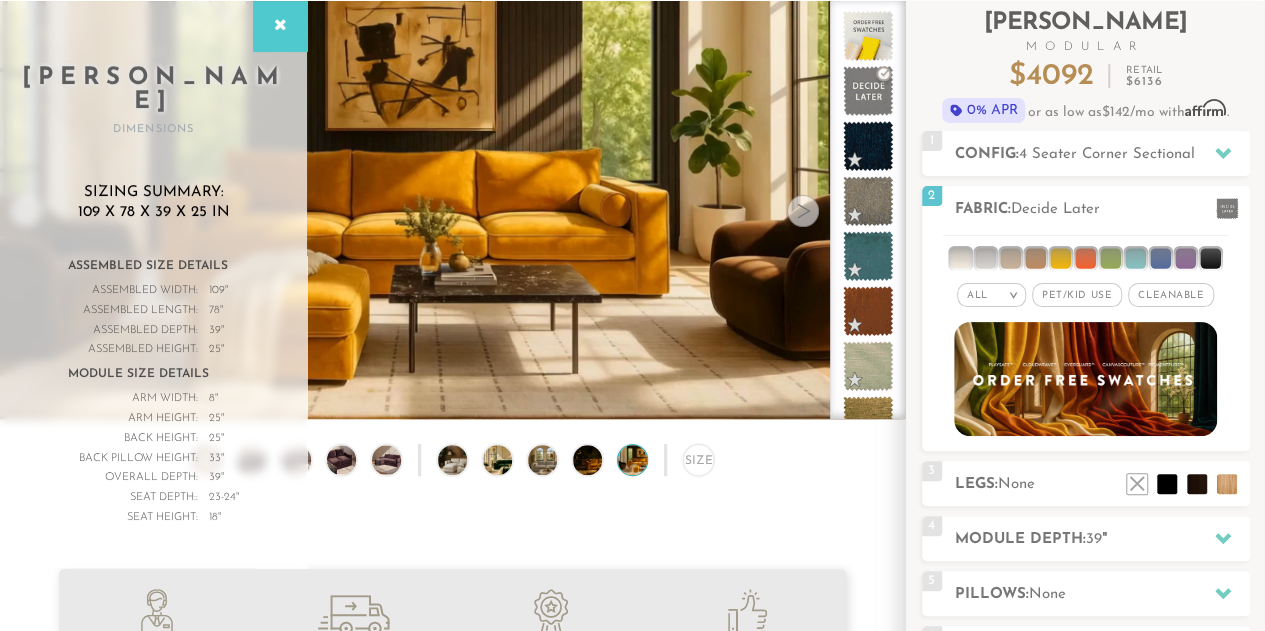 click at bounding box center (803, 211) 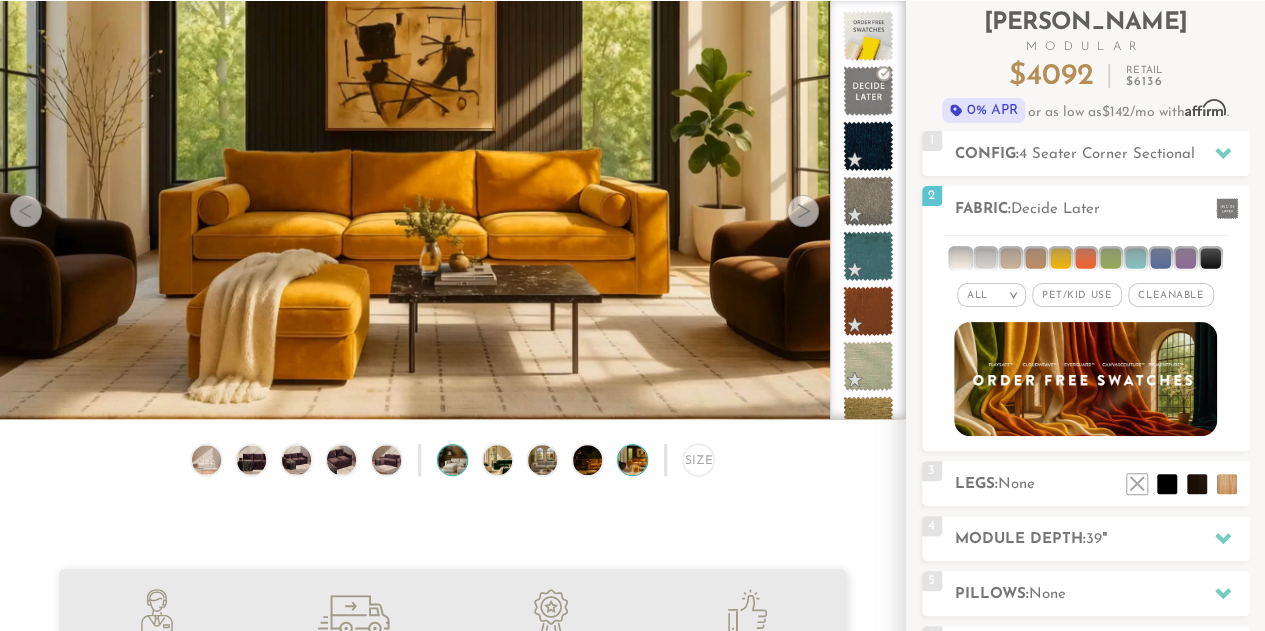 click at bounding box center [464, 459] 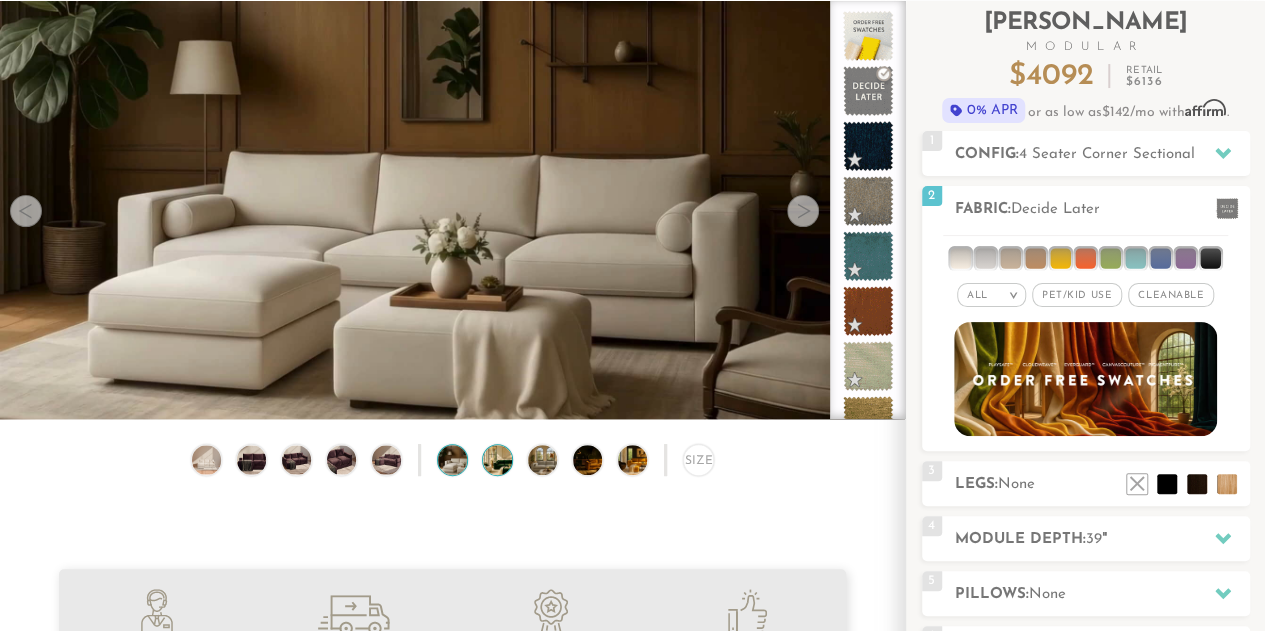 click at bounding box center (509, 459) 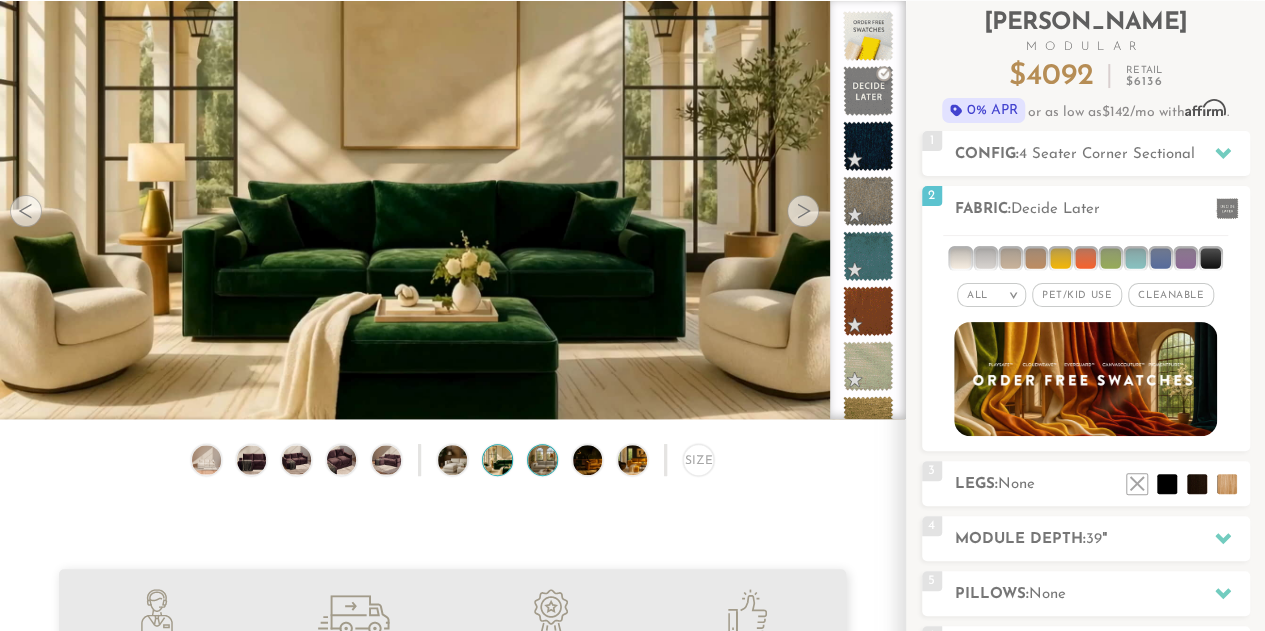 click at bounding box center (554, 459) 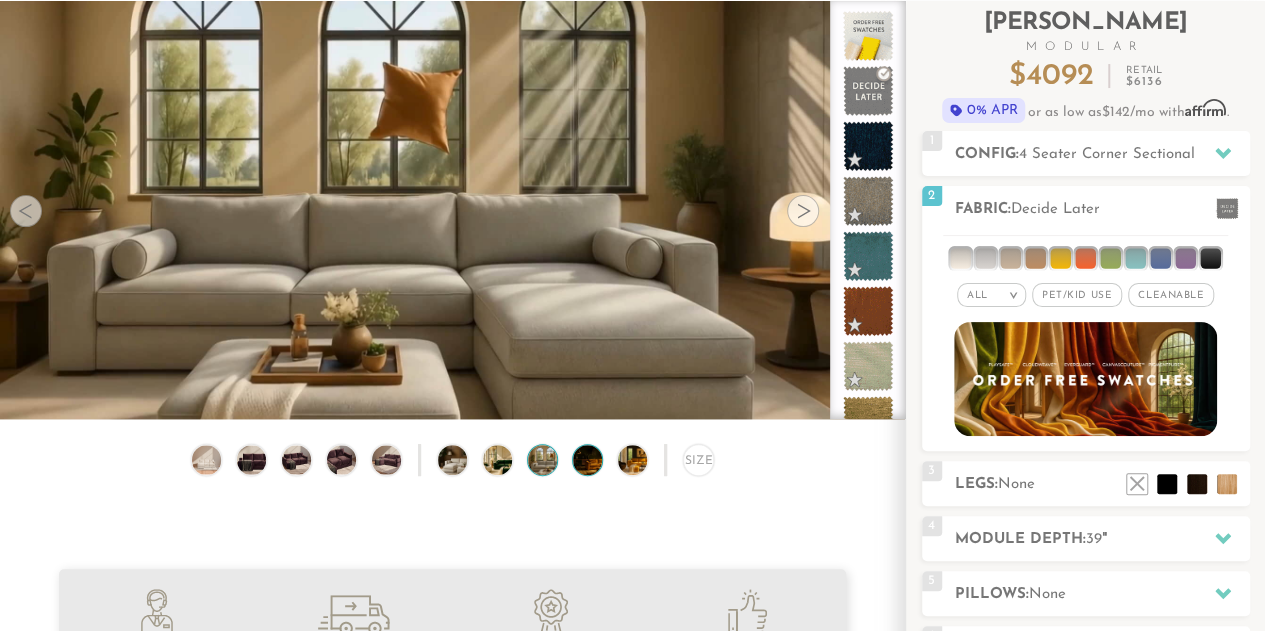 click at bounding box center (599, 459) 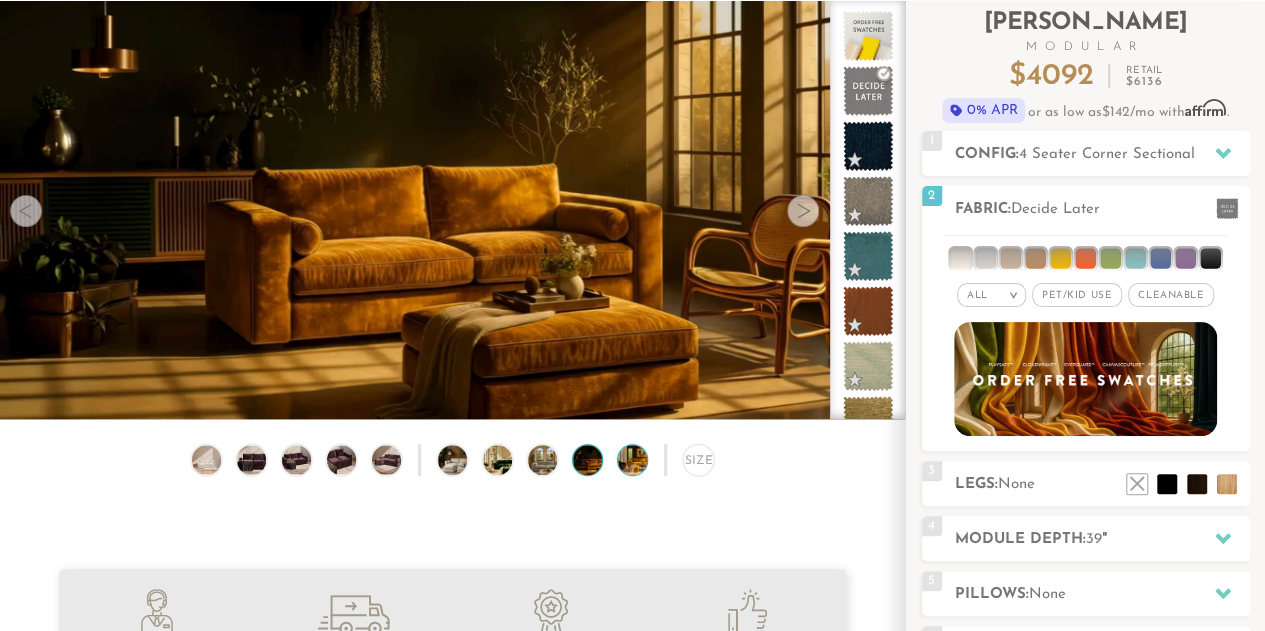 click at bounding box center (644, 459) 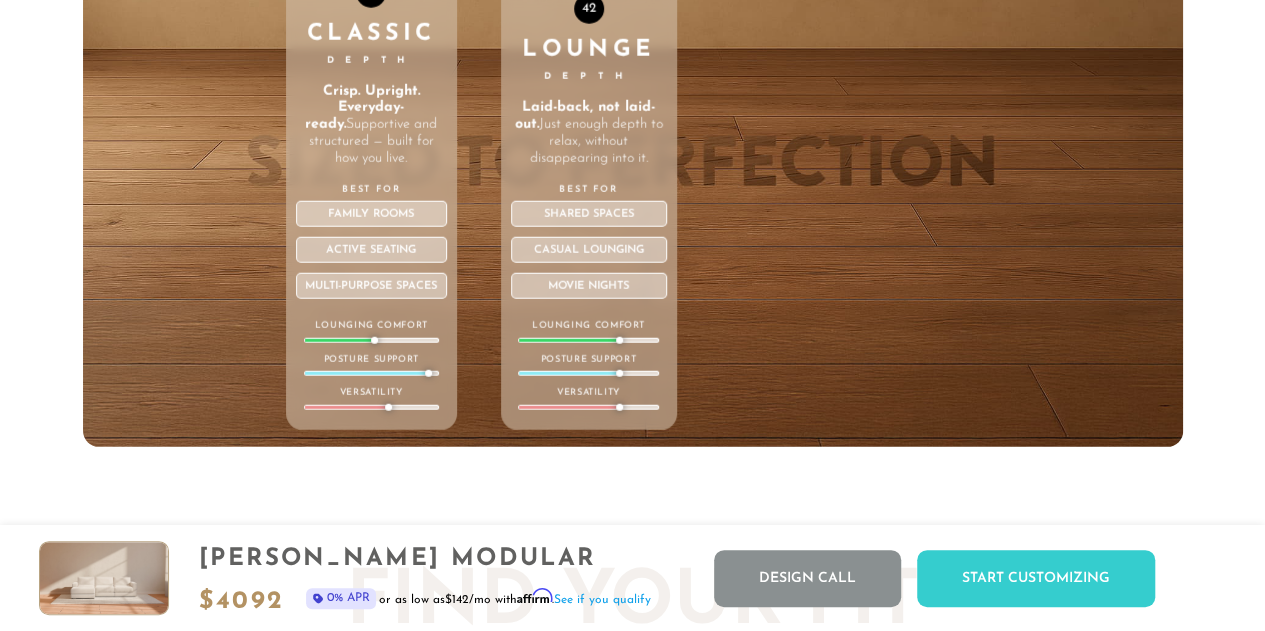 scroll, scrollTop: 6572, scrollLeft: 0, axis: vertical 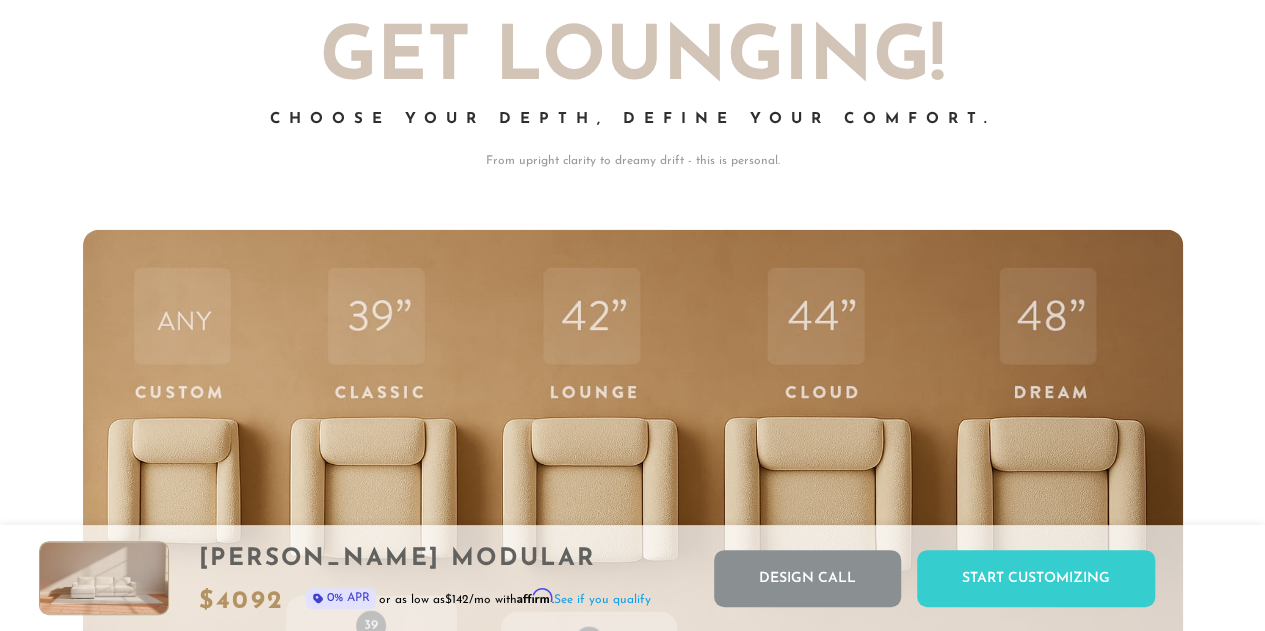 click on "42
Lounge Depth
Laid-back, not laid-out.  Just enough depth to relax, without disappearing into it.
Best For Shared Spaces Casual Lounging Movie Nights
Lounging Comfort
Posture Support
Versatility" at bounding box center (589, 655) 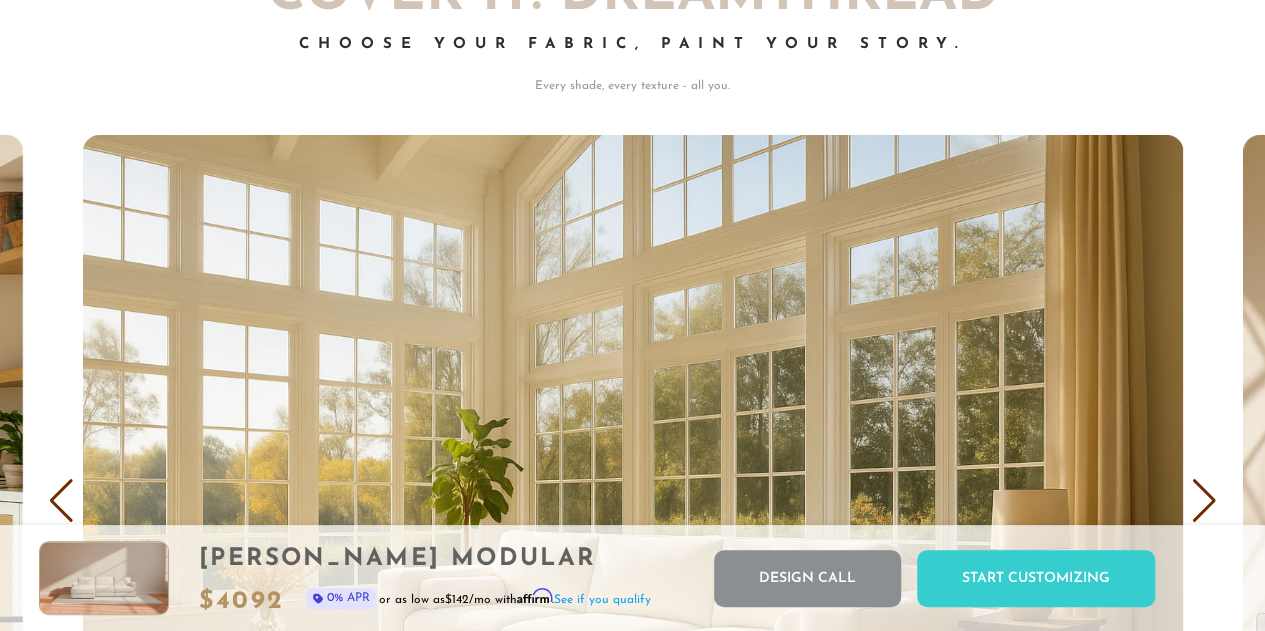 scroll, scrollTop: 11259, scrollLeft: 0, axis: vertical 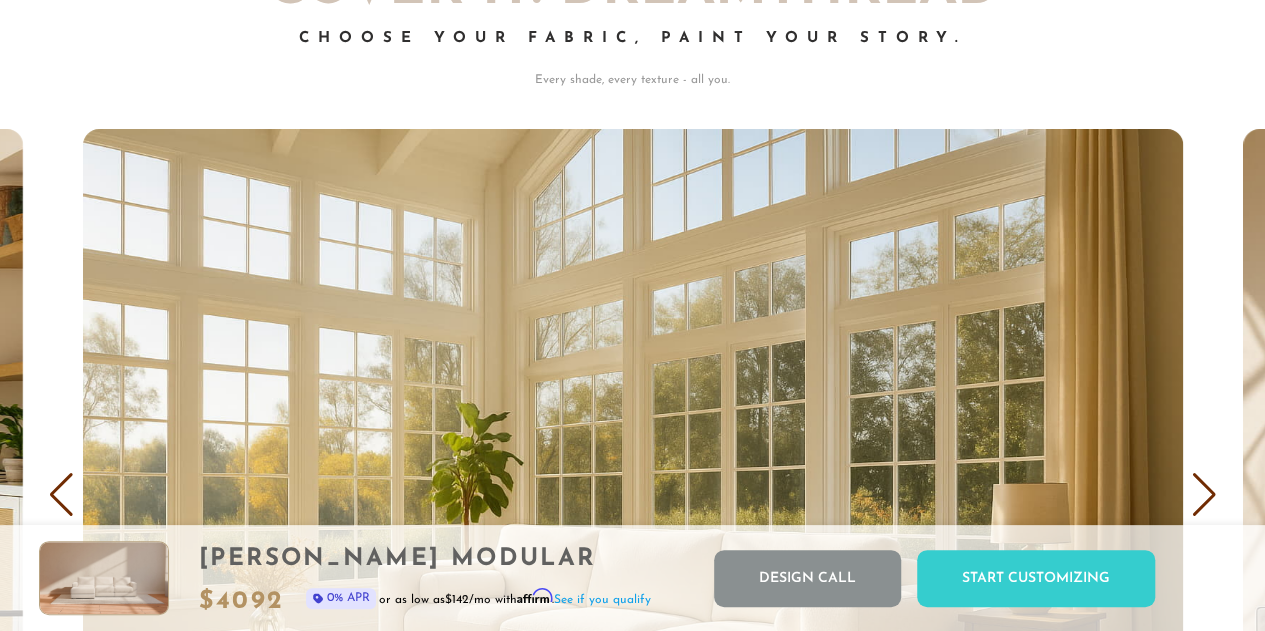 click at bounding box center (1204, 495) 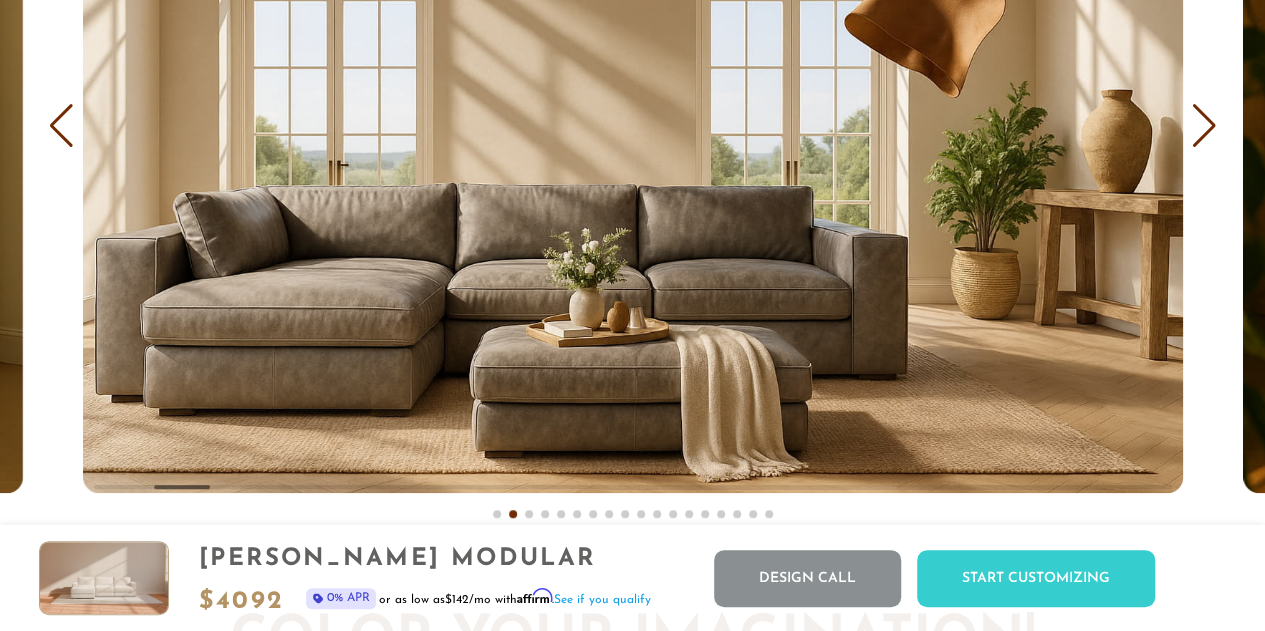 scroll, scrollTop: 11630, scrollLeft: 0, axis: vertical 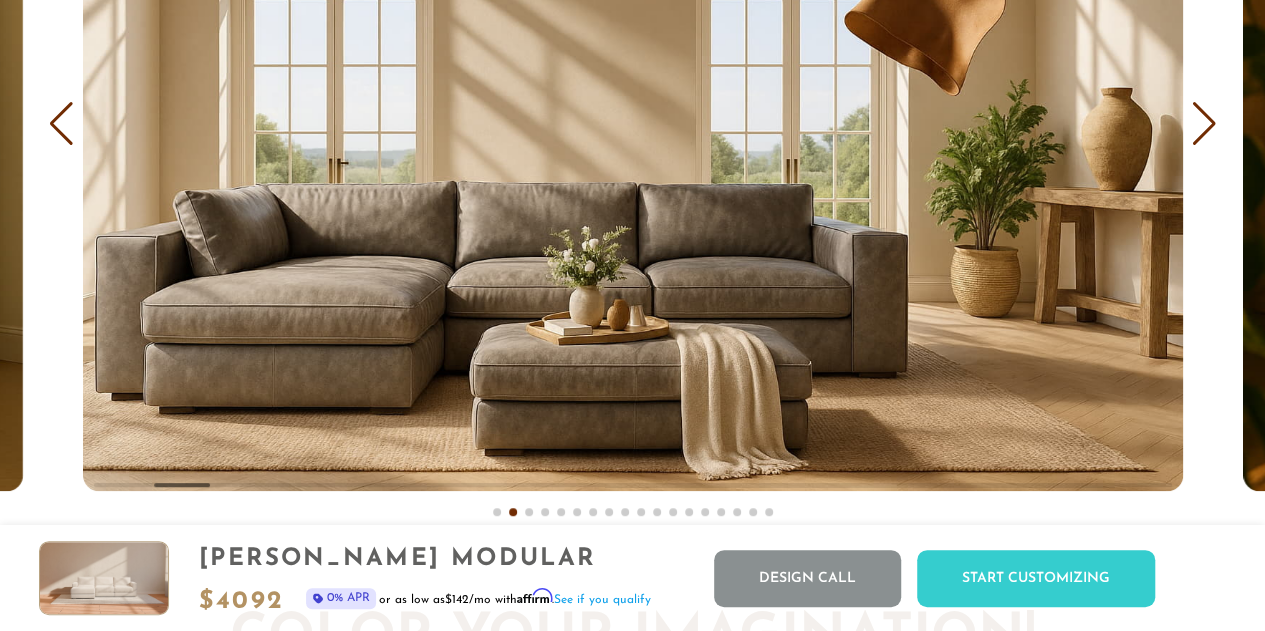 click at bounding box center (1204, 124) 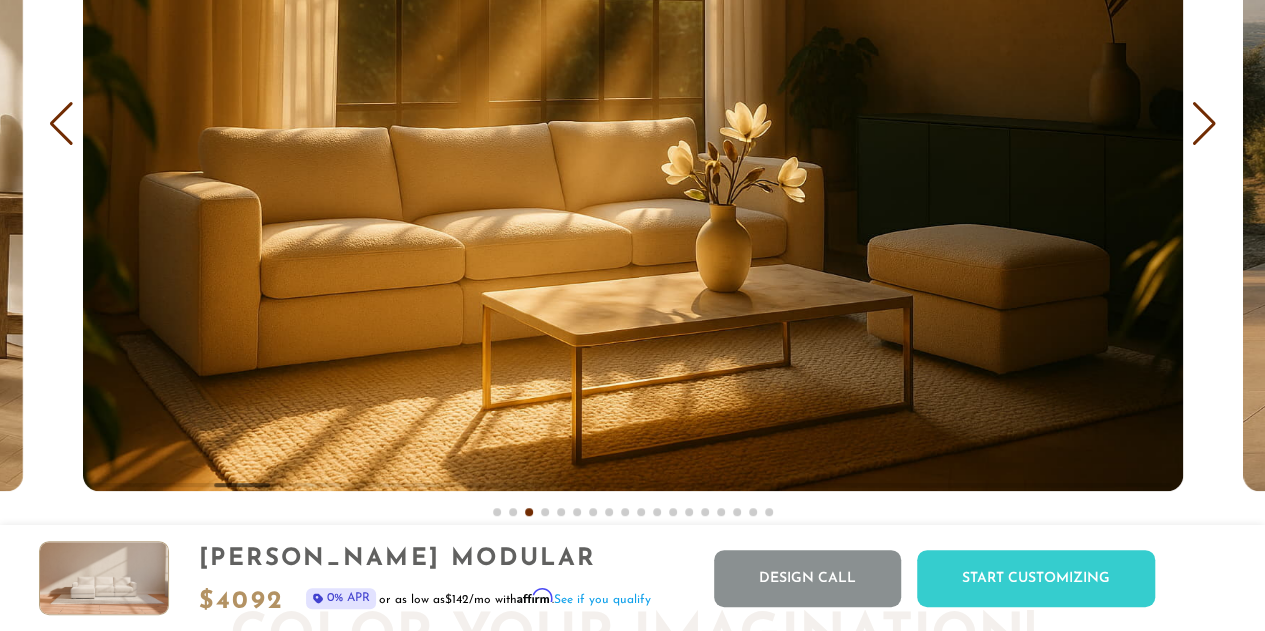click at bounding box center (1204, 124) 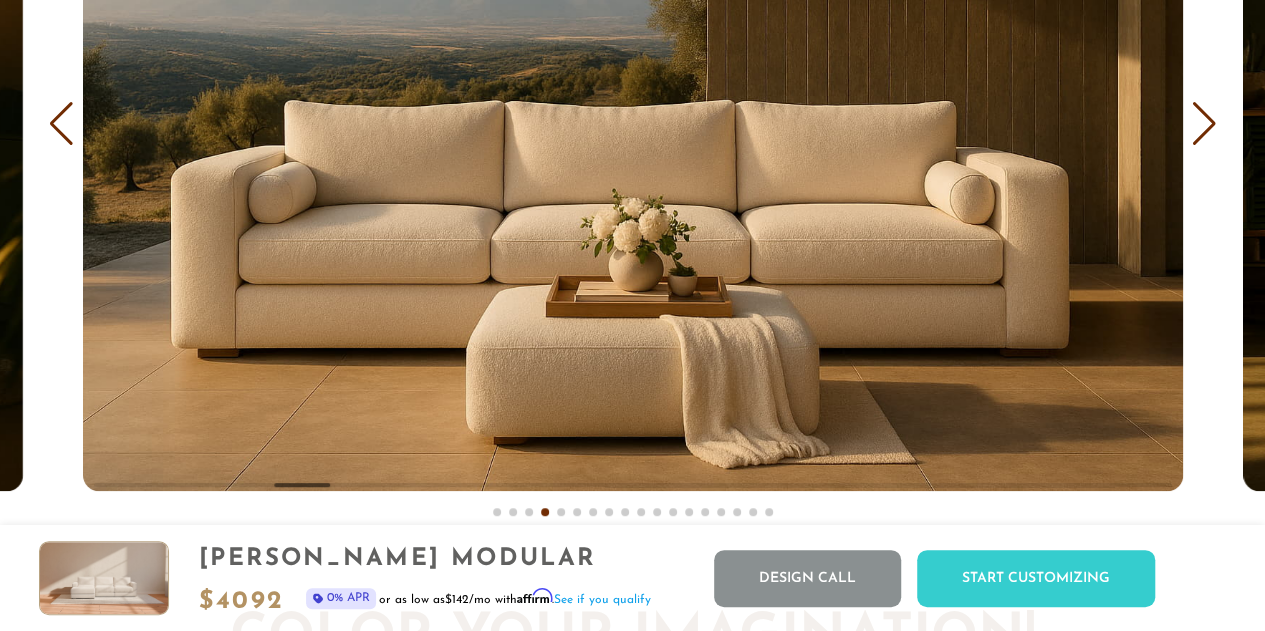 click at bounding box center [1204, 124] 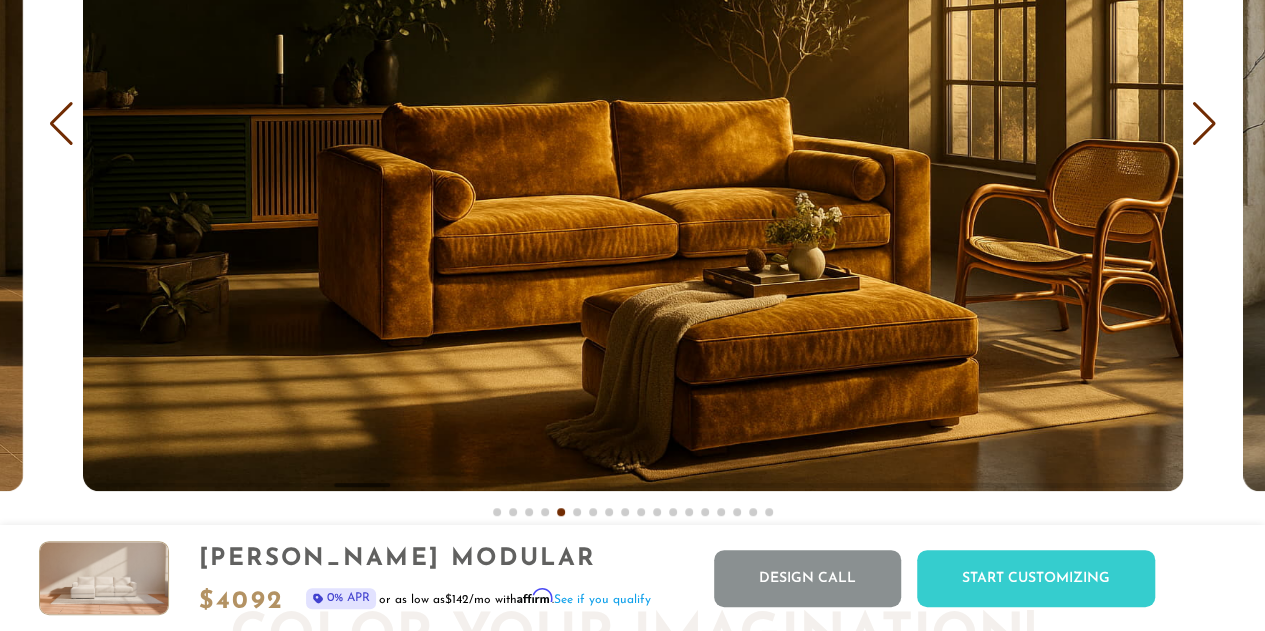 click at bounding box center (1204, 124) 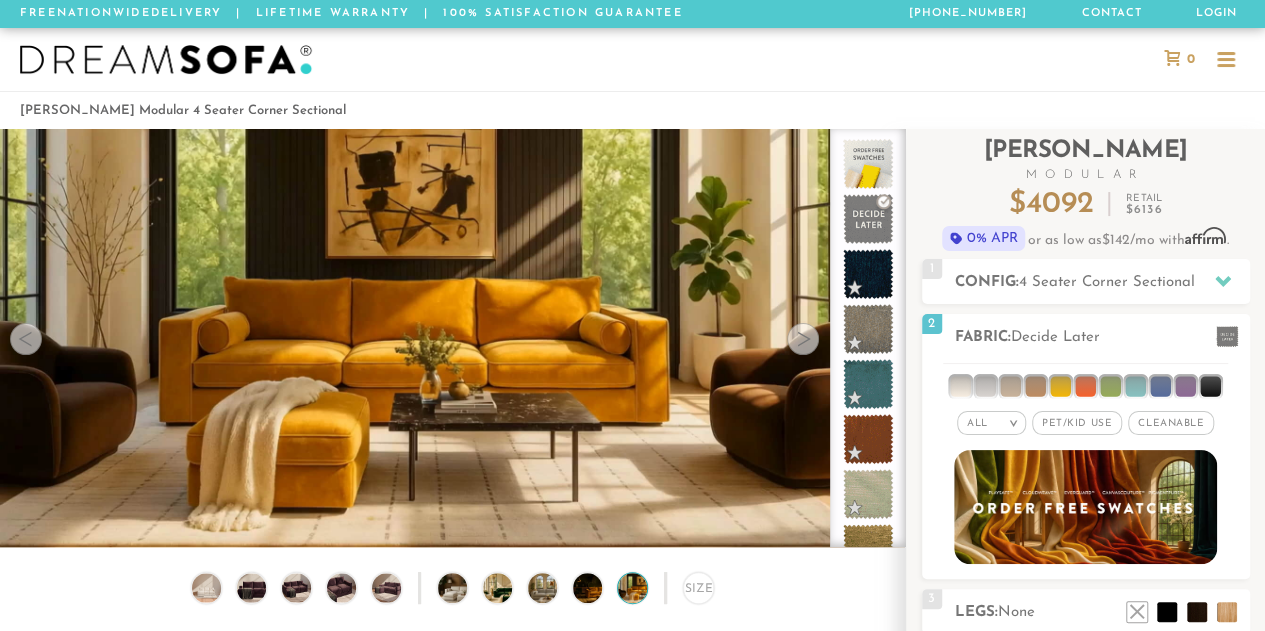 scroll, scrollTop: 1, scrollLeft: 0, axis: vertical 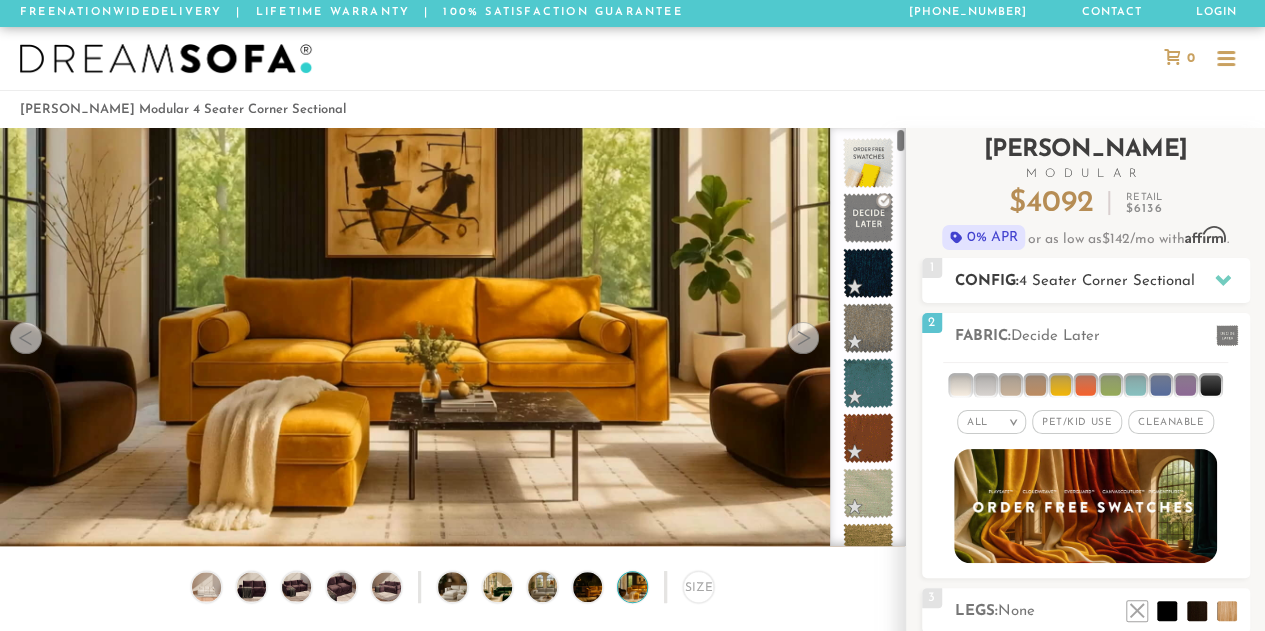 click at bounding box center [1223, 280] 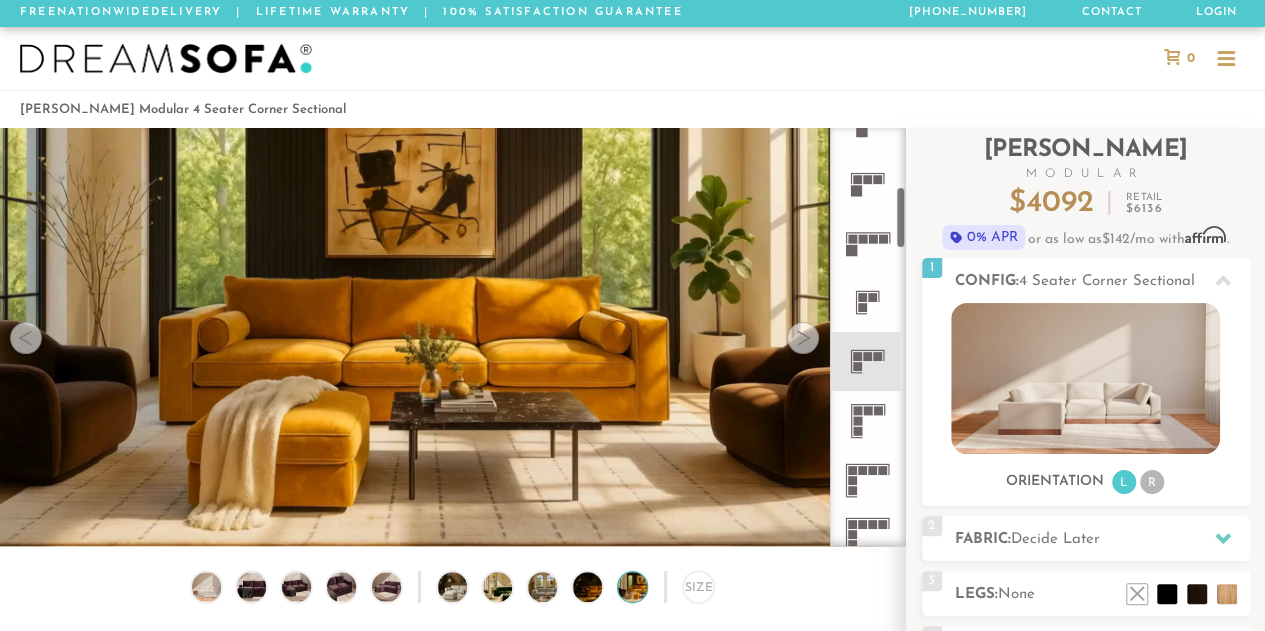 scroll, scrollTop: 394, scrollLeft: 0, axis: vertical 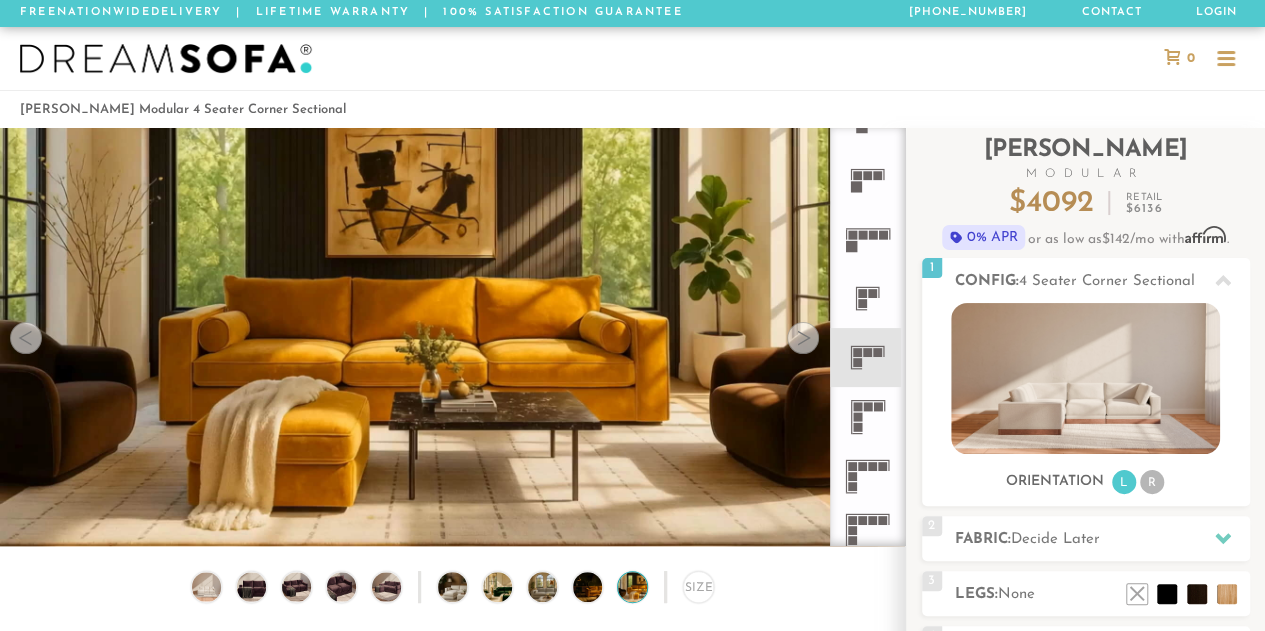 click 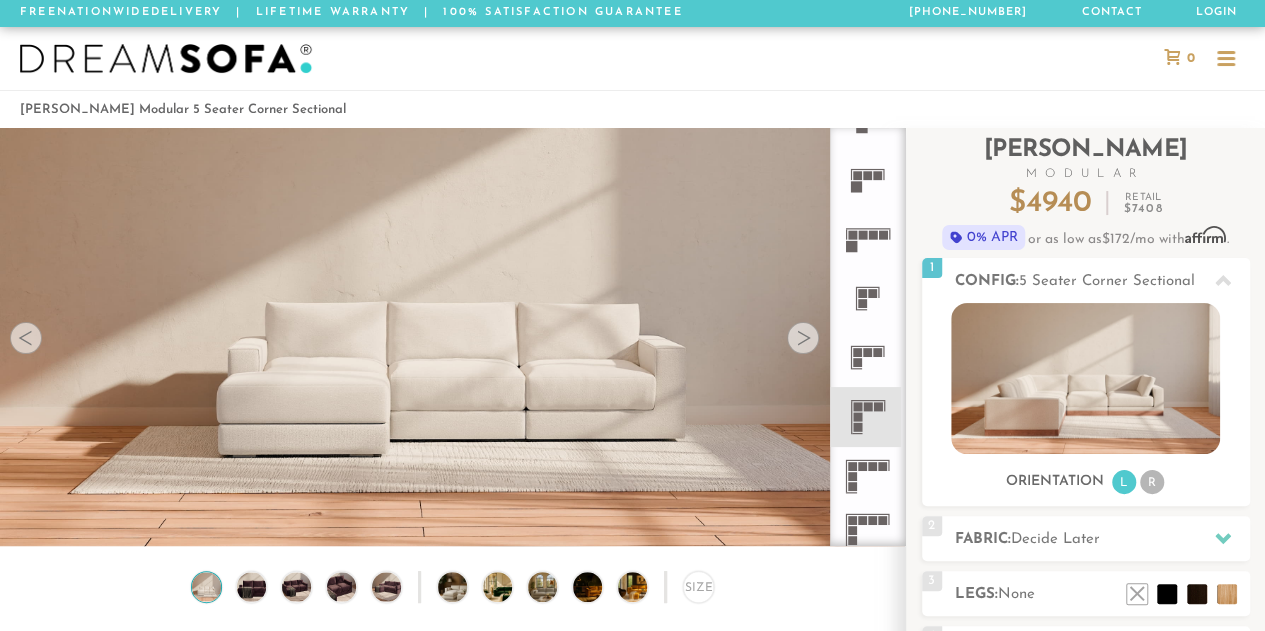 click at bounding box center (803, 338) 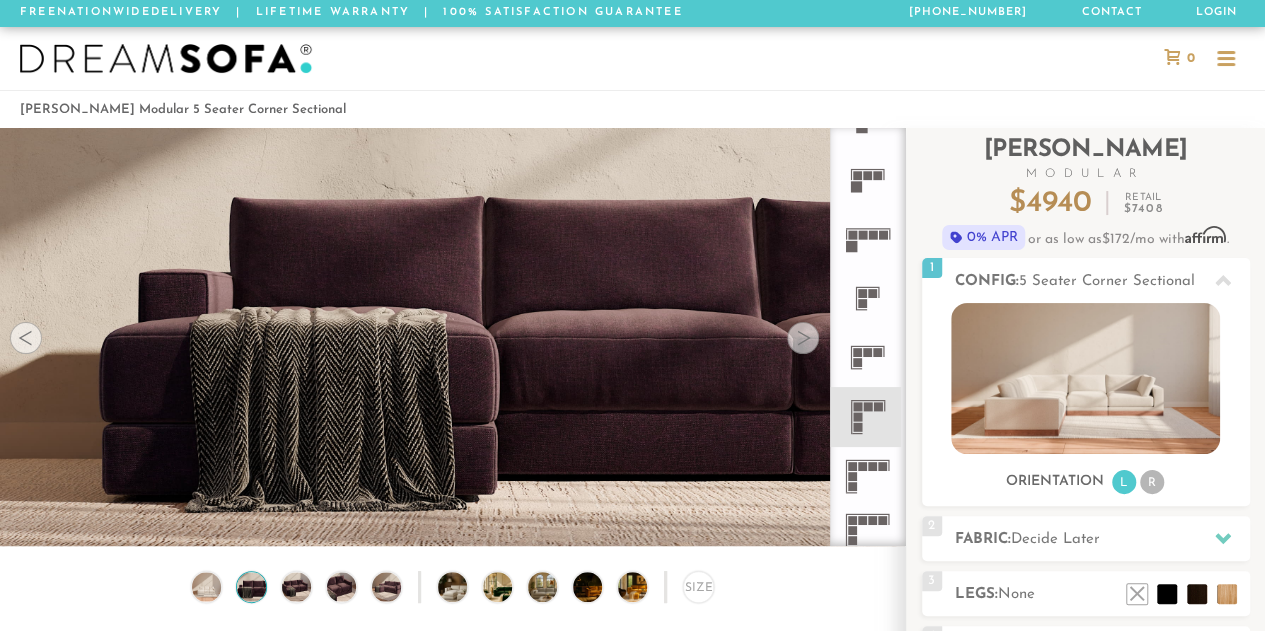 click at bounding box center [803, 338] 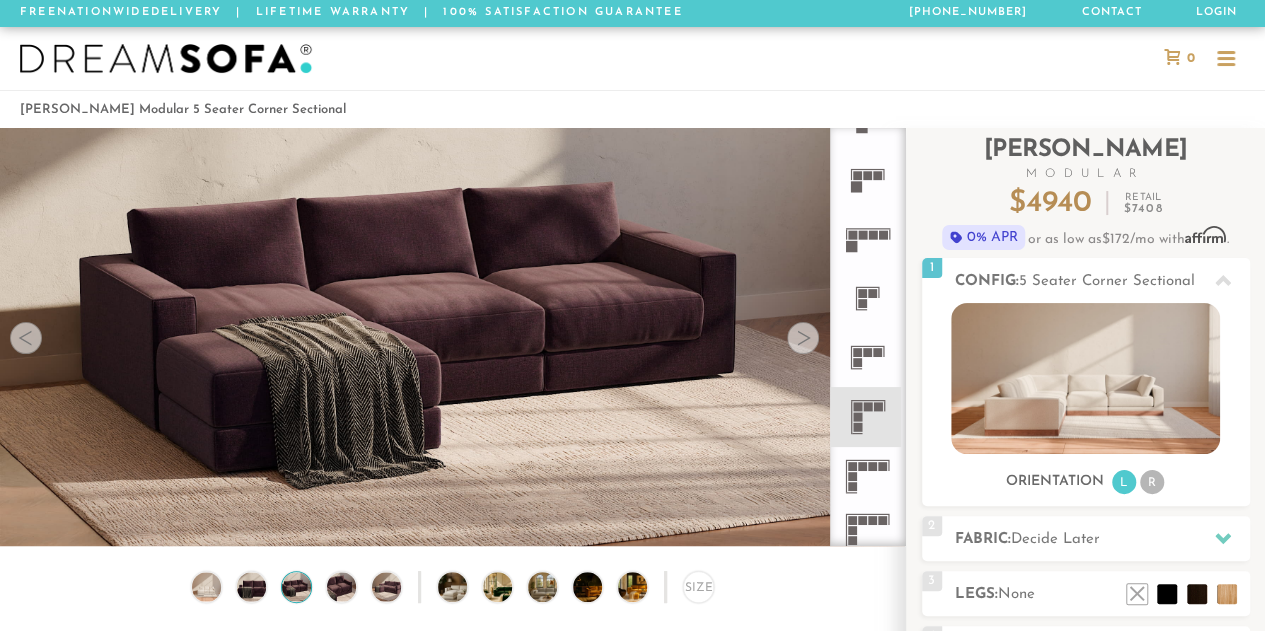 click at bounding box center [803, 338] 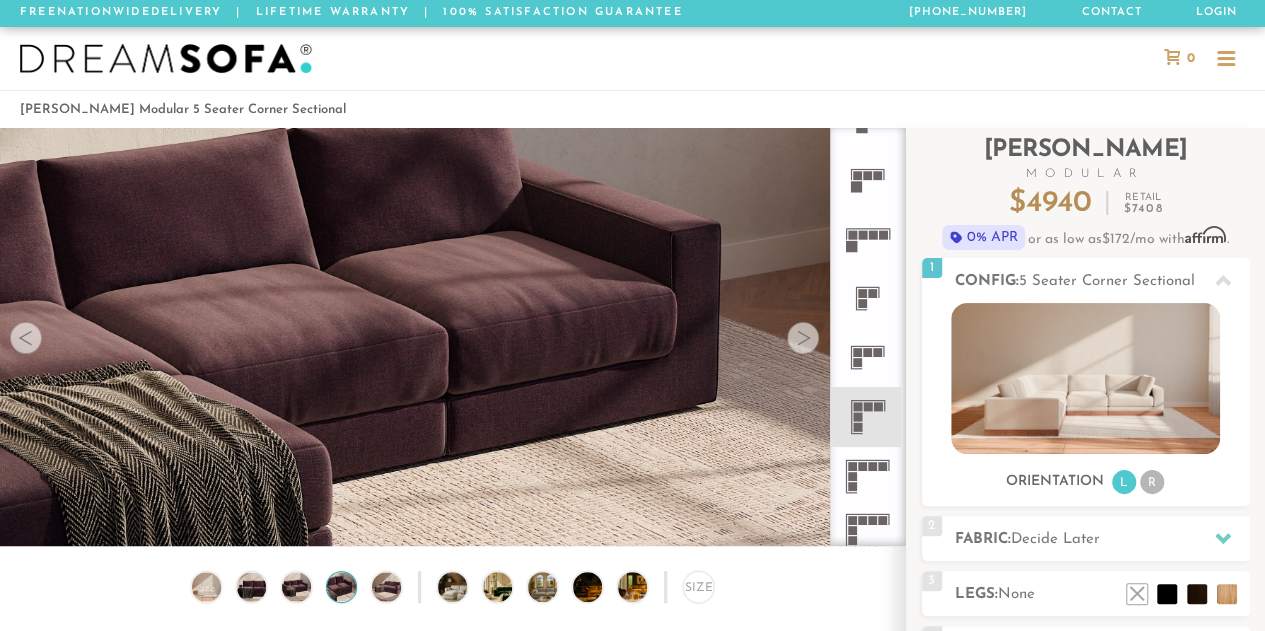 click at bounding box center [803, 338] 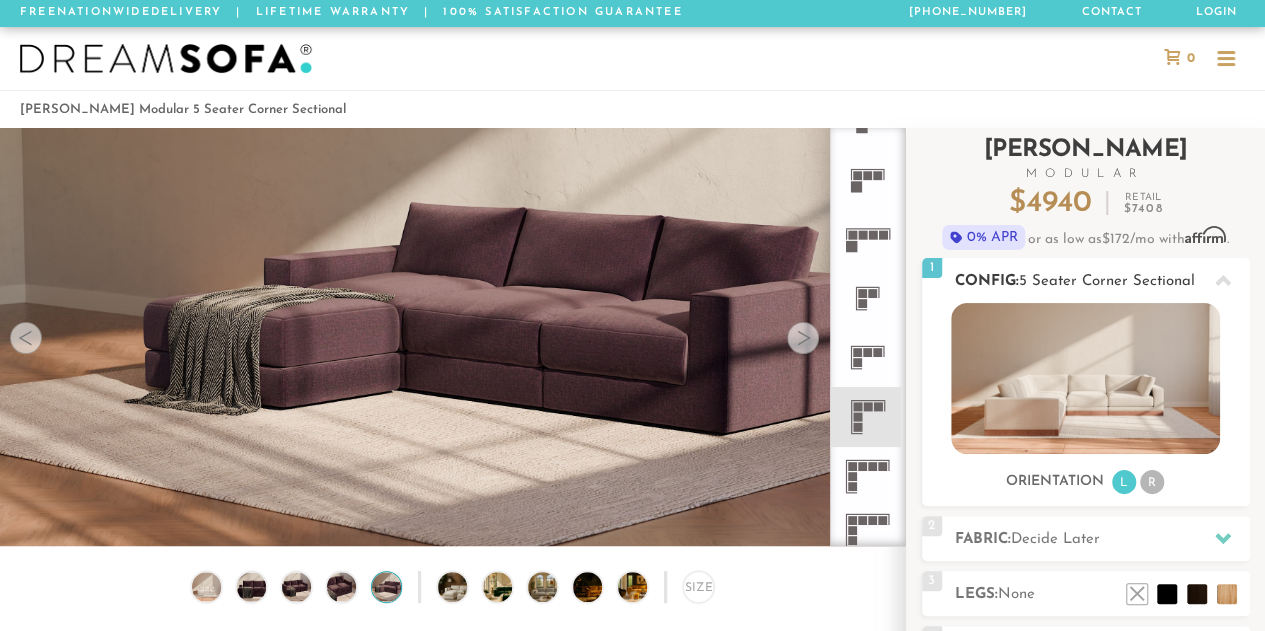 click at bounding box center (1085, 378) 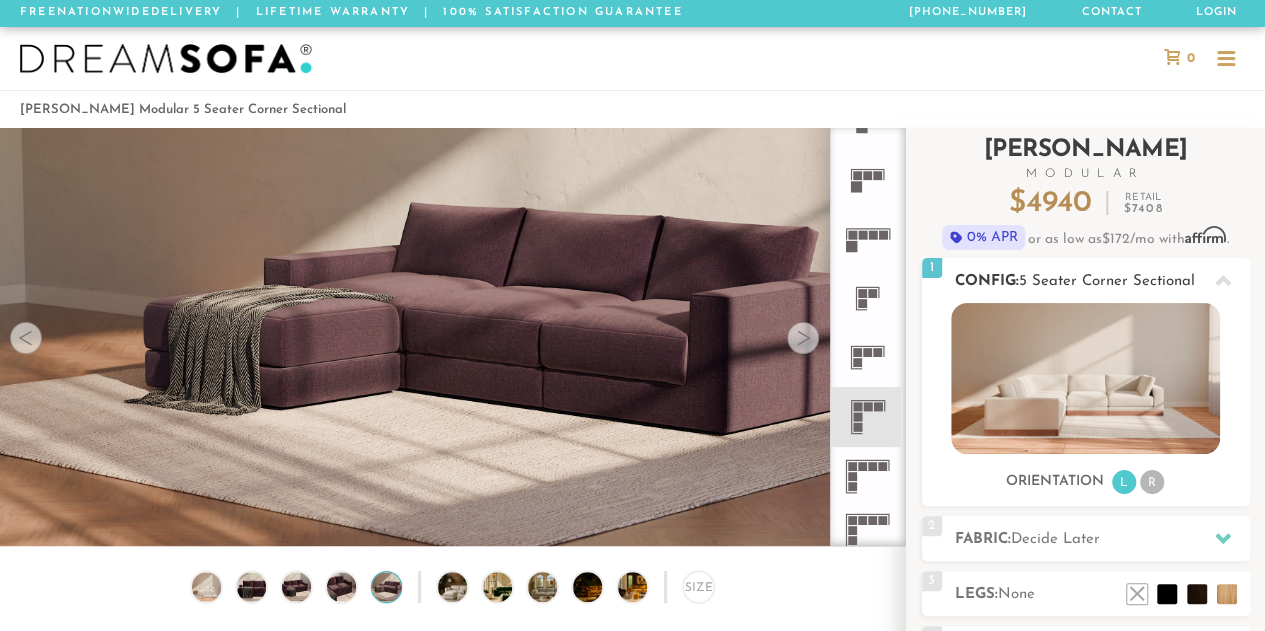 scroll, scrollTop: 0, scrollLeft: 0, axis: both 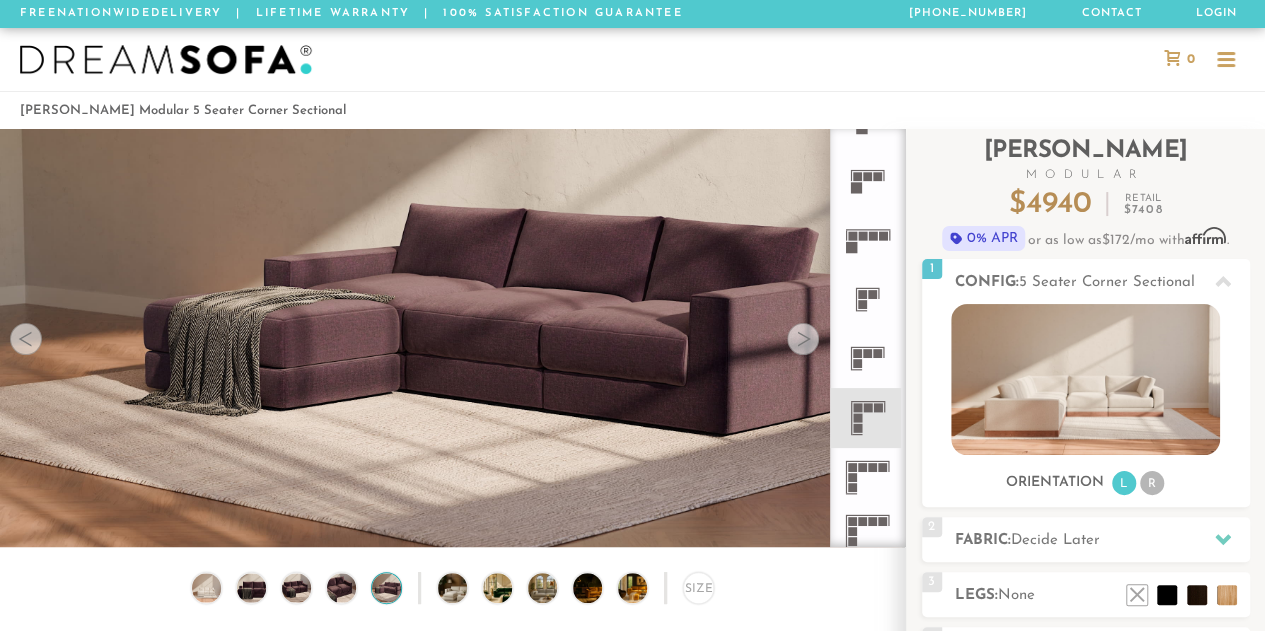click at bounding box center [452, 283] 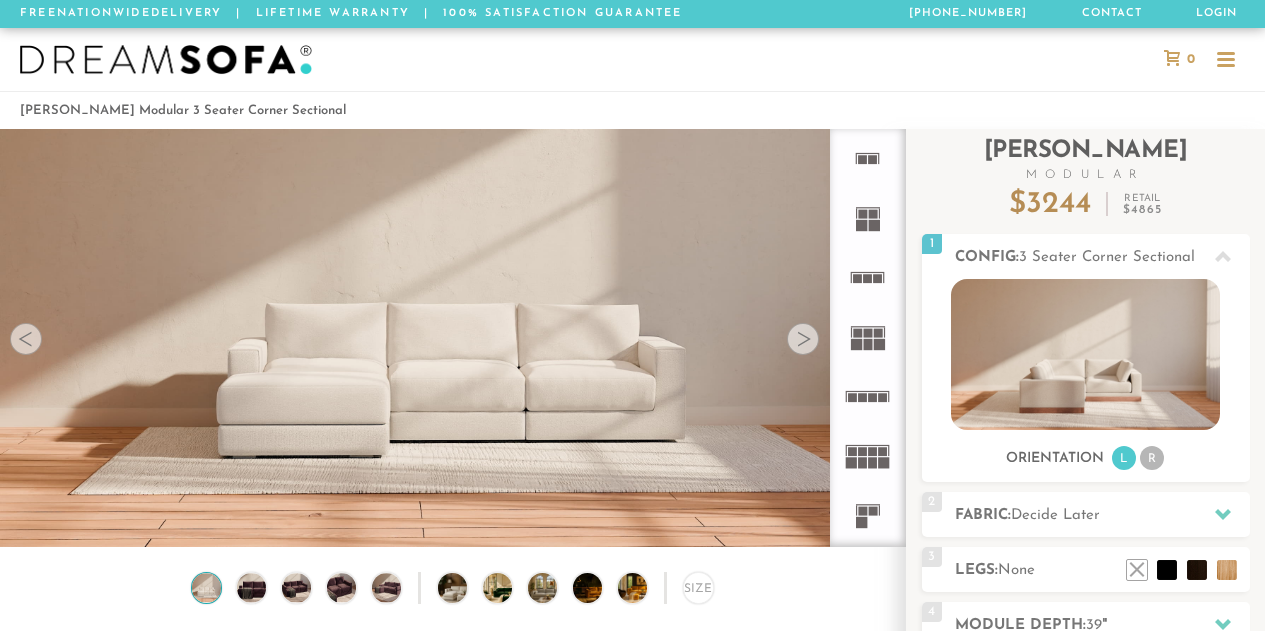 scroll, scrollTop: 1416, scrollLeft: 0, axis: vertical 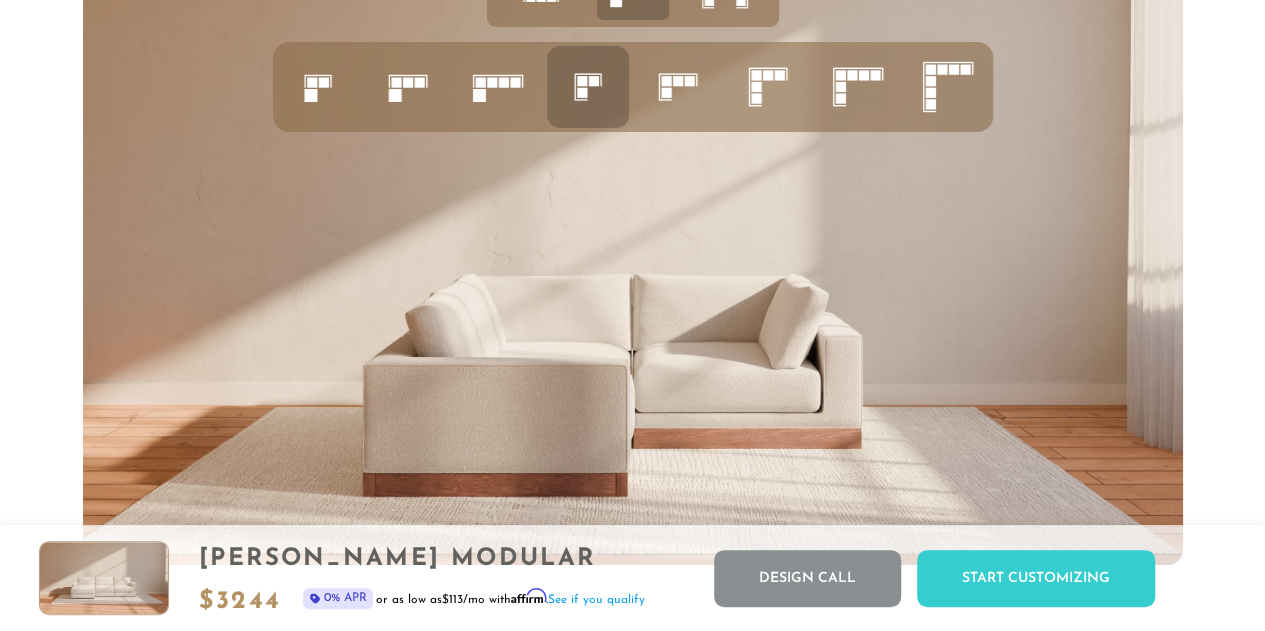click 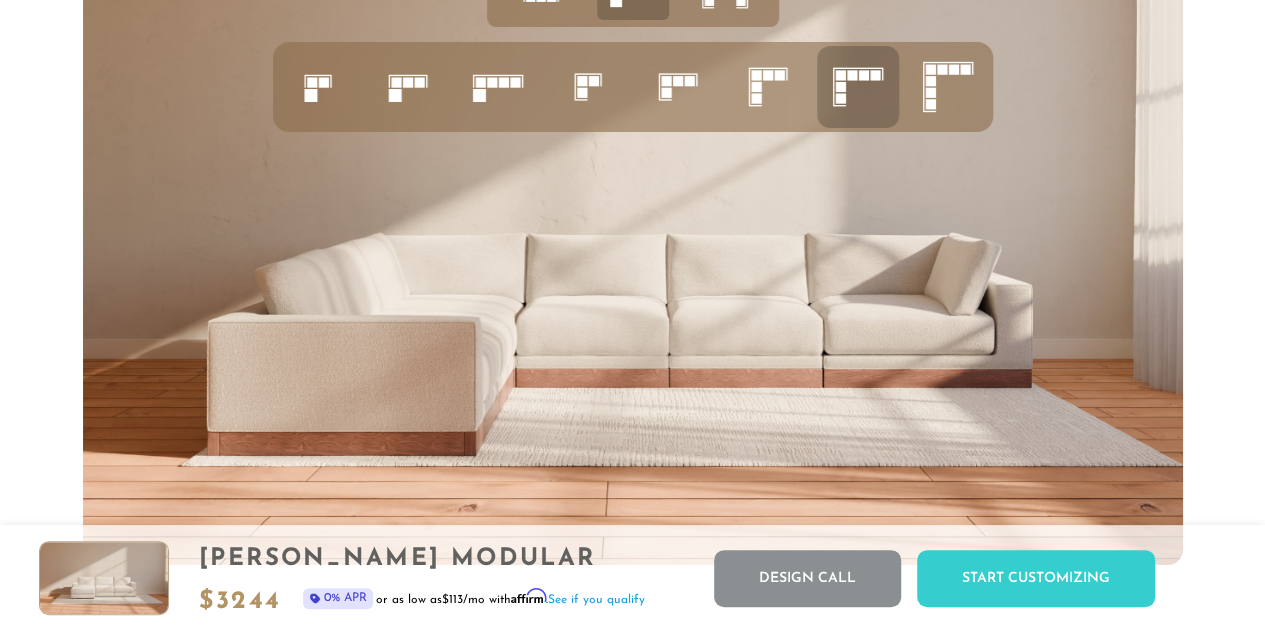 click 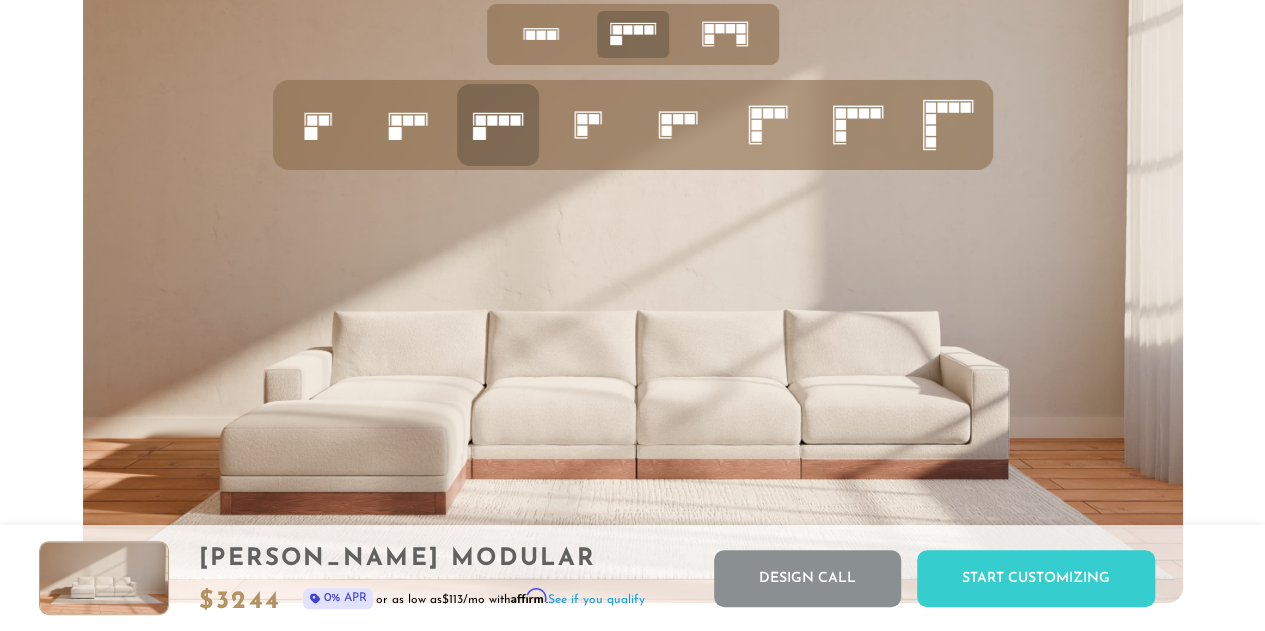 scroll, scrollTop: 7420, scrollLeft: 0, axis: vertical 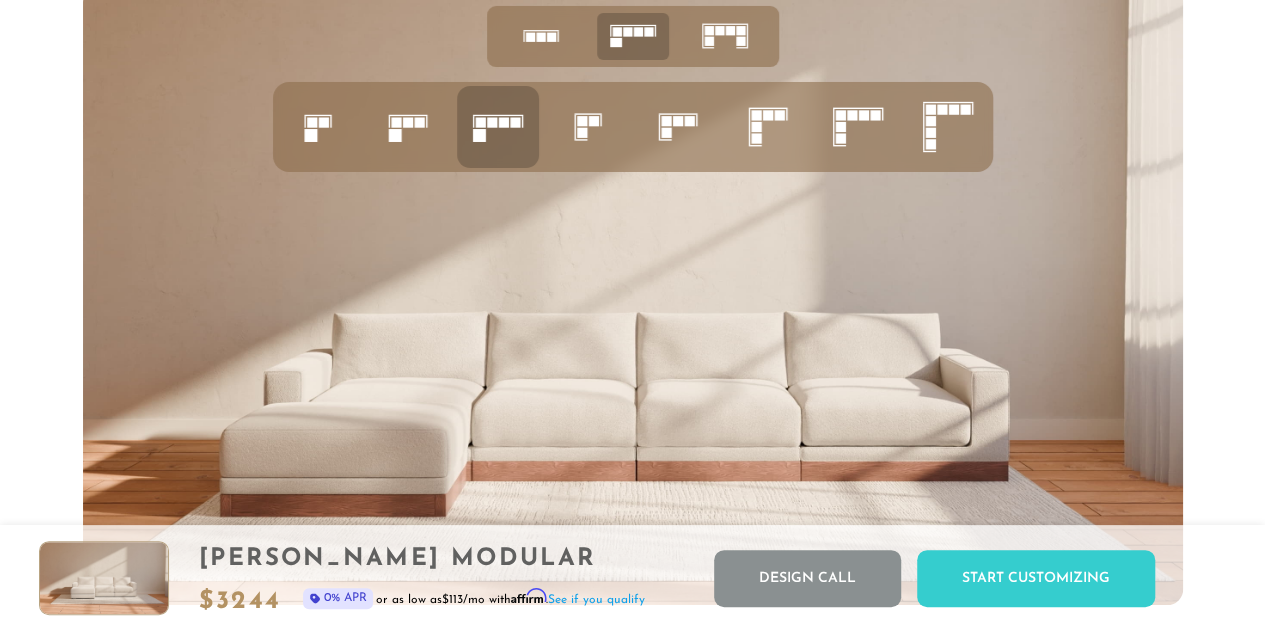 click 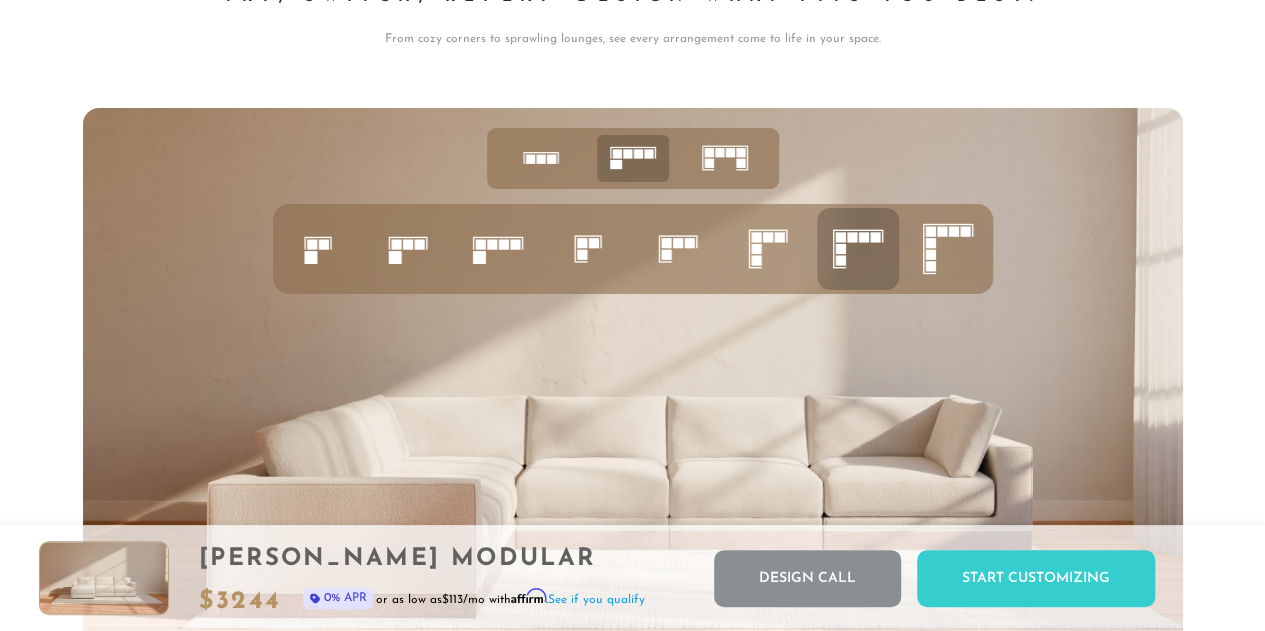 scroll, scrollTop: 7296, scrollLeft: 0, axis: vertical 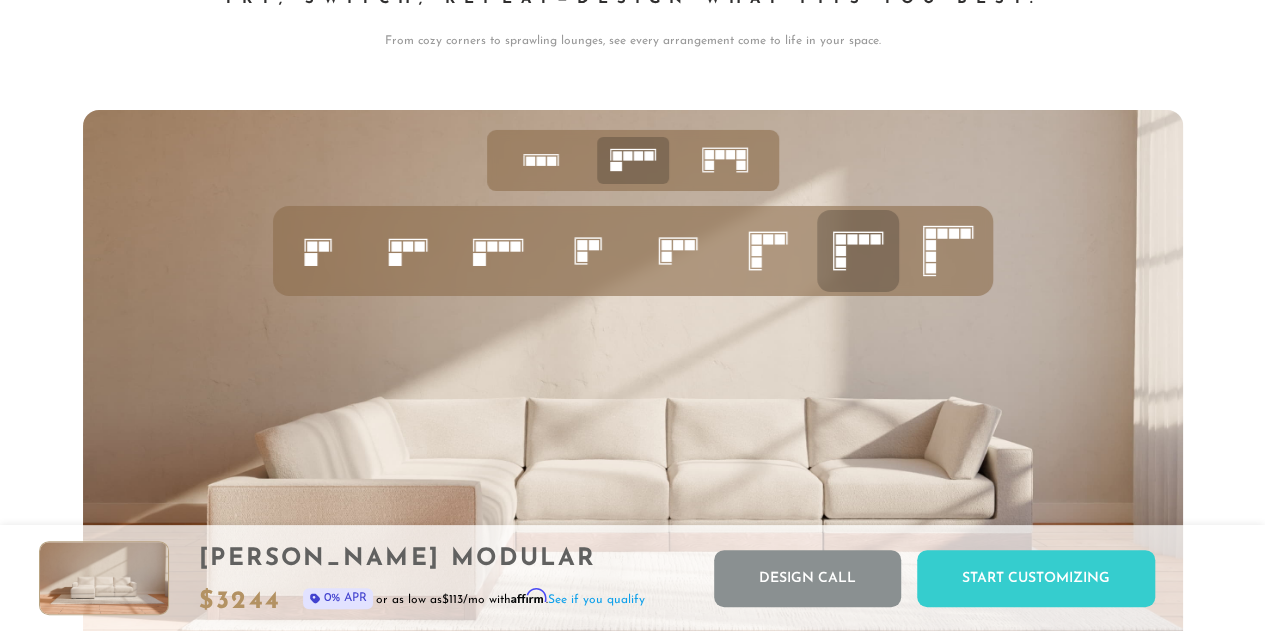click 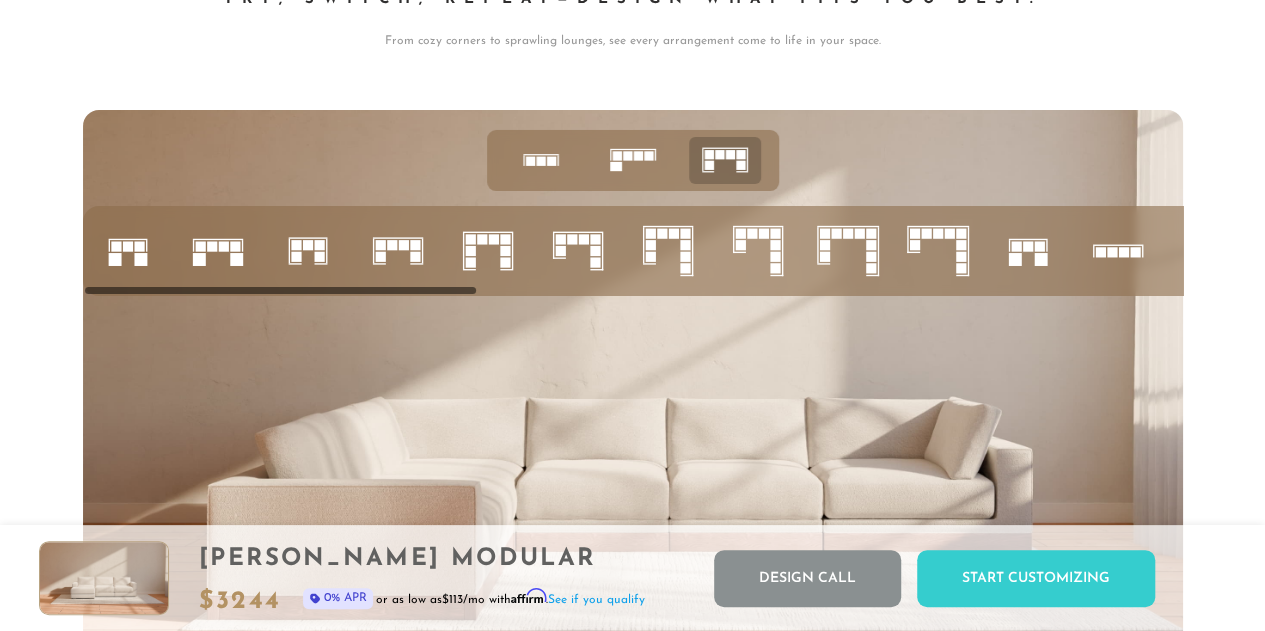 click 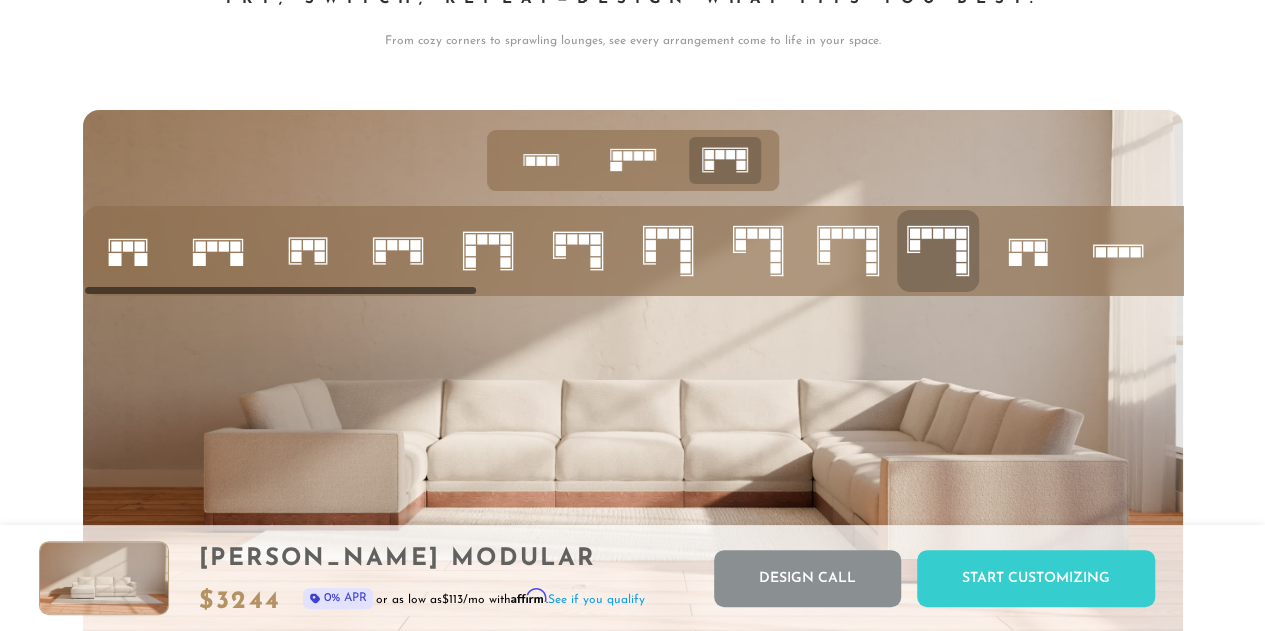 click 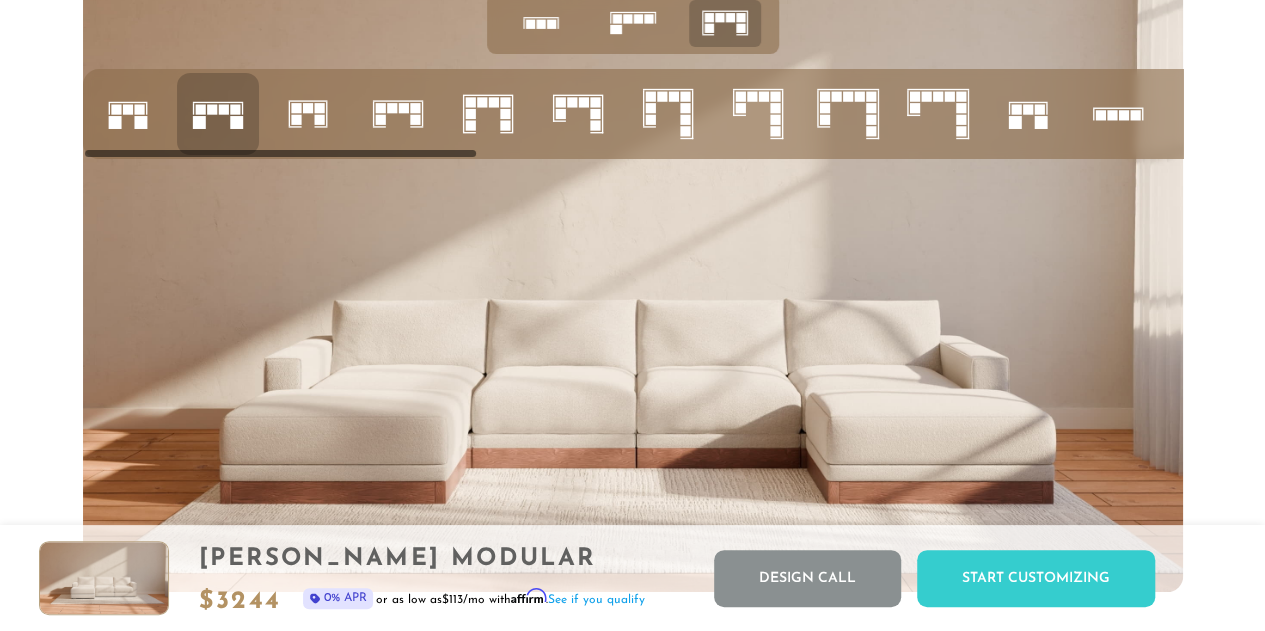 scroll, scrollTop: 7430, scrollLeft: 0, axis: vertical 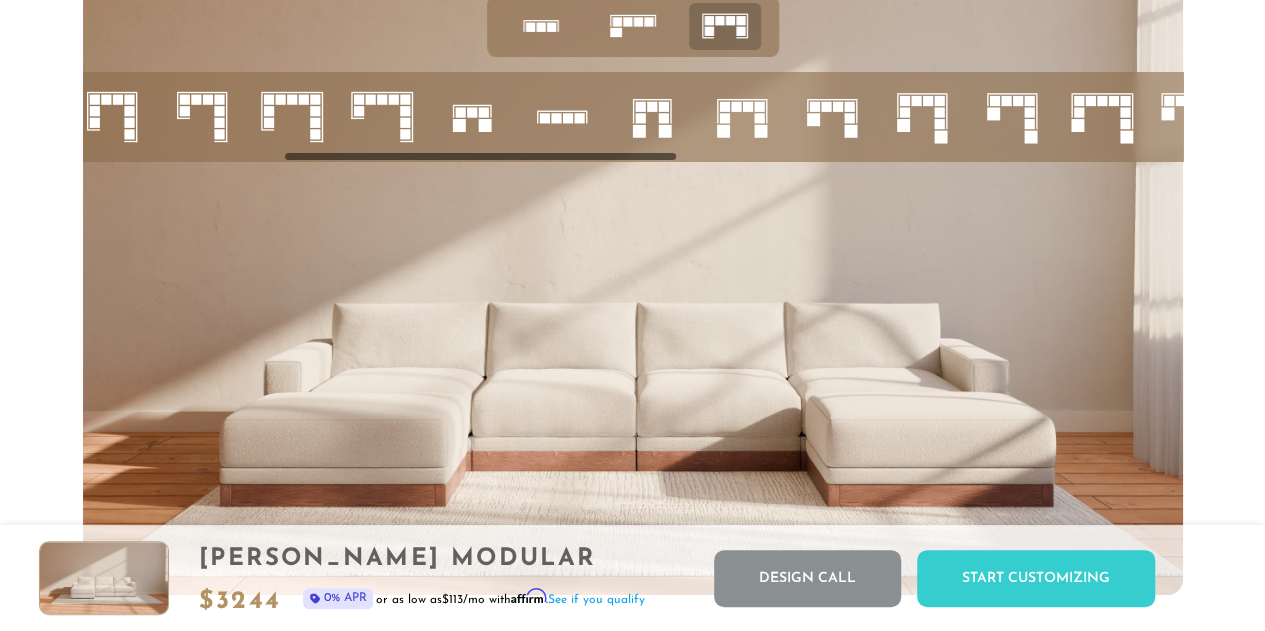 click 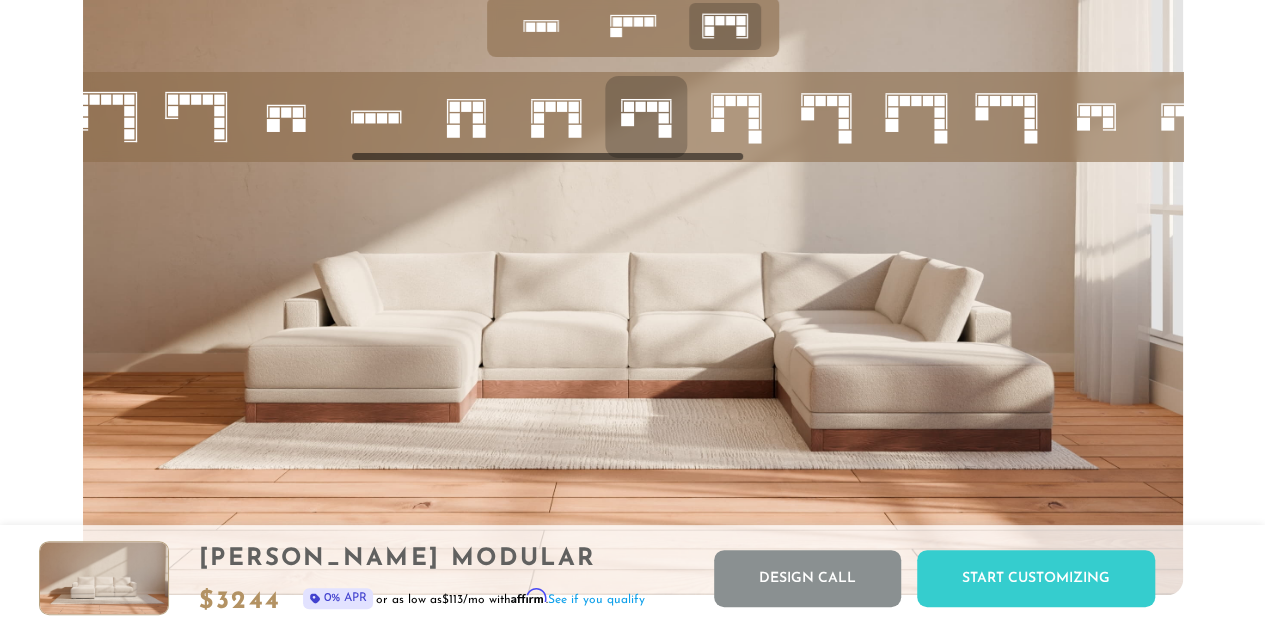 scroll, scrollTop: 0, scrollLeft: 742, axis: horizontal 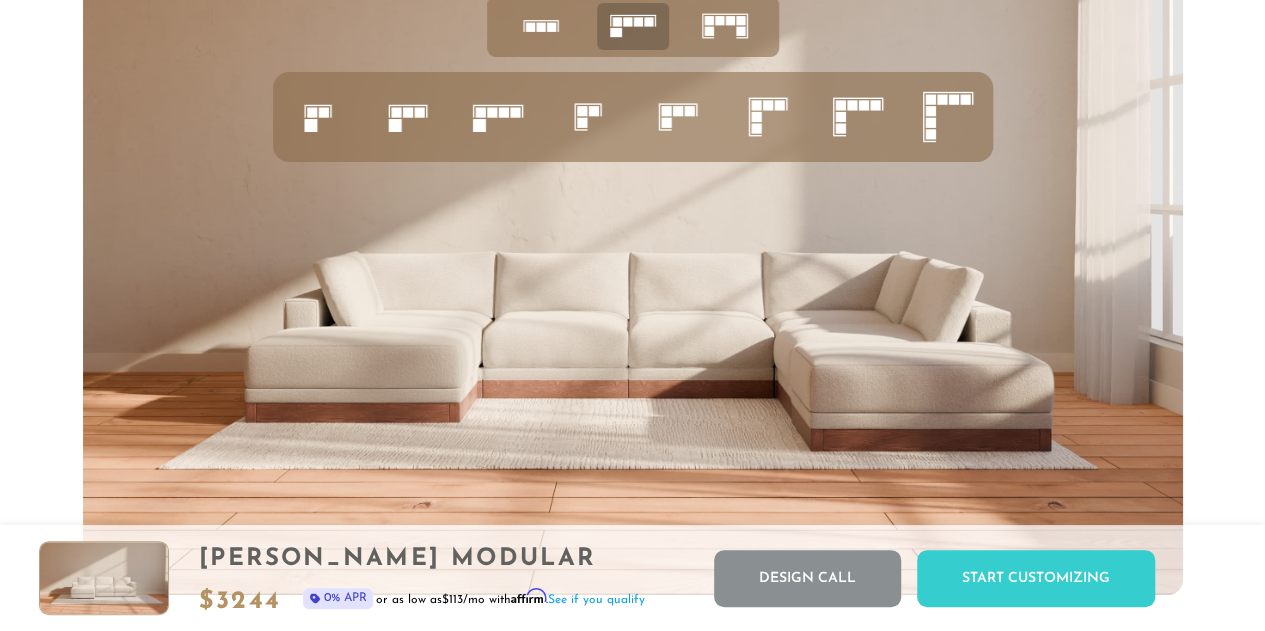 click 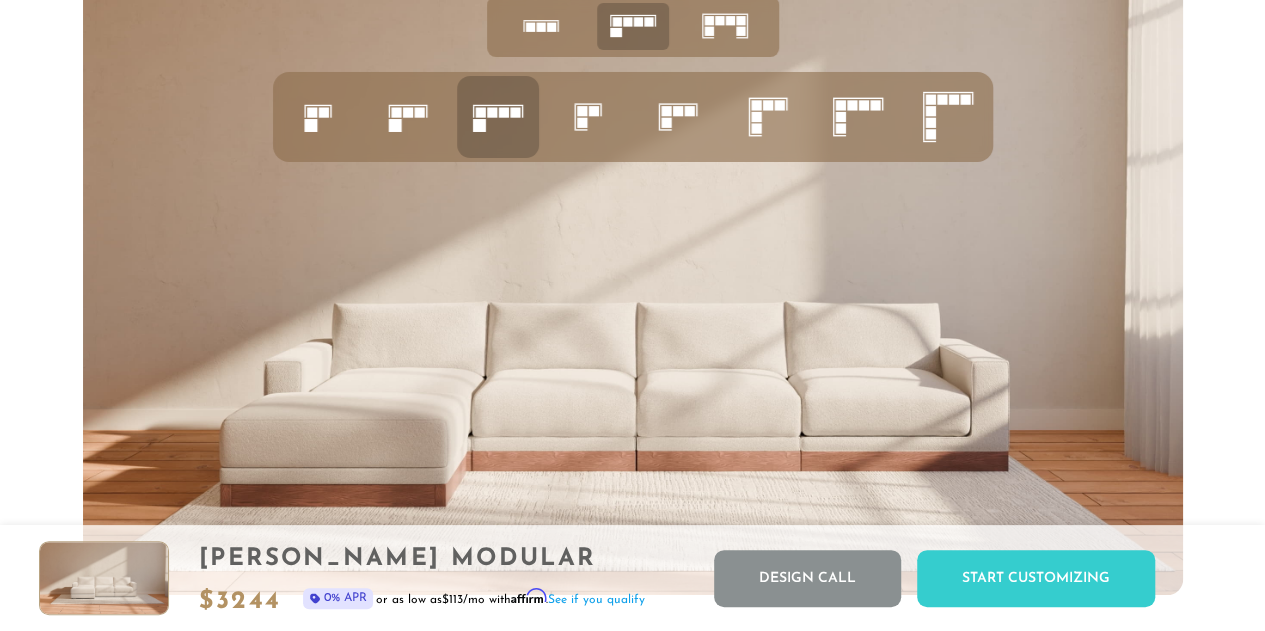 click at bounding box center [633, 285] 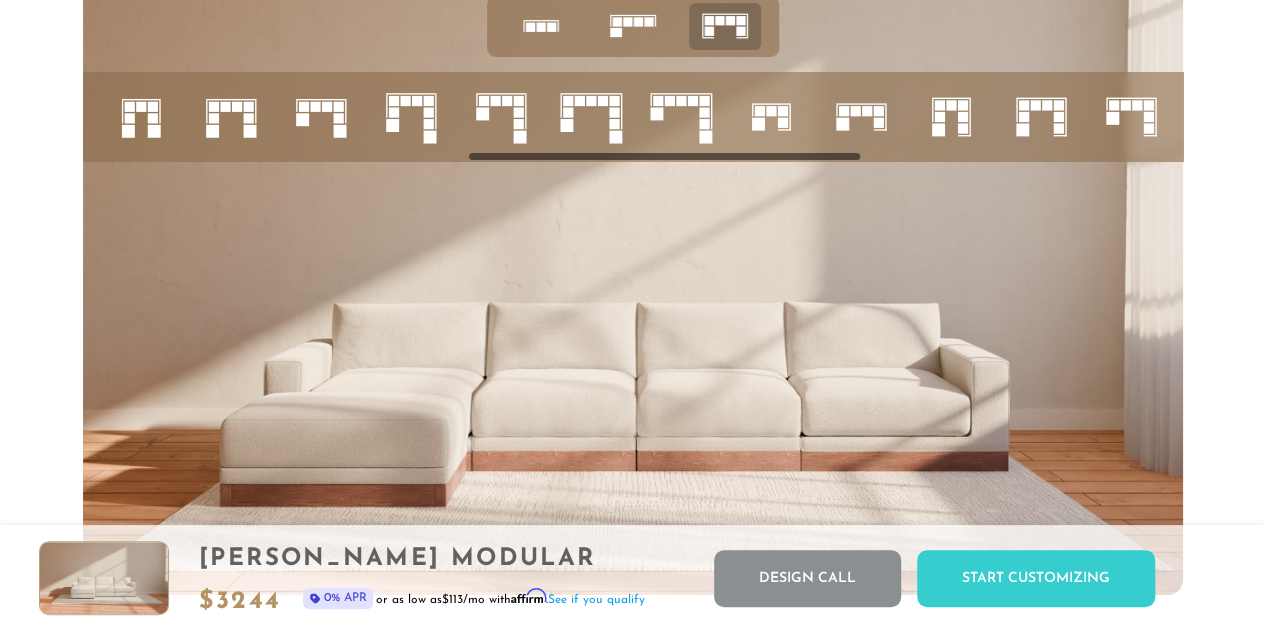 scroll, scrollTop: 0, scrollLeft: 1077, axis: horizontal 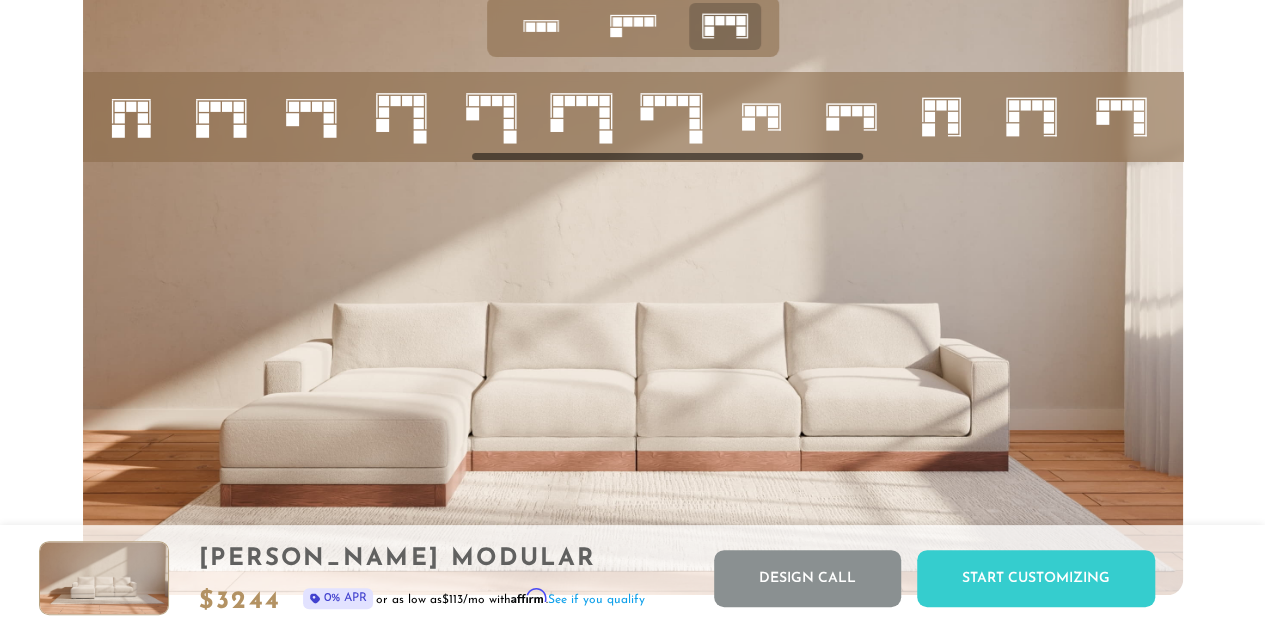 click 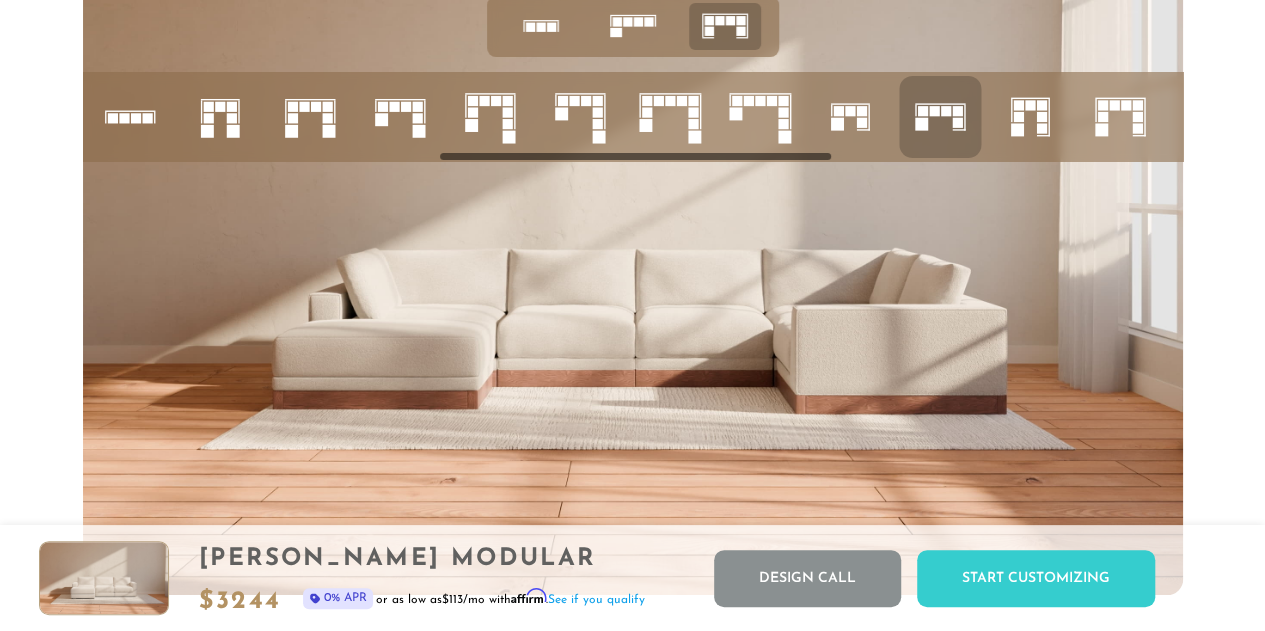 scroll, scrollTop: 0, scrollLeft: 987, axis: horizontal 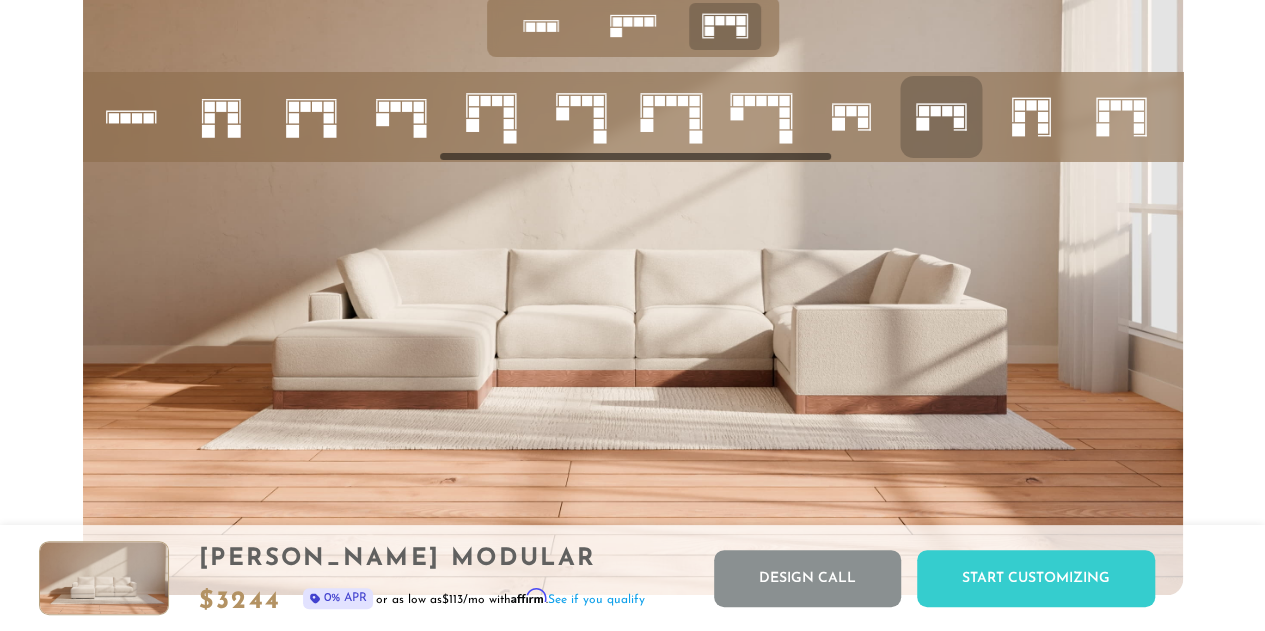 click 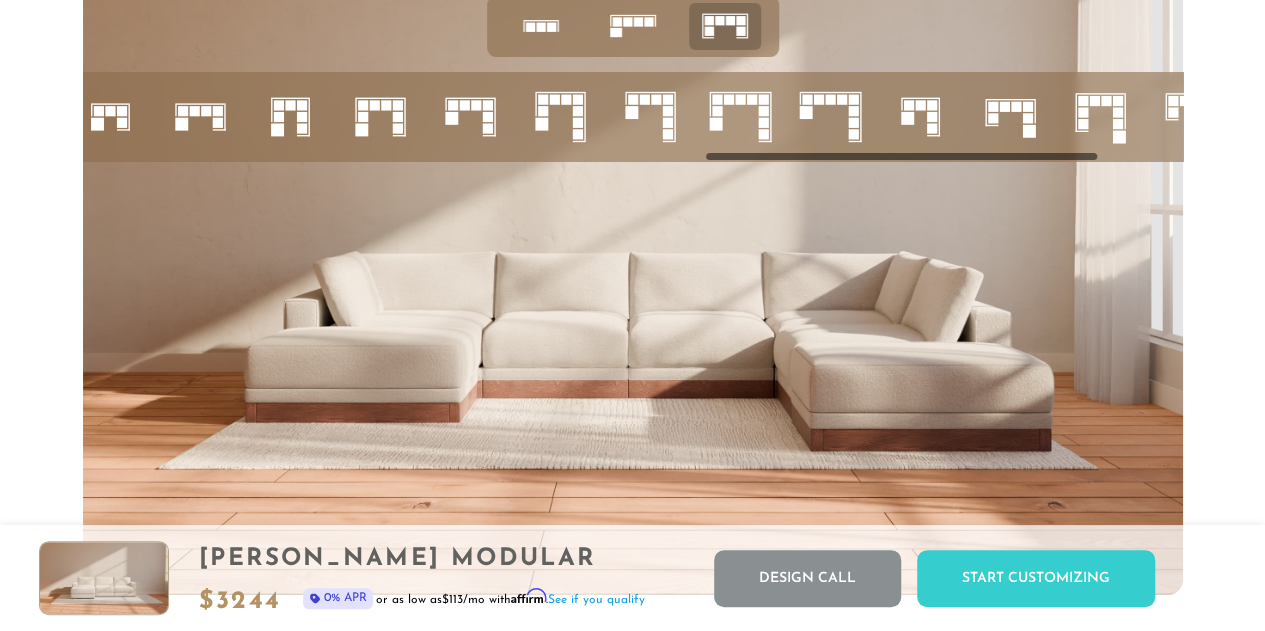 scroll, scrollTop: 0, scrollLeft: 1732, axis: horizontal 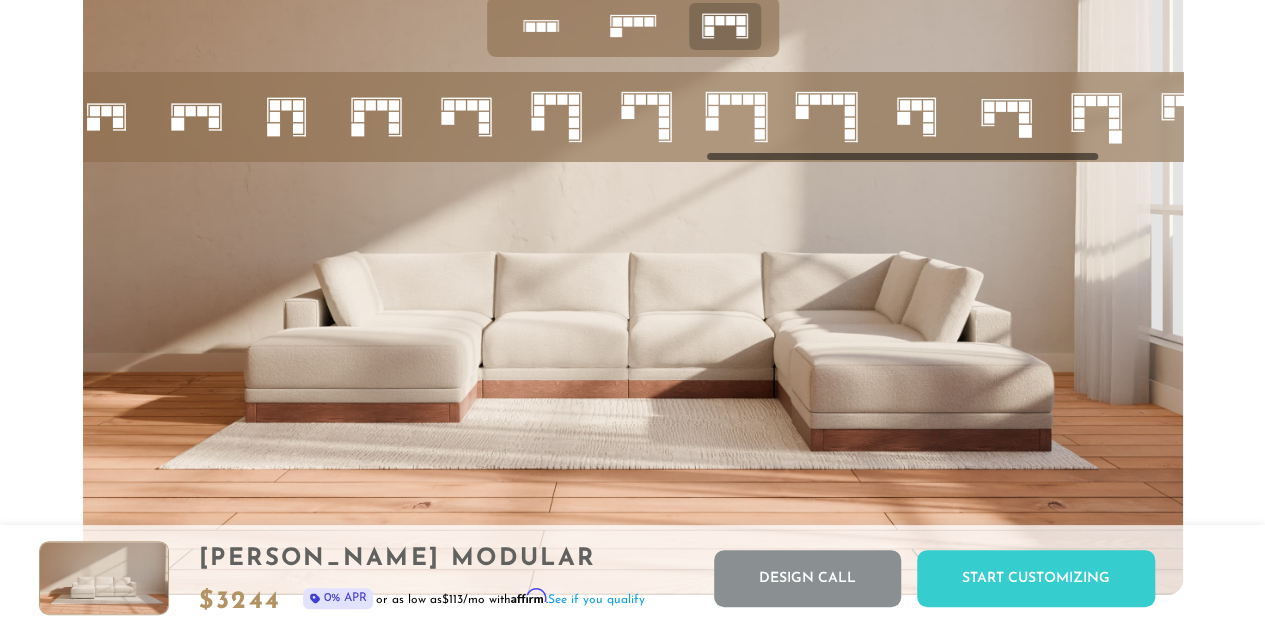 click 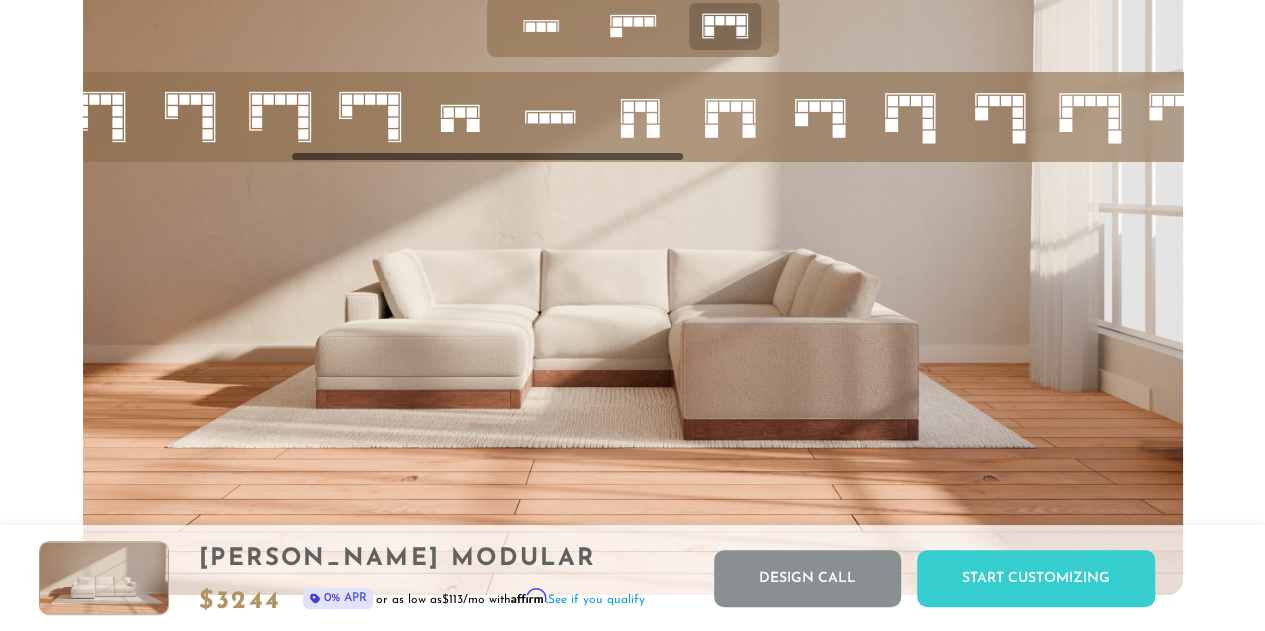 scroll, scrollTop: 0, scrollLeft: 578, axis: horizontal 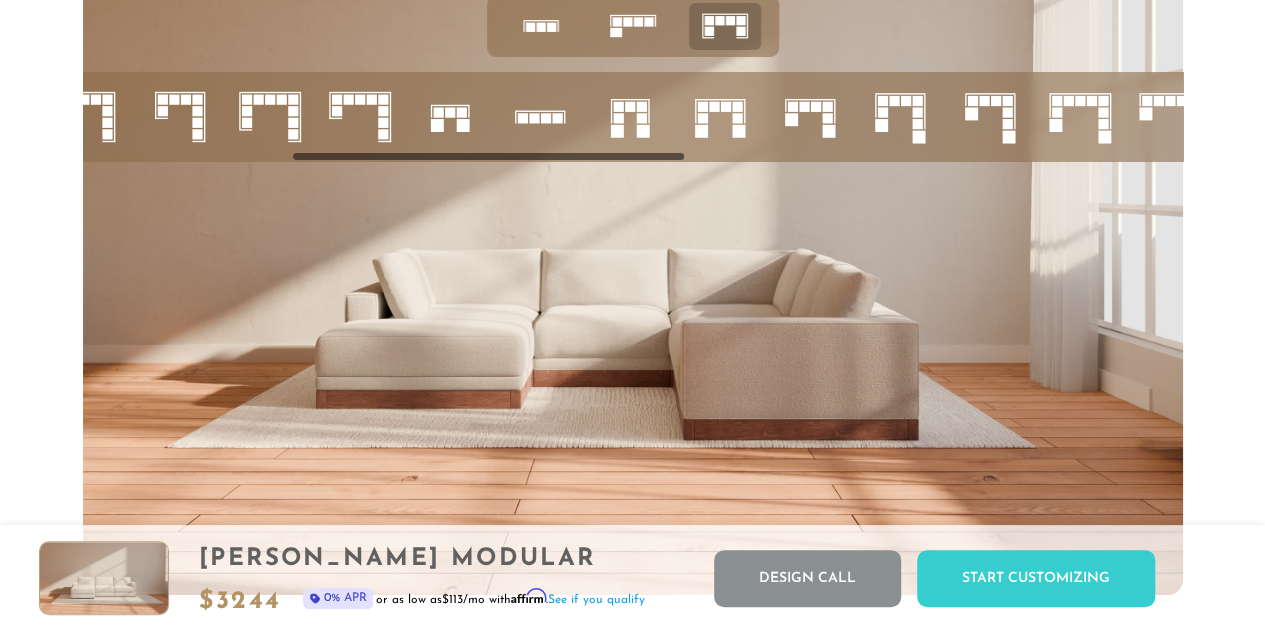 click 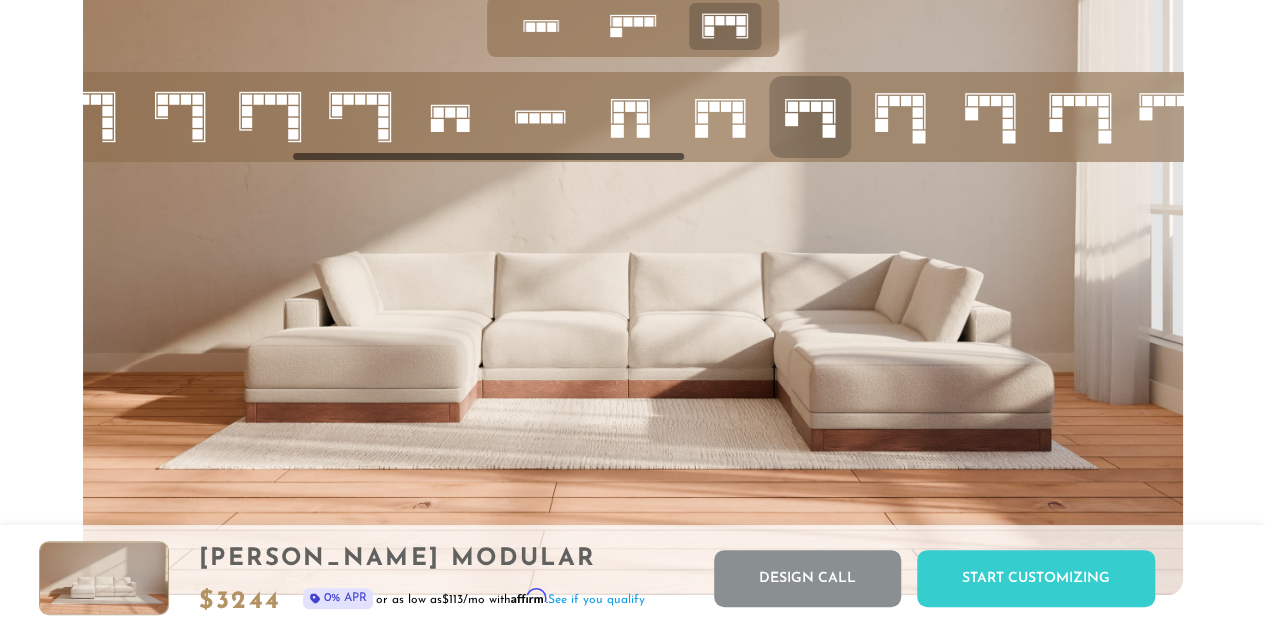 click at bounding box center [632, 285] 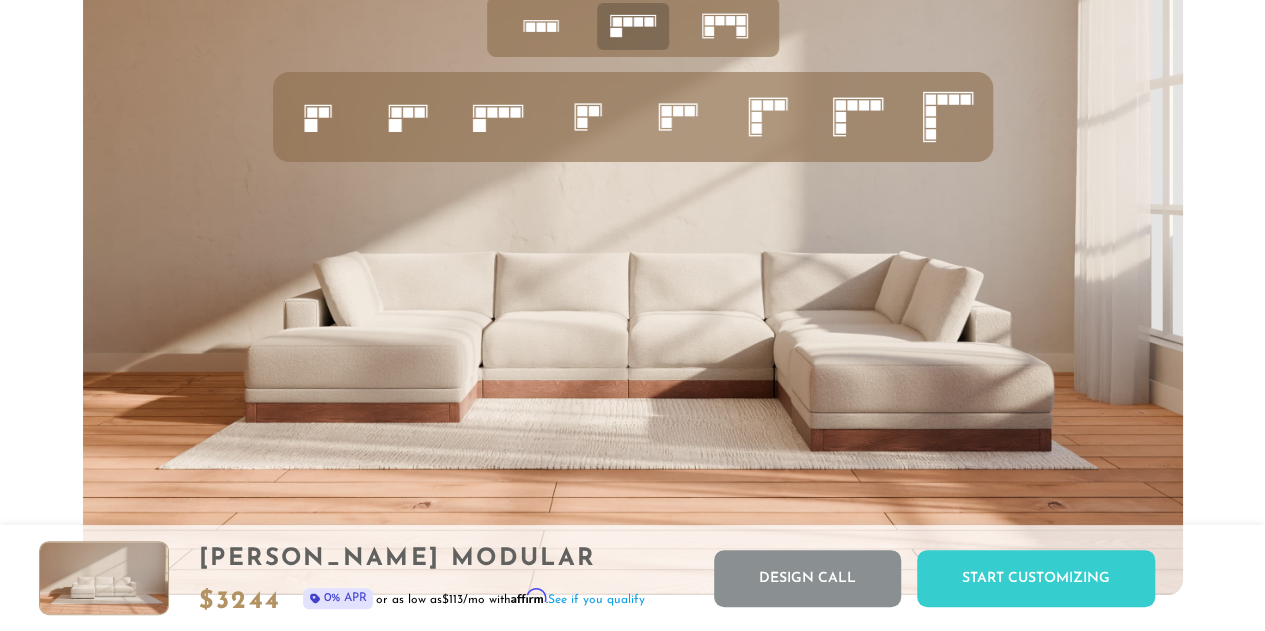 click 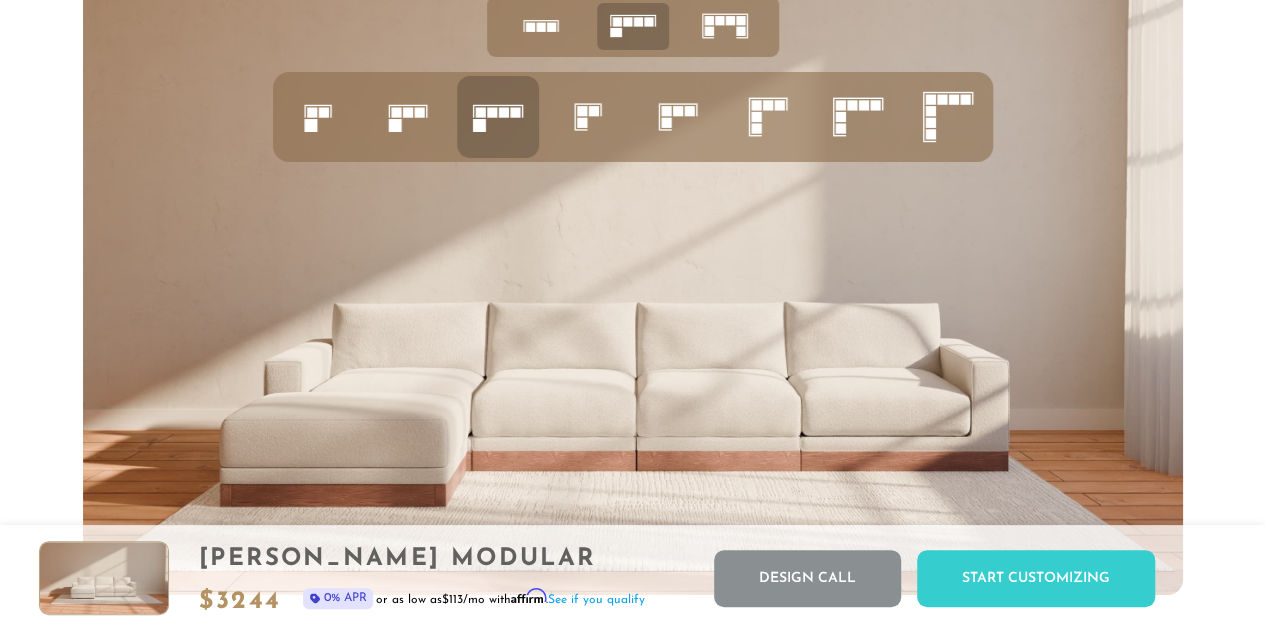 click 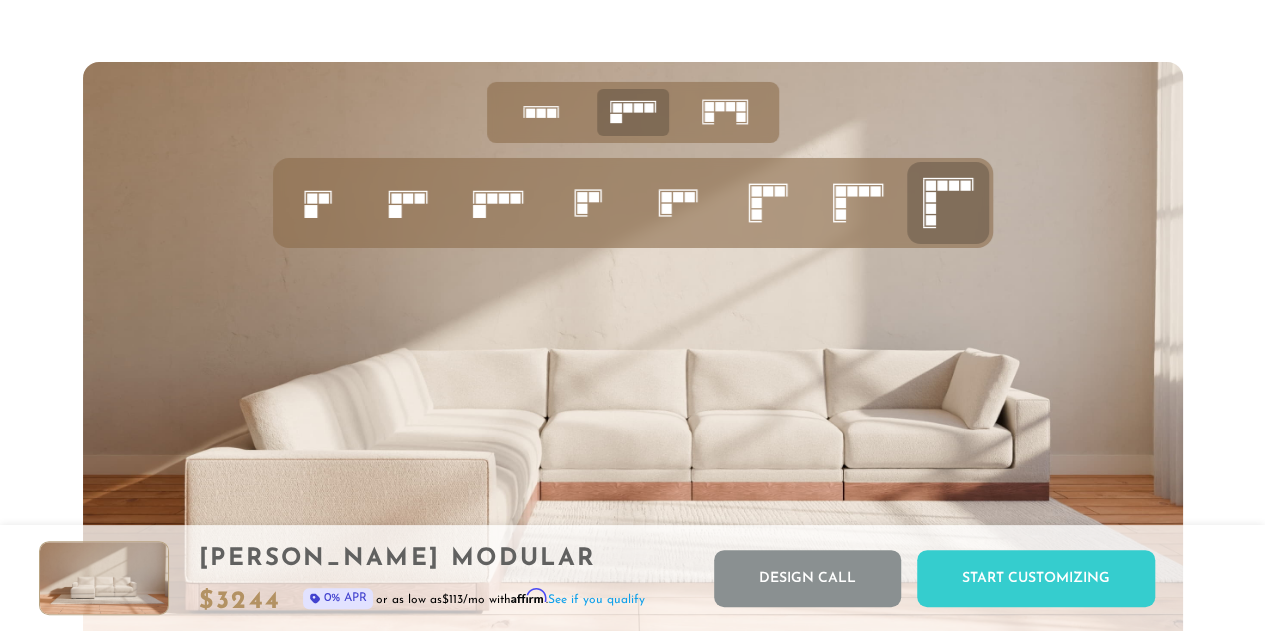 scroll, scrollTop: 7342, scrollLeft: 0, axis: vertical 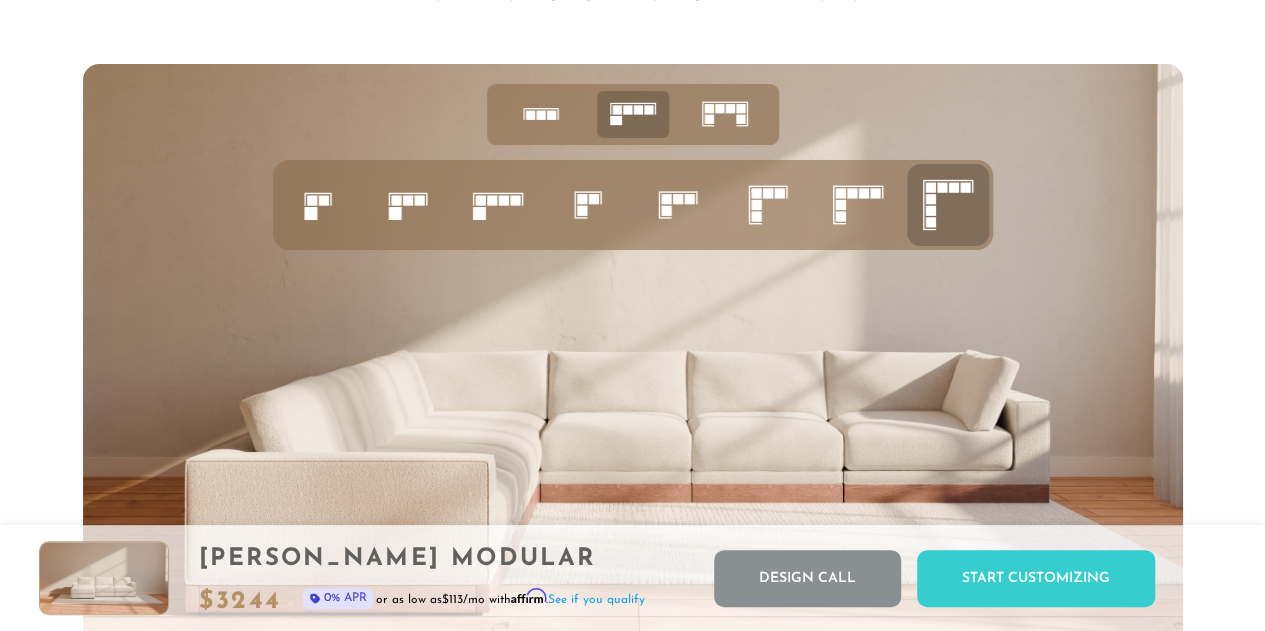 click 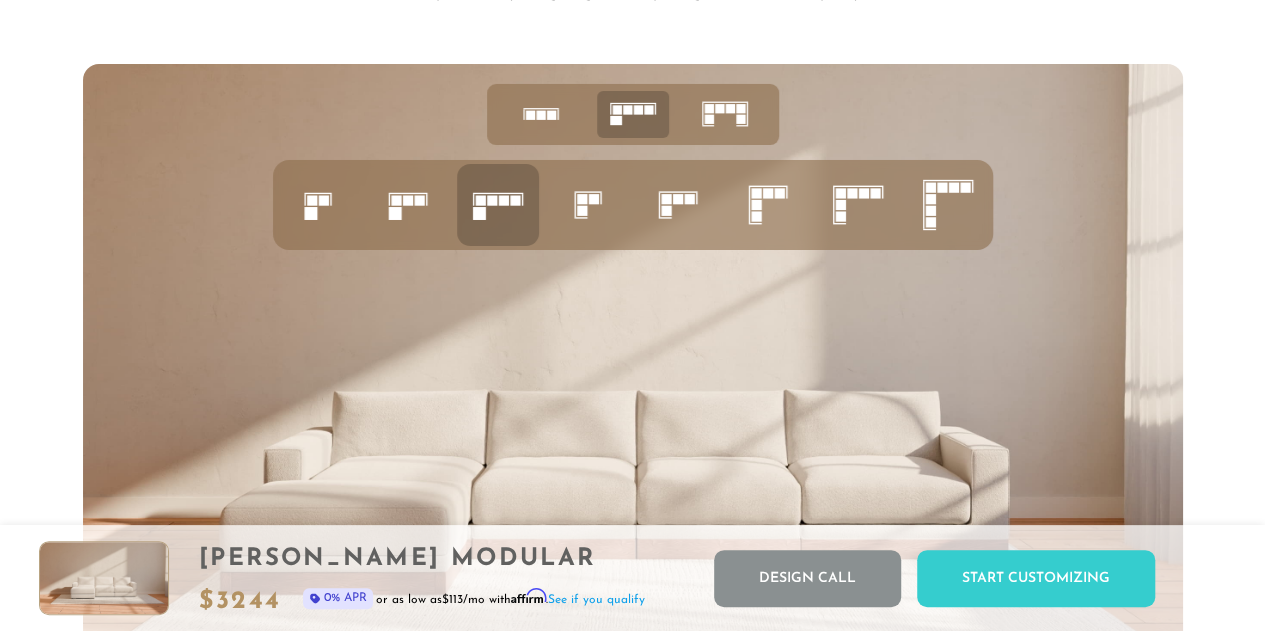 click 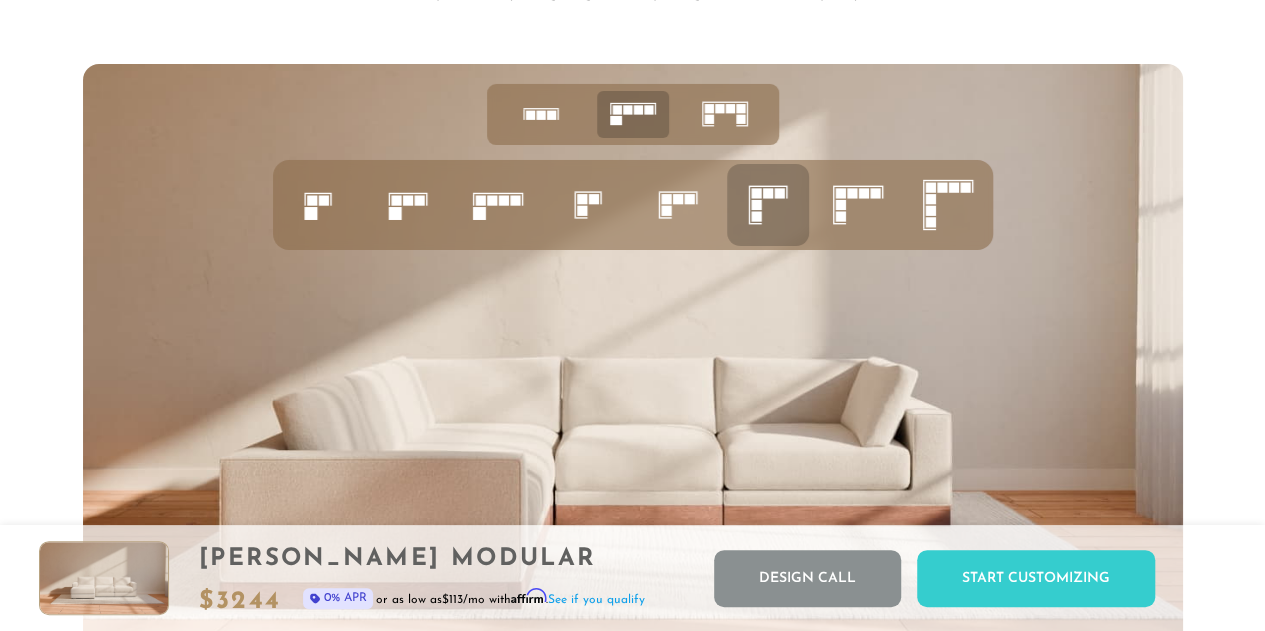 click 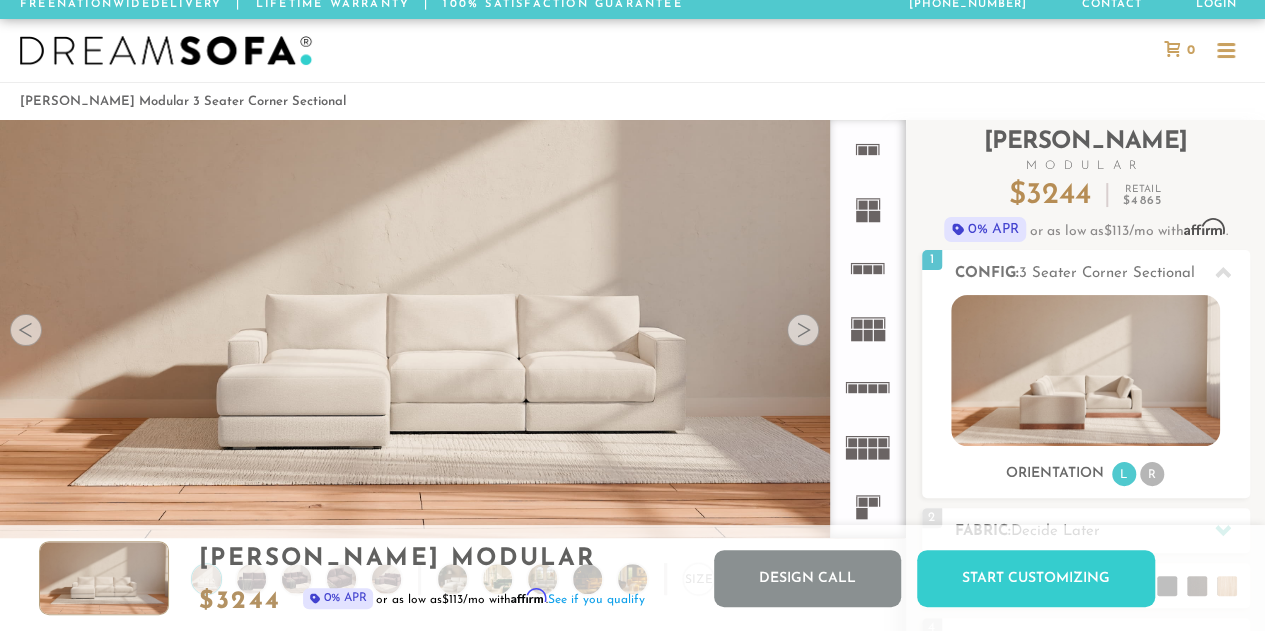 scroll, scrollTop: 8, scrollLeft: 0, axis: vertical 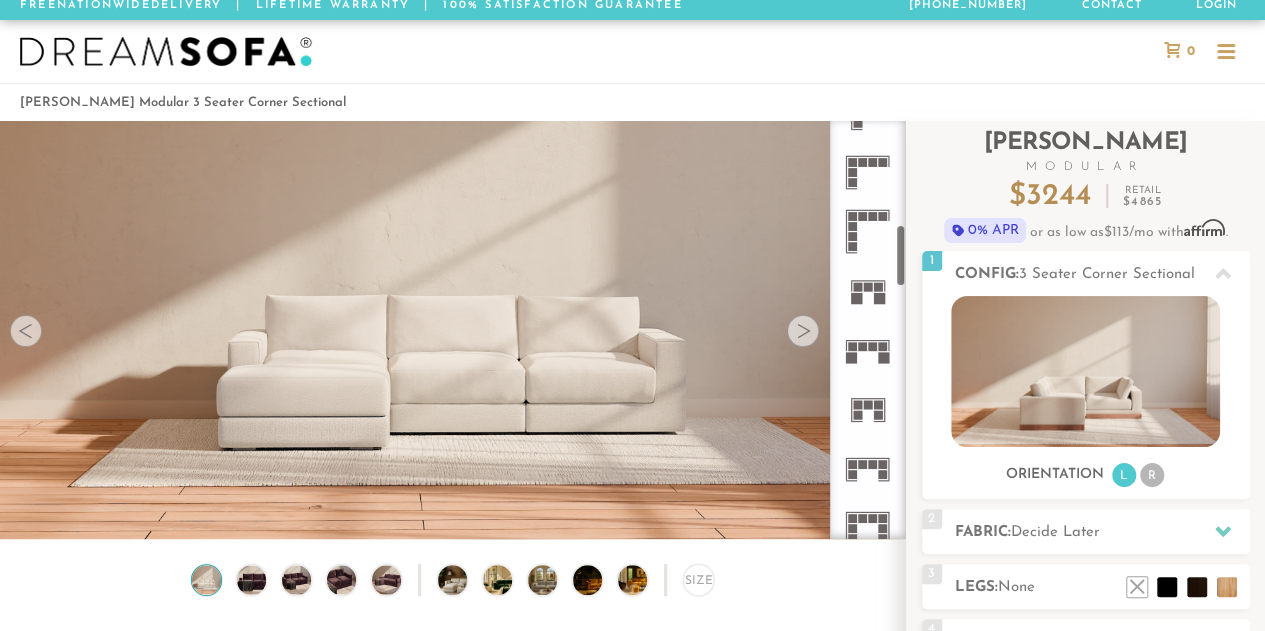 click 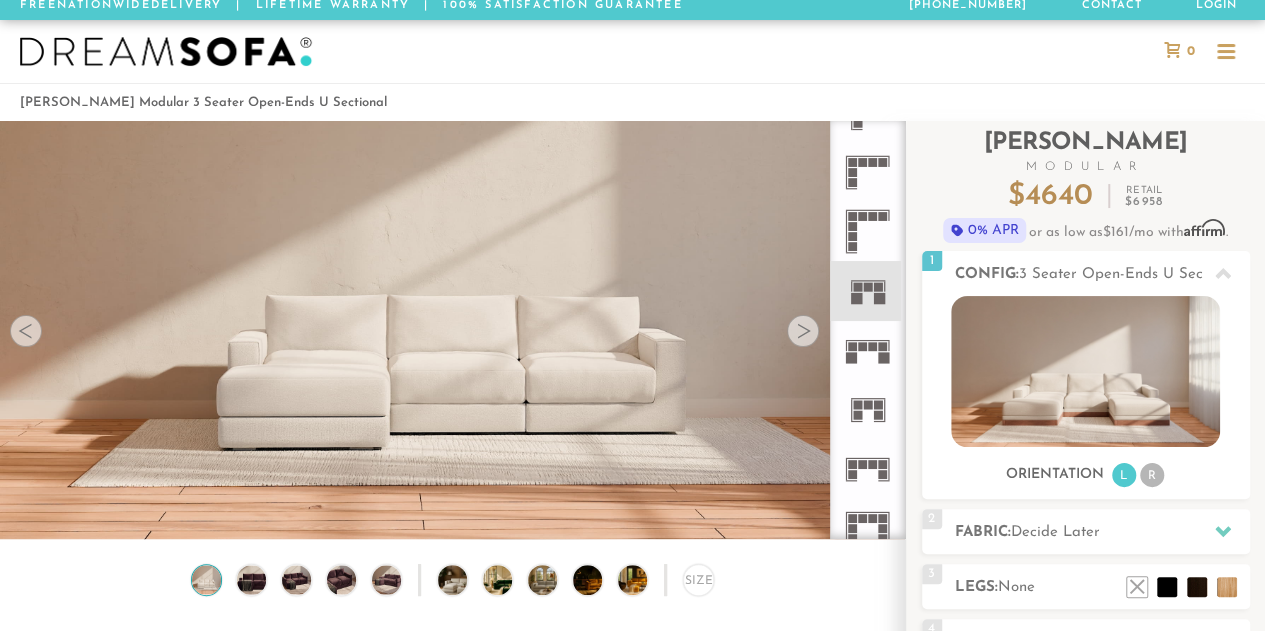 click 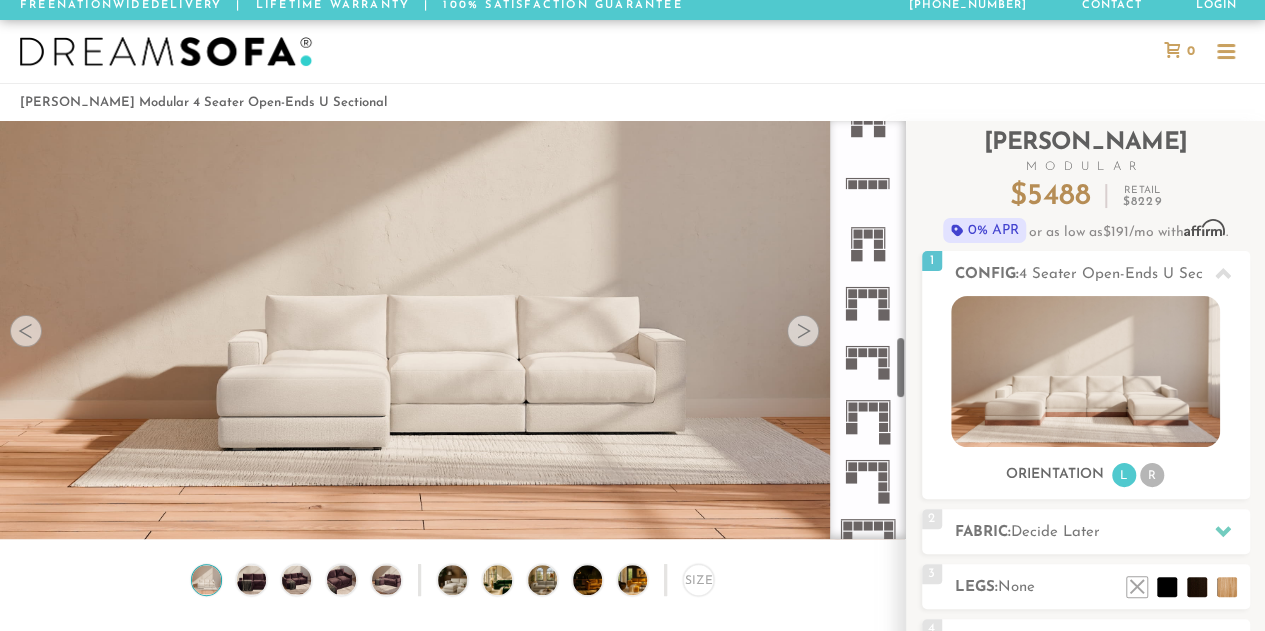 scroll, scrollTop: 1484, scrollLeft: 0, axis: vertical 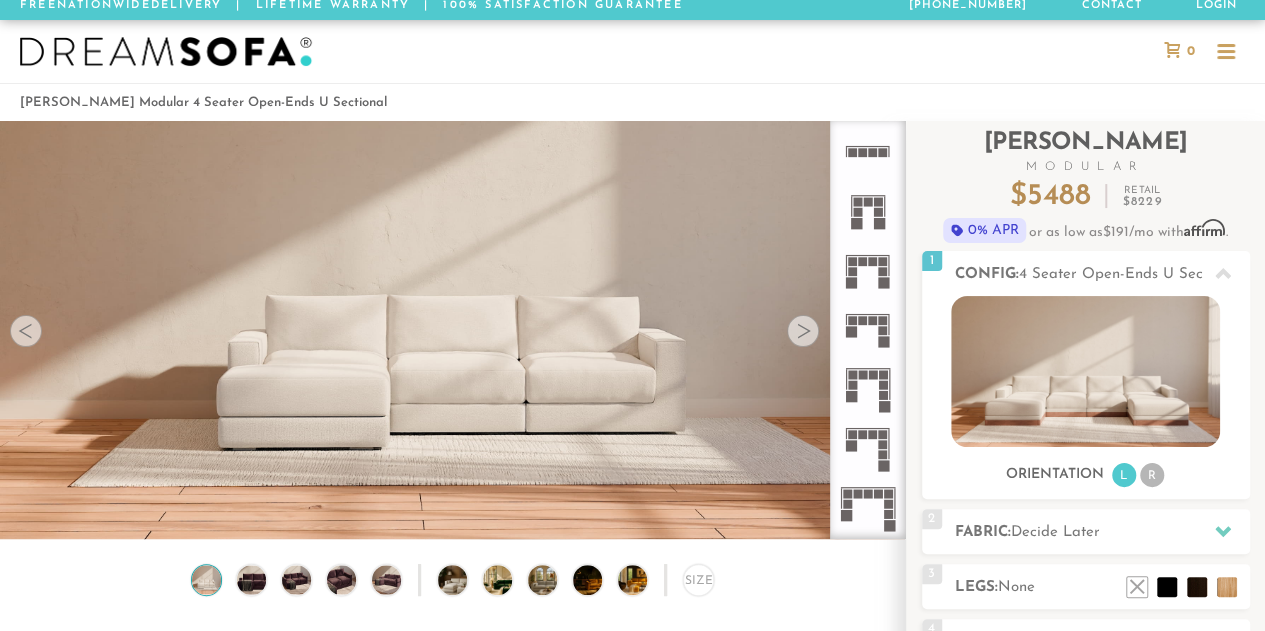 click 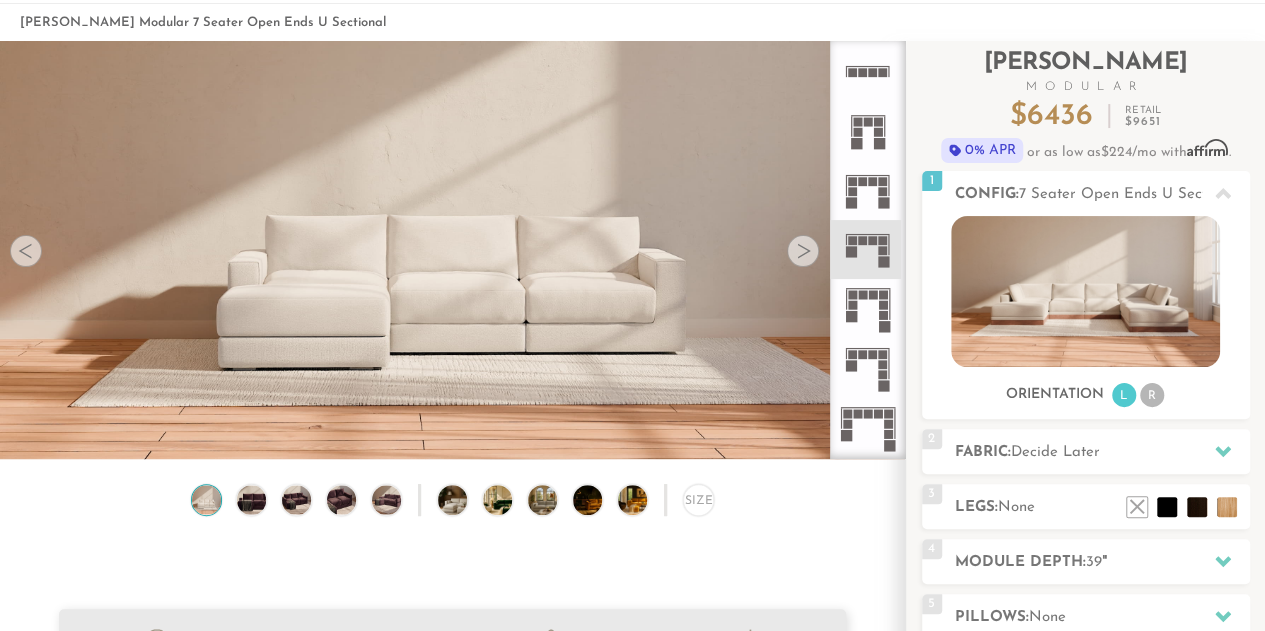 scroll, scrollTop: 87, scrollLeft: 0, axis: vertical 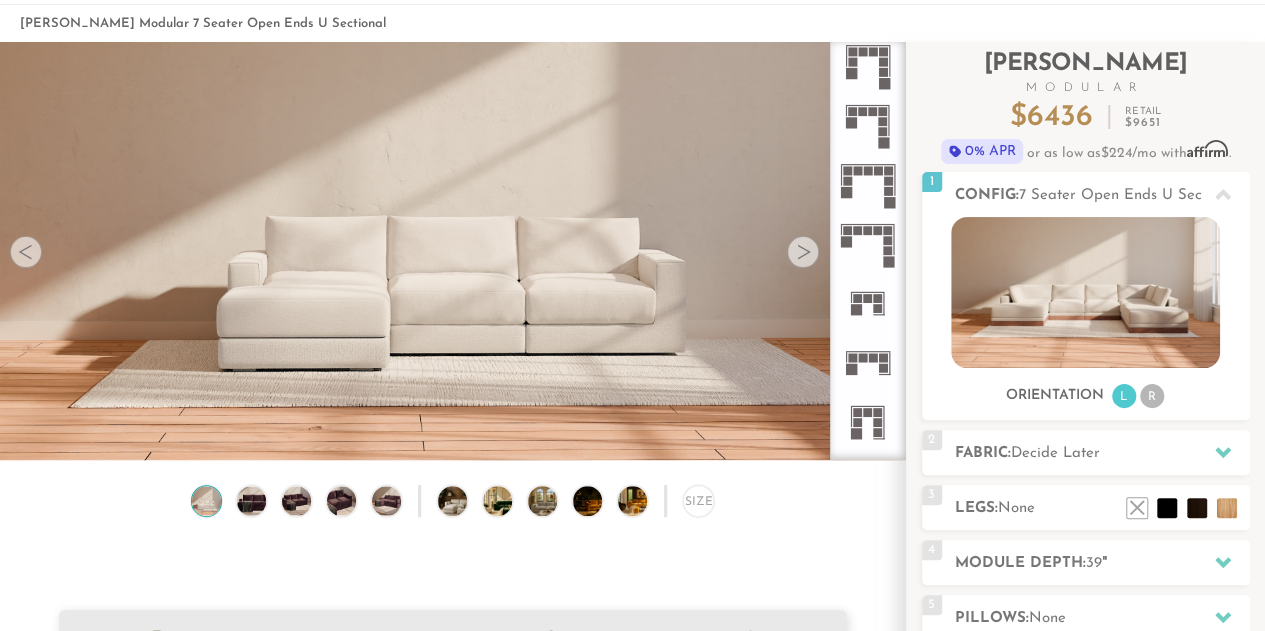 click 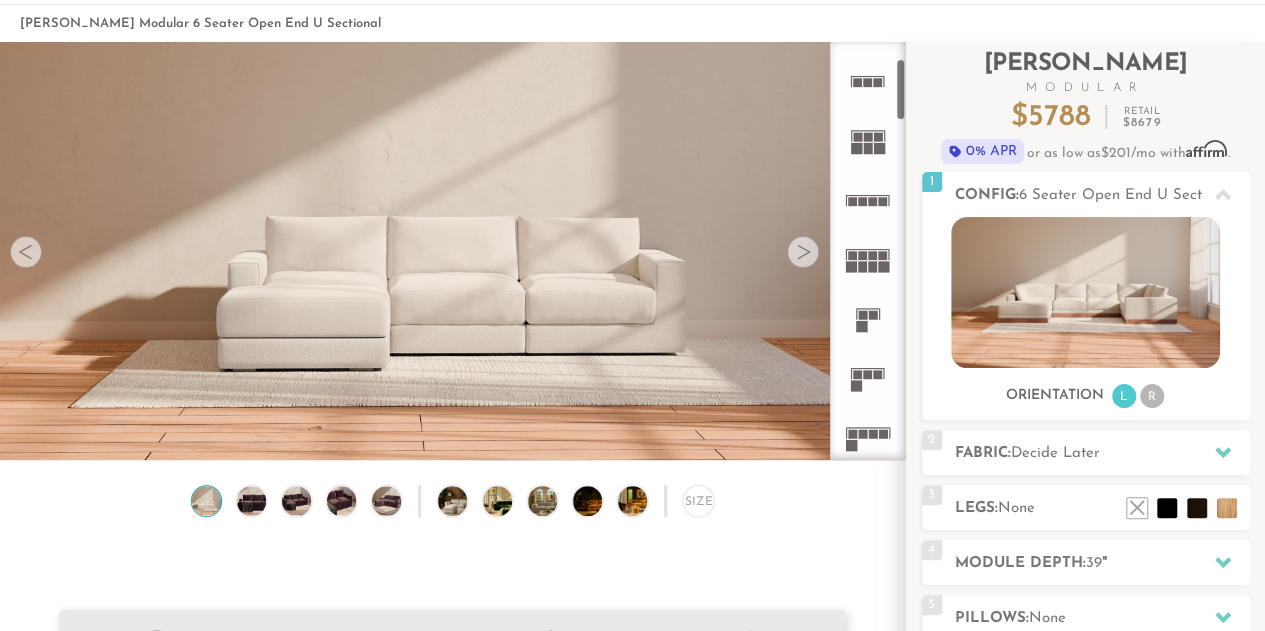 scroll, scrollTop: 106, scrollLeft: 0, axis: vertical 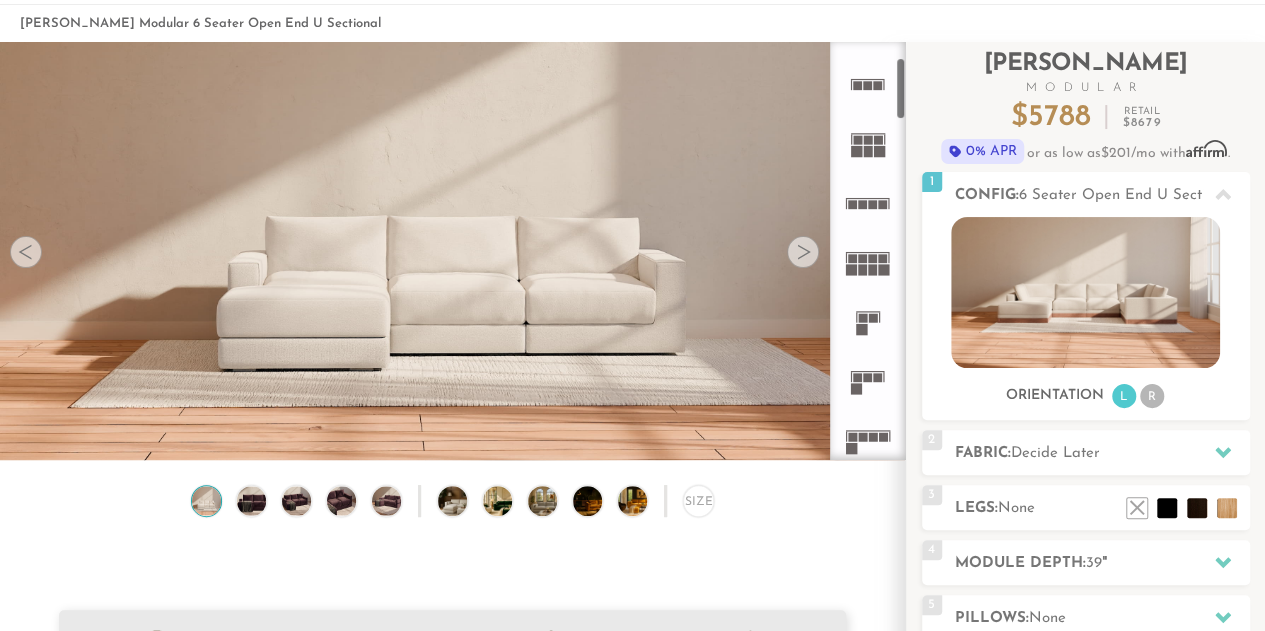 click 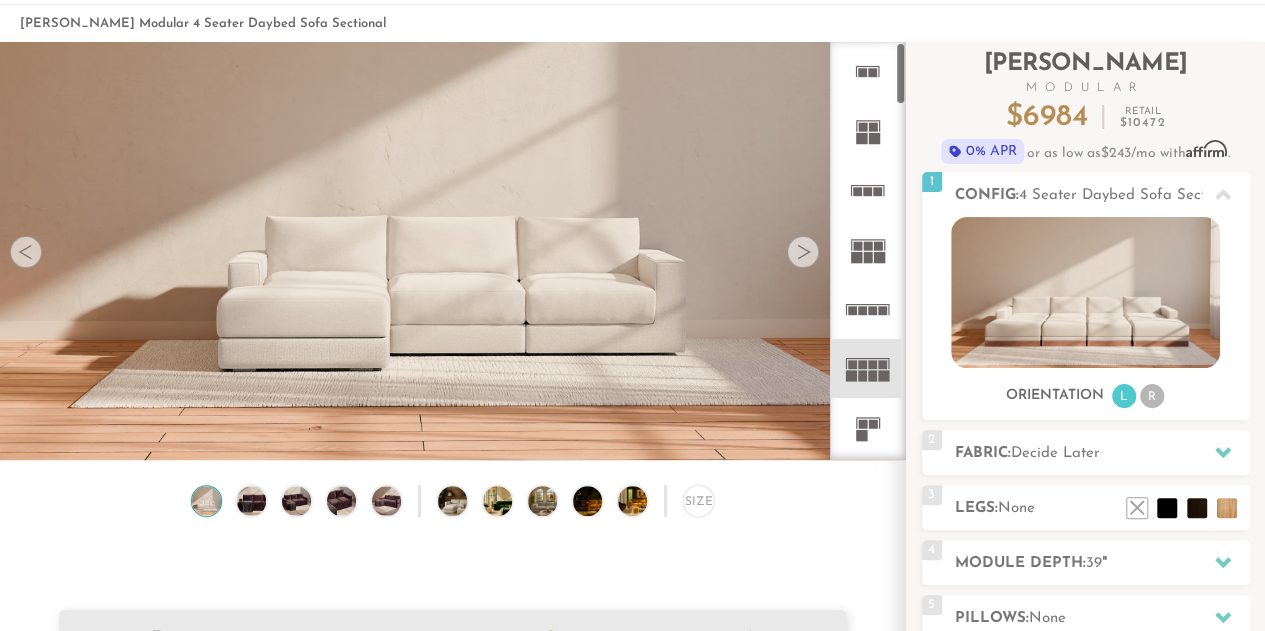 scroll, scrollTop: 0, scrollLeft: 0, axis: both 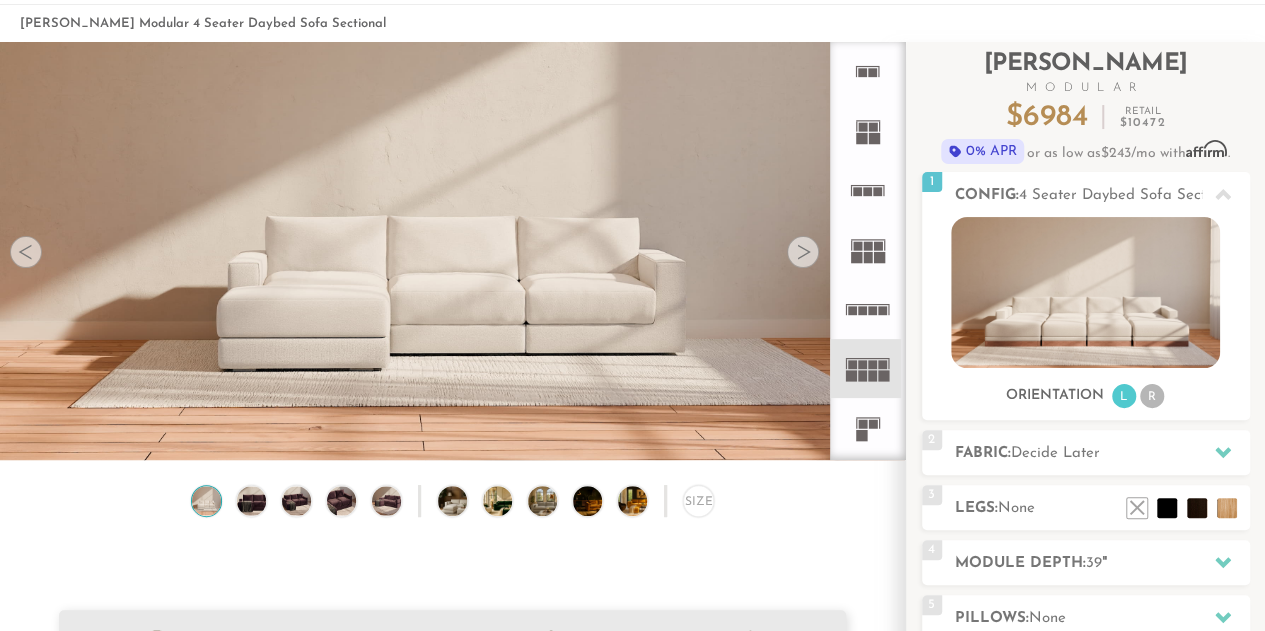 click 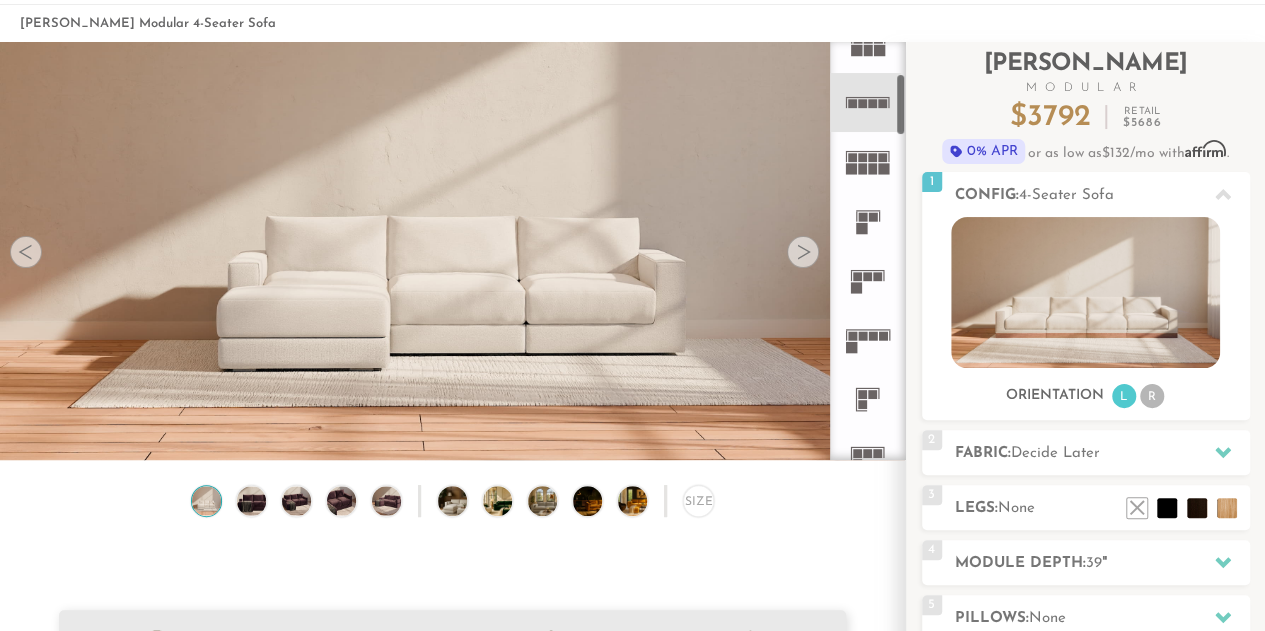 scroll, scrollTop: 218, scrollLeft: 0, axis: vertical 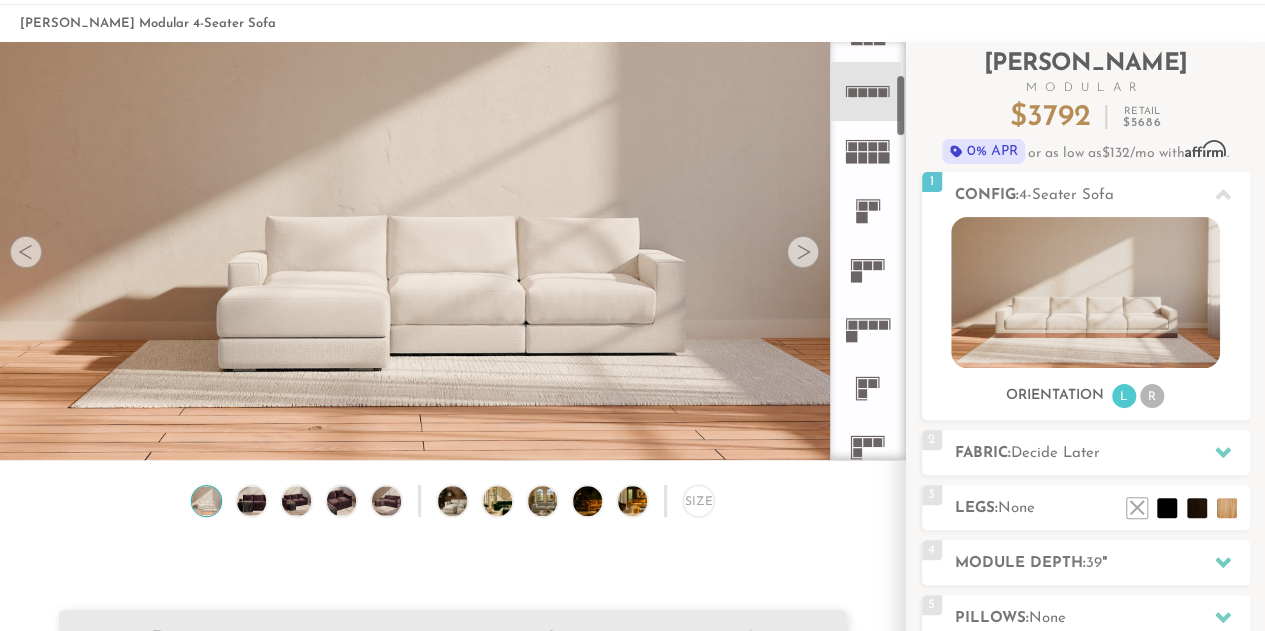 click 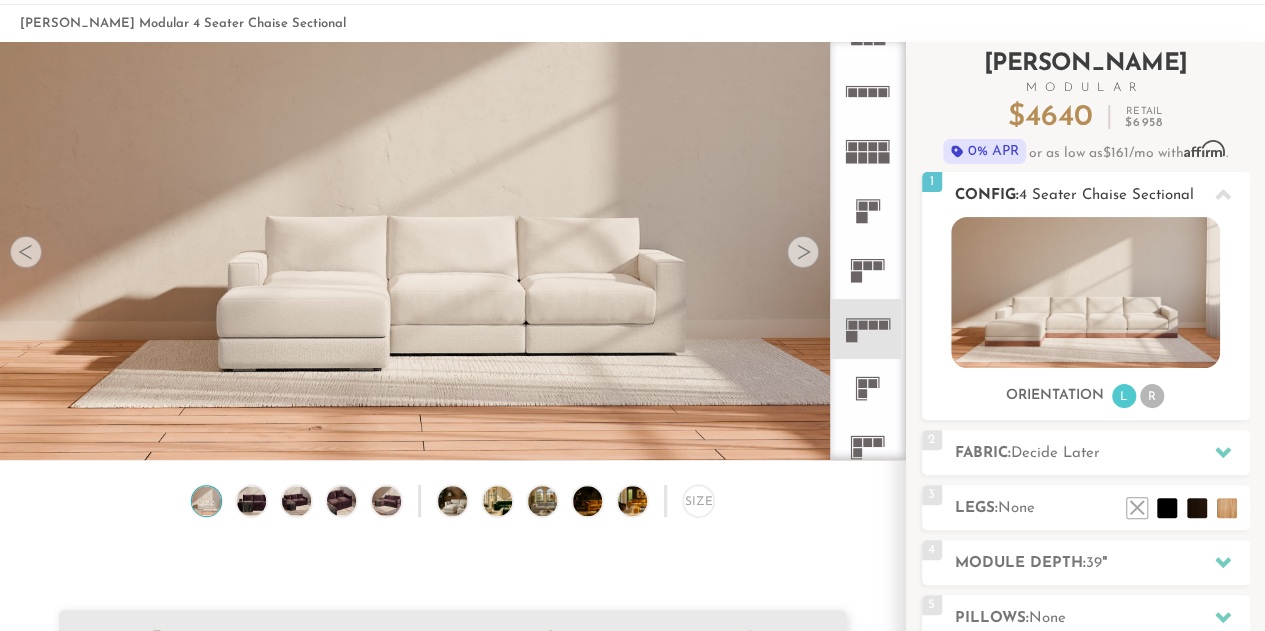 click on "R" at bounding box center (1152, 396) 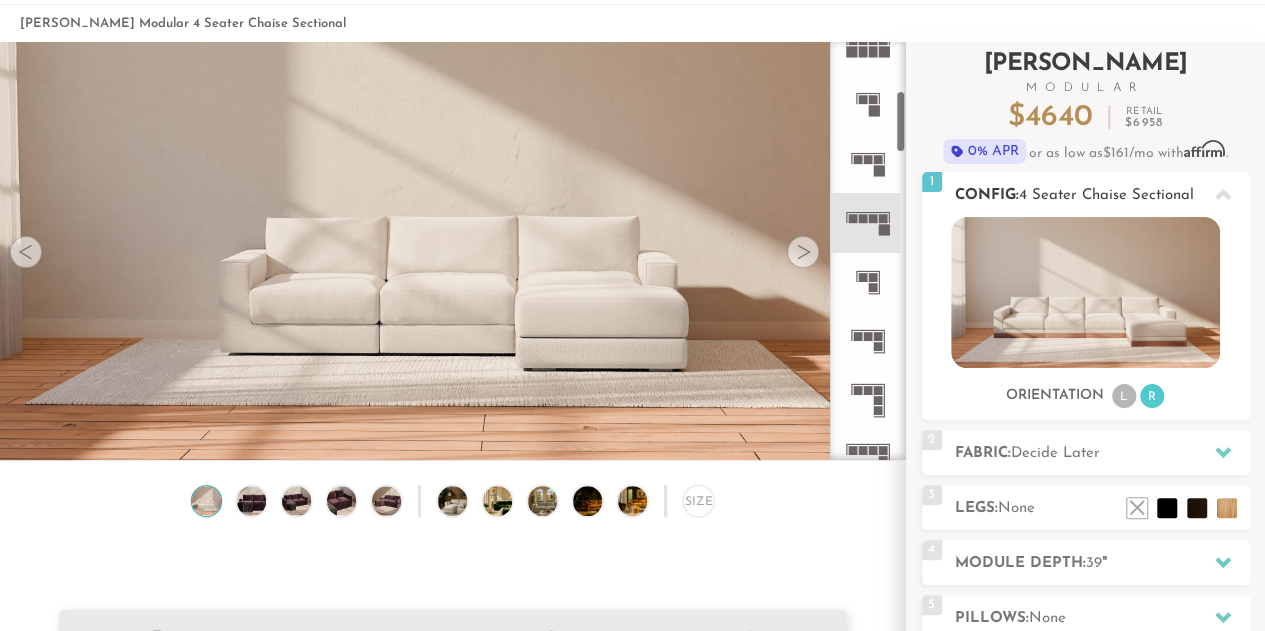 scroll, scrollTop: 324, scrollLeft: 0, axis: vertical 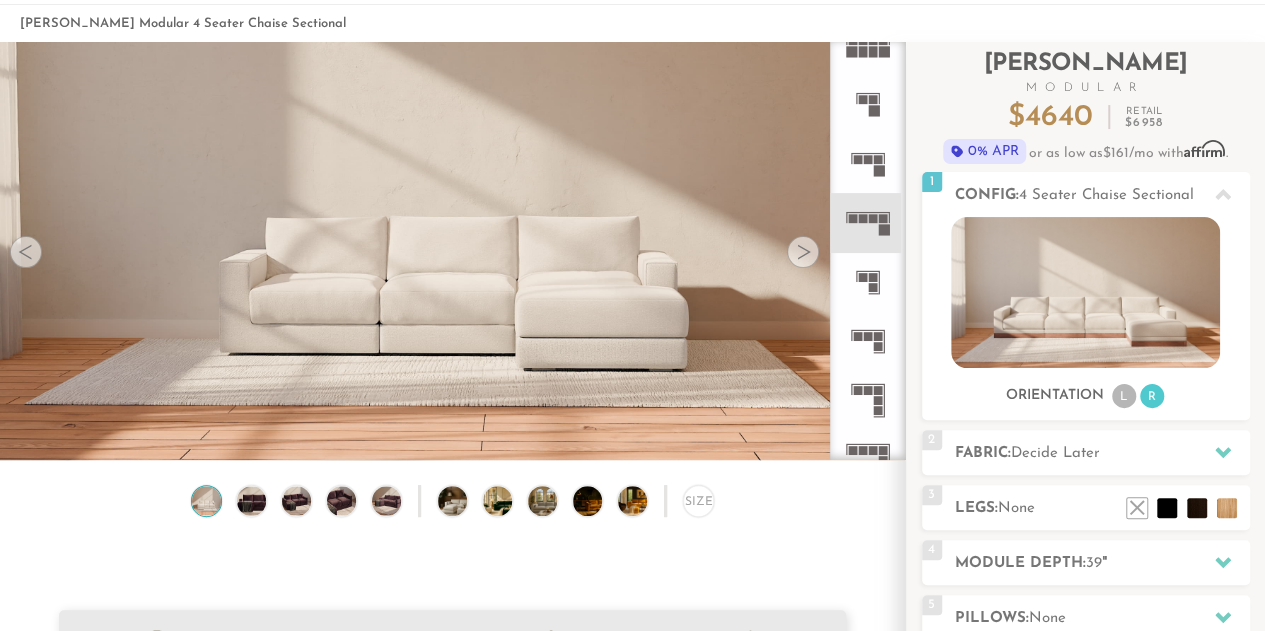 click 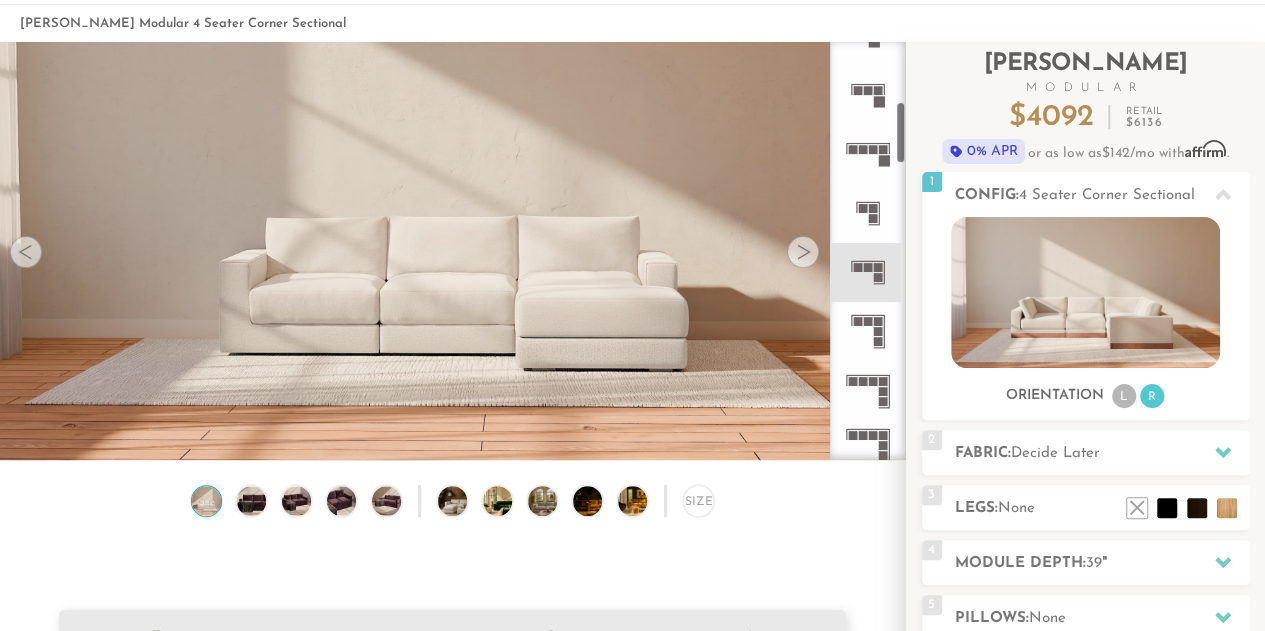 scroll, scrollTop: 404, scrollLeft: 0, axis: vertical 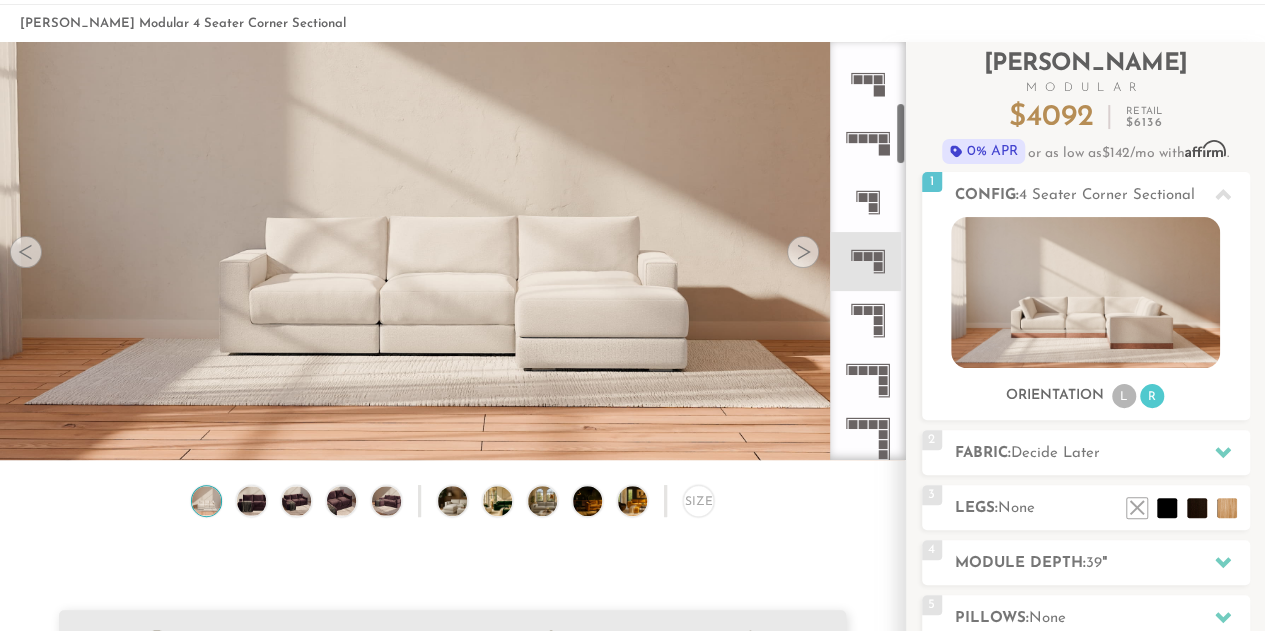 click 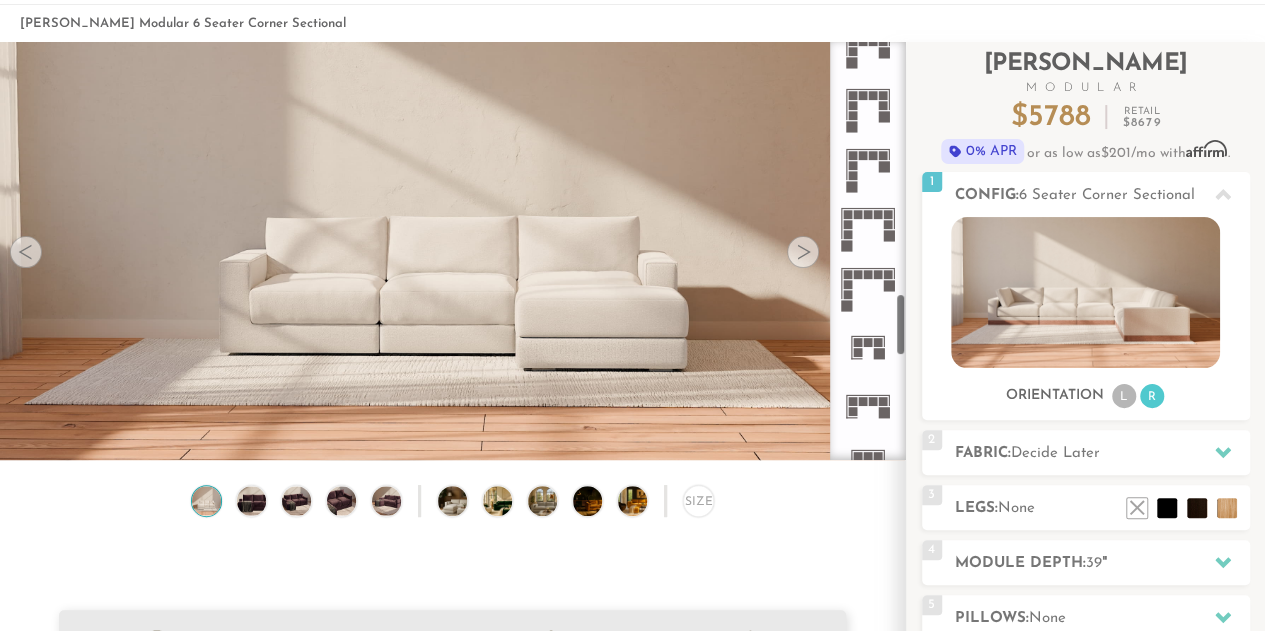 scroll, scrollTop: 1686, scrollLeft: 0, axis: vertical 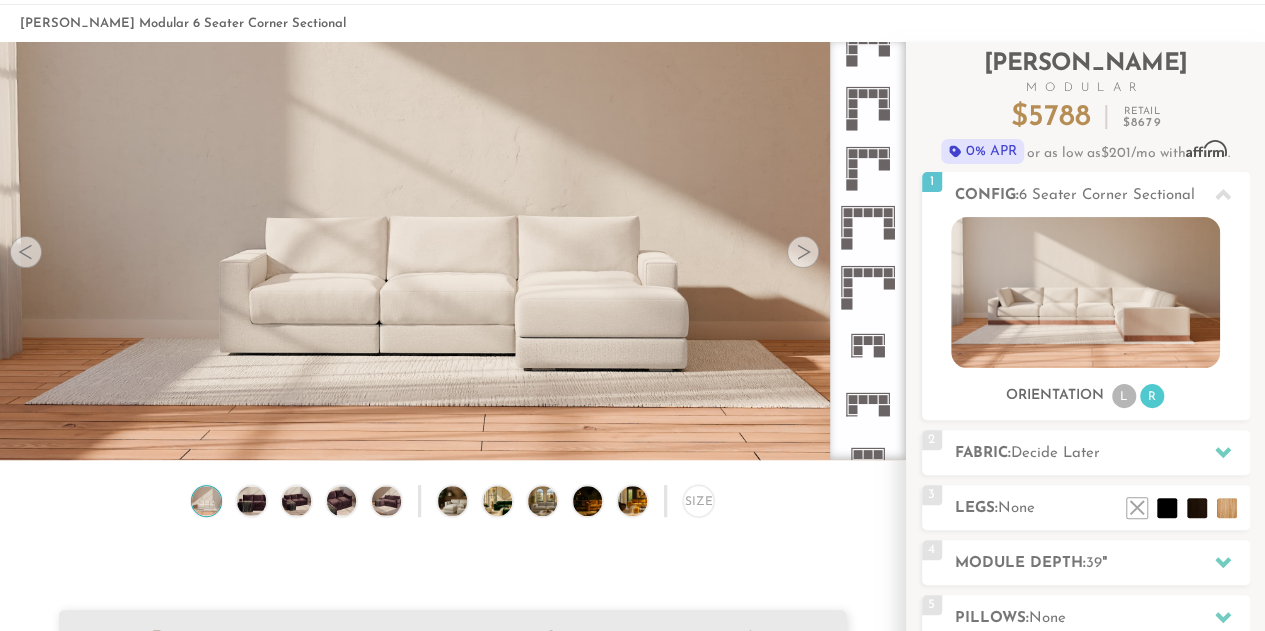 click 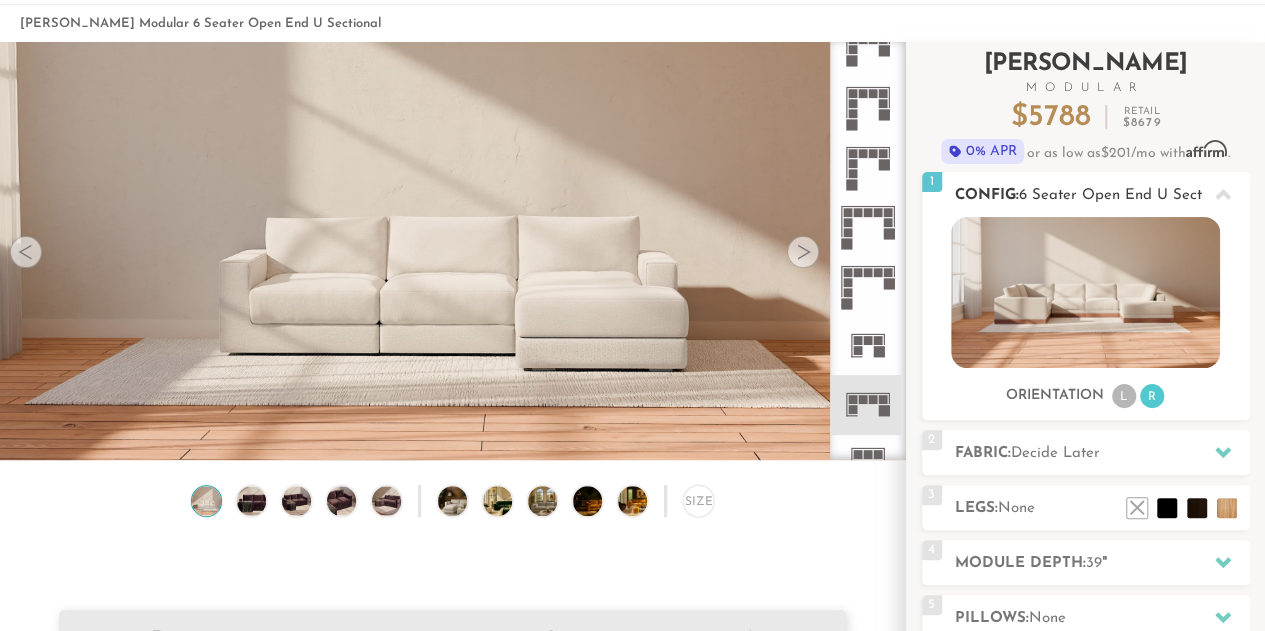 click on "L" at bounding box center (1124, 396) 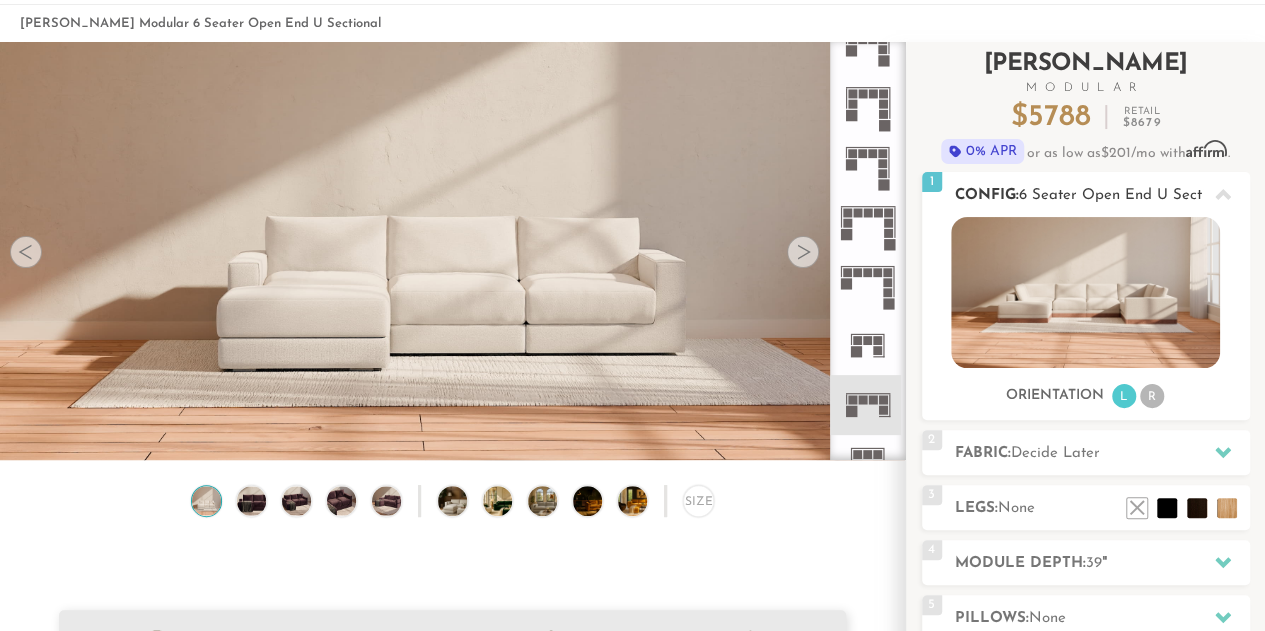 click on "R" at bounding box center [1152, 396] 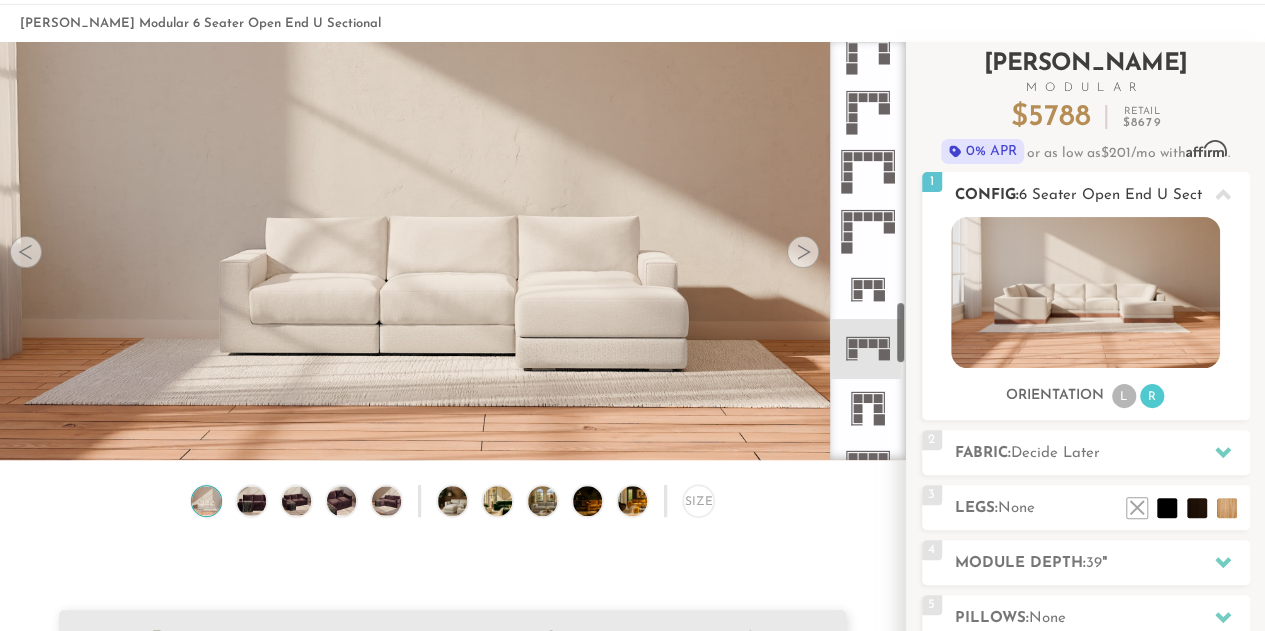 scroll, scrollTop: 1742, scrollLeft: 0, axis: vertical 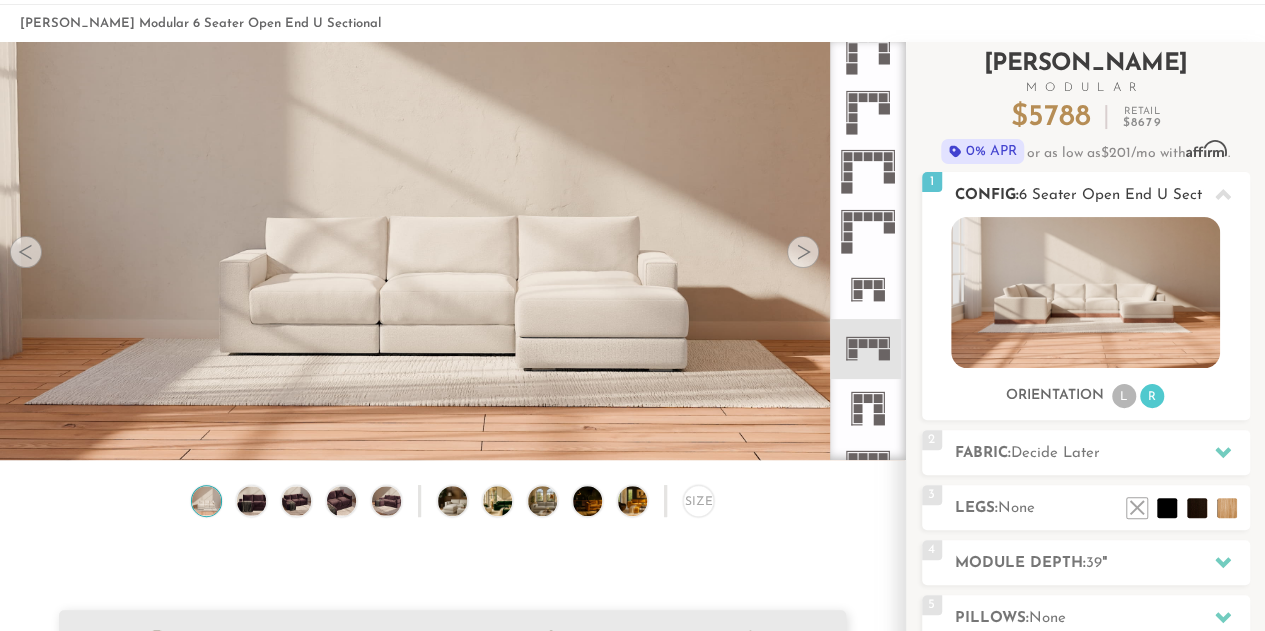 click on "L" at bounding box center (1124, 396) 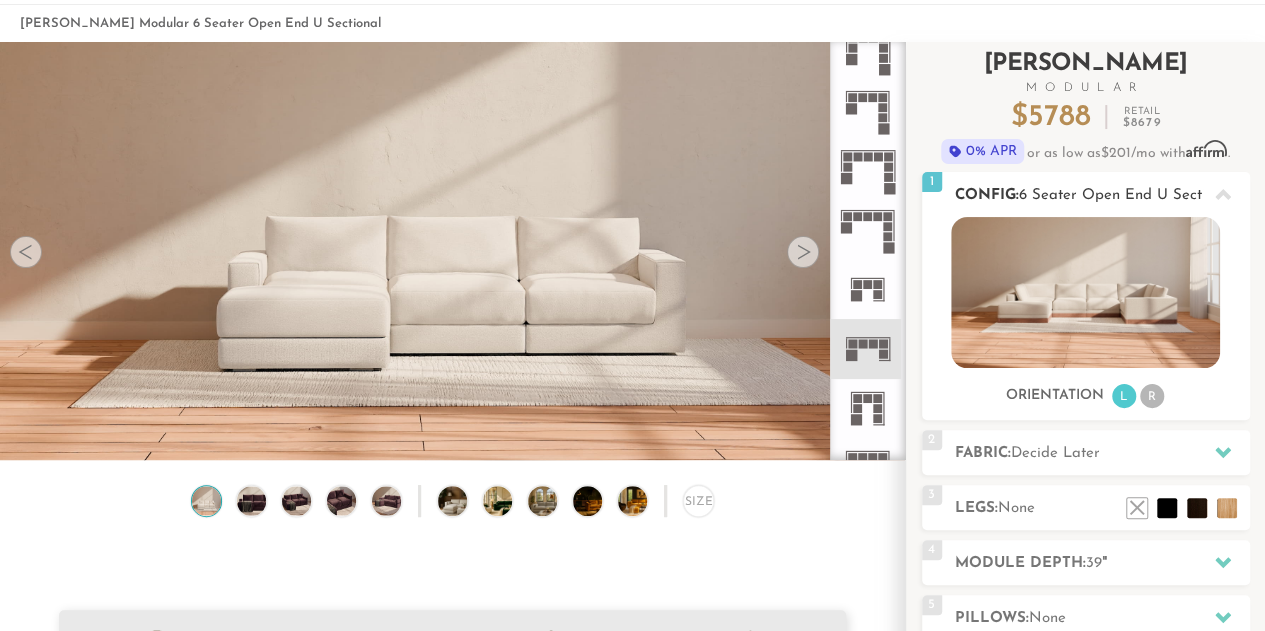click at bounding box center [1085, 292] 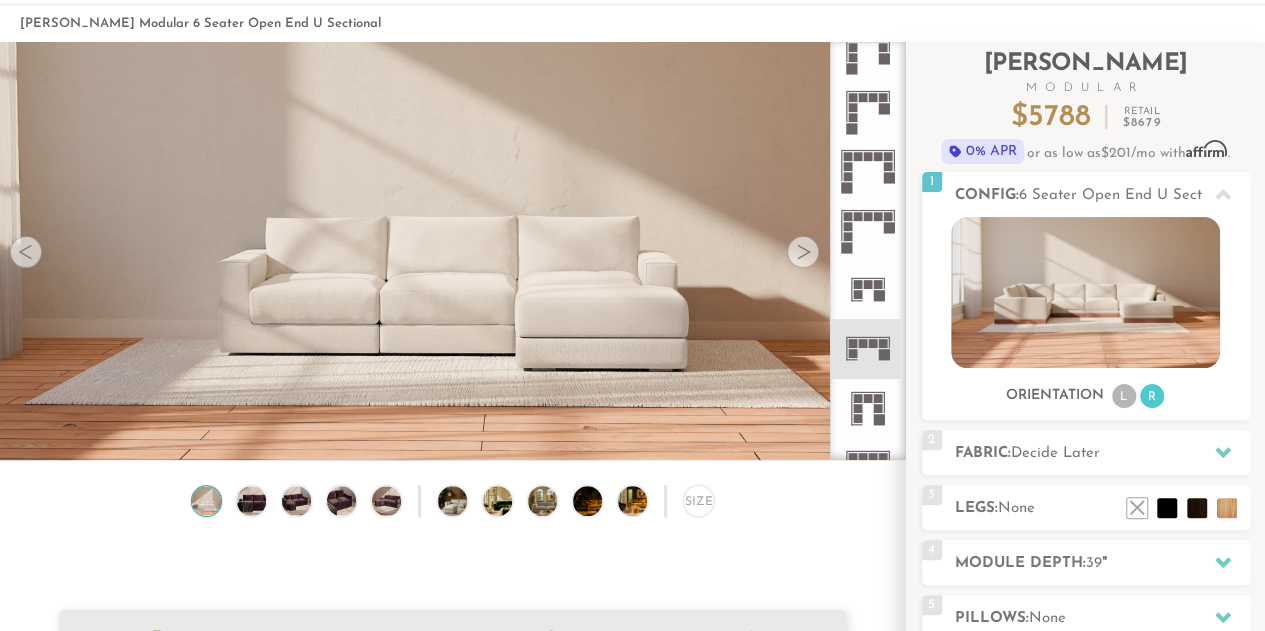 click at bounding box center [868, -275] 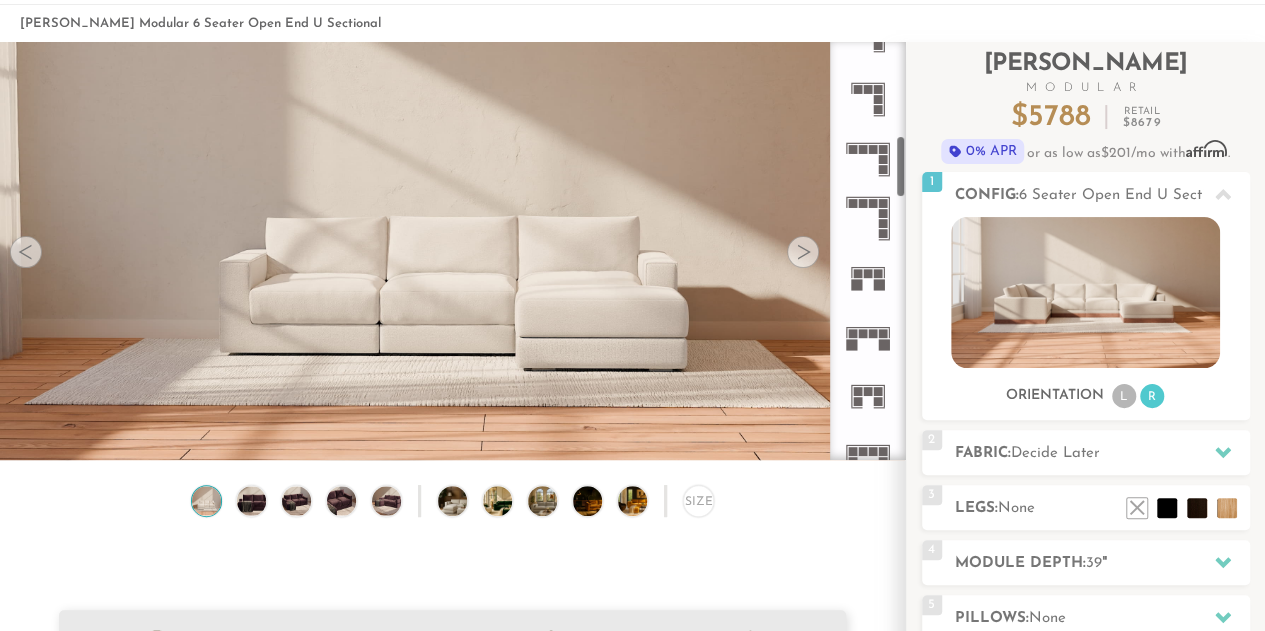 scroll, scrollTop: 624, scrollLeft: 0, axis: vertical 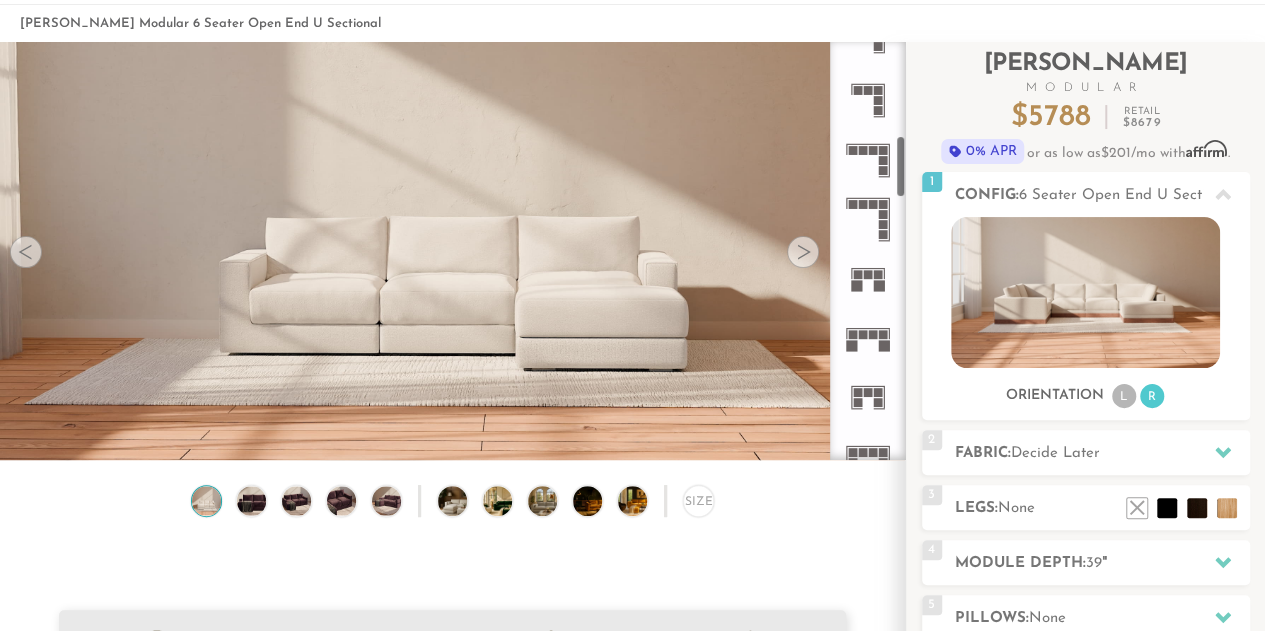 click 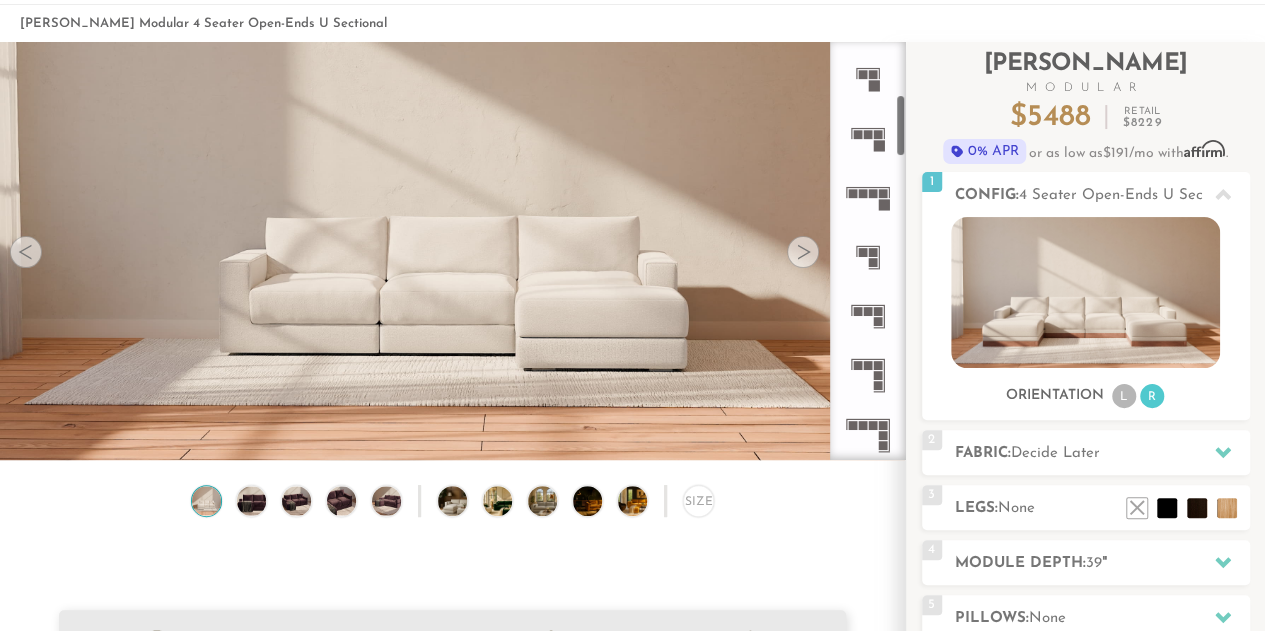 scroll, scrollTop: 337, scrollLeft: 0, axis: vertical 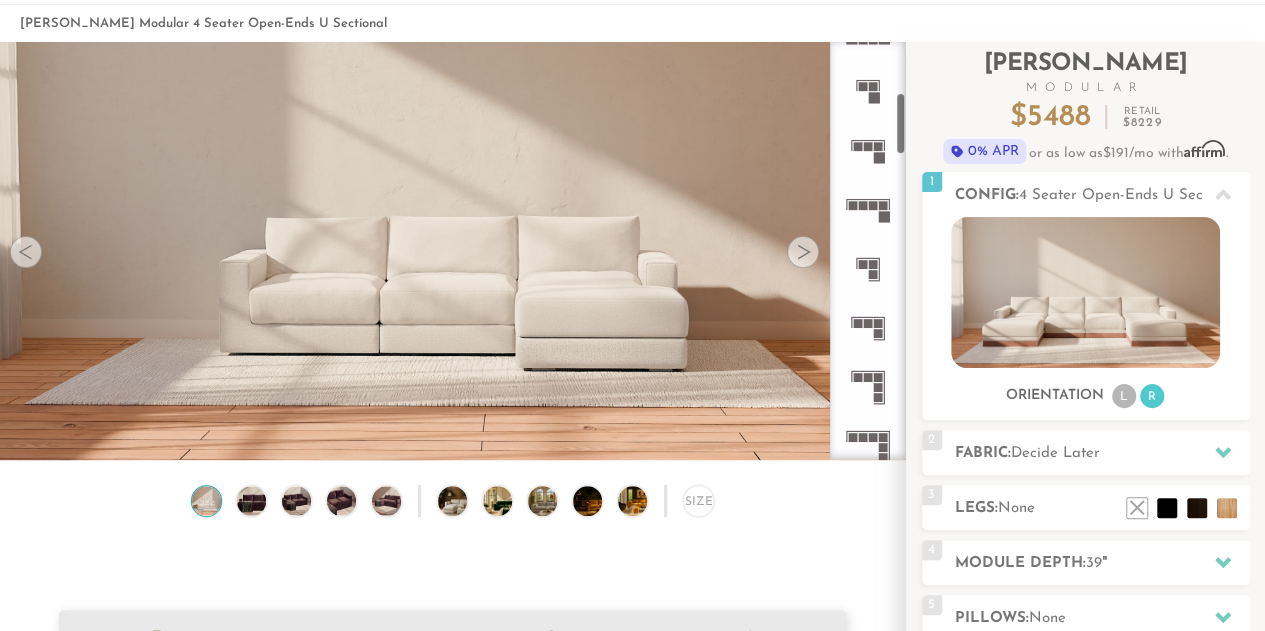 click 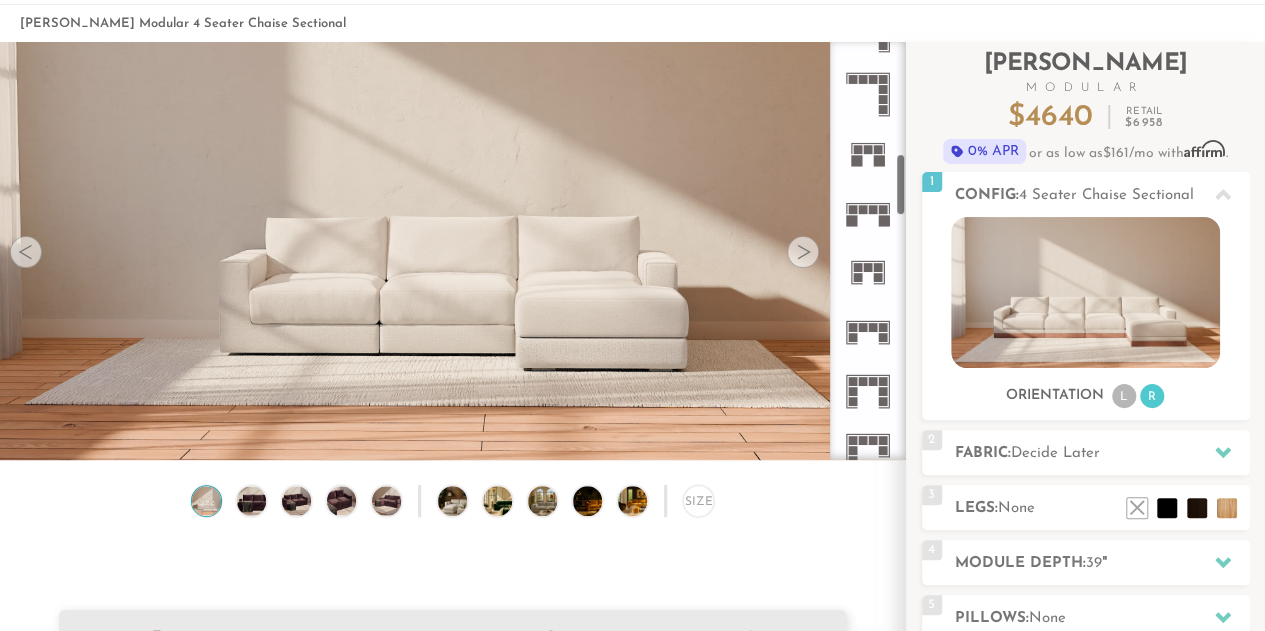 scroll, scrollTop: 750, scrollLeft: 0, axis: vertical 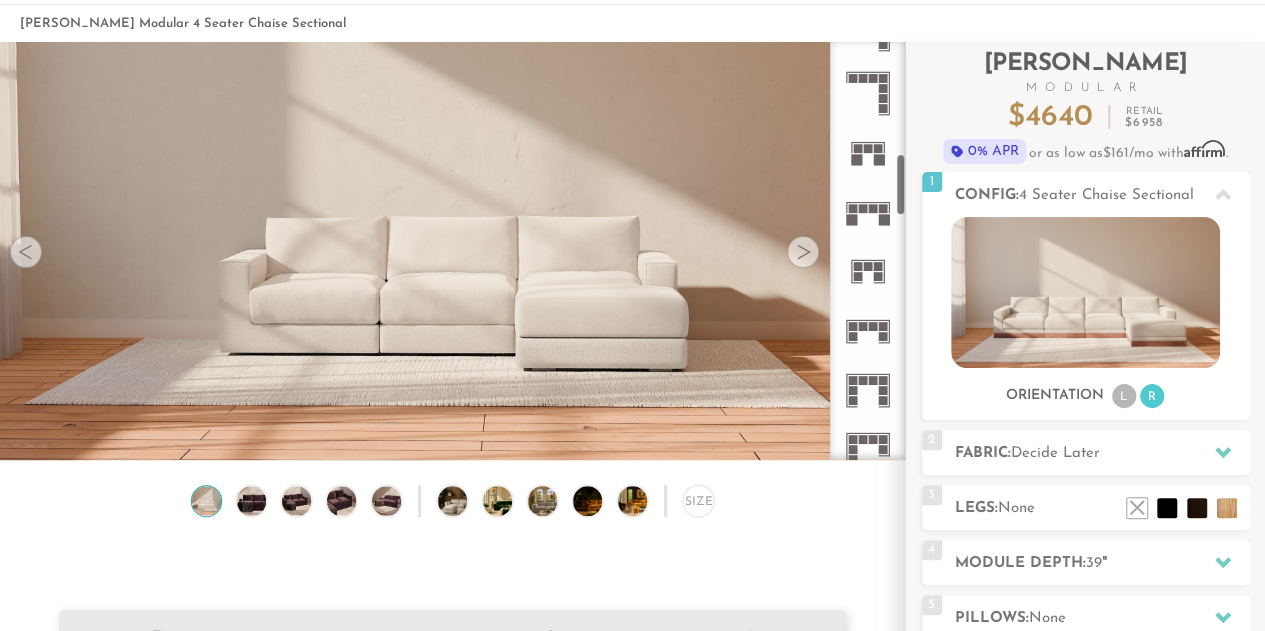click 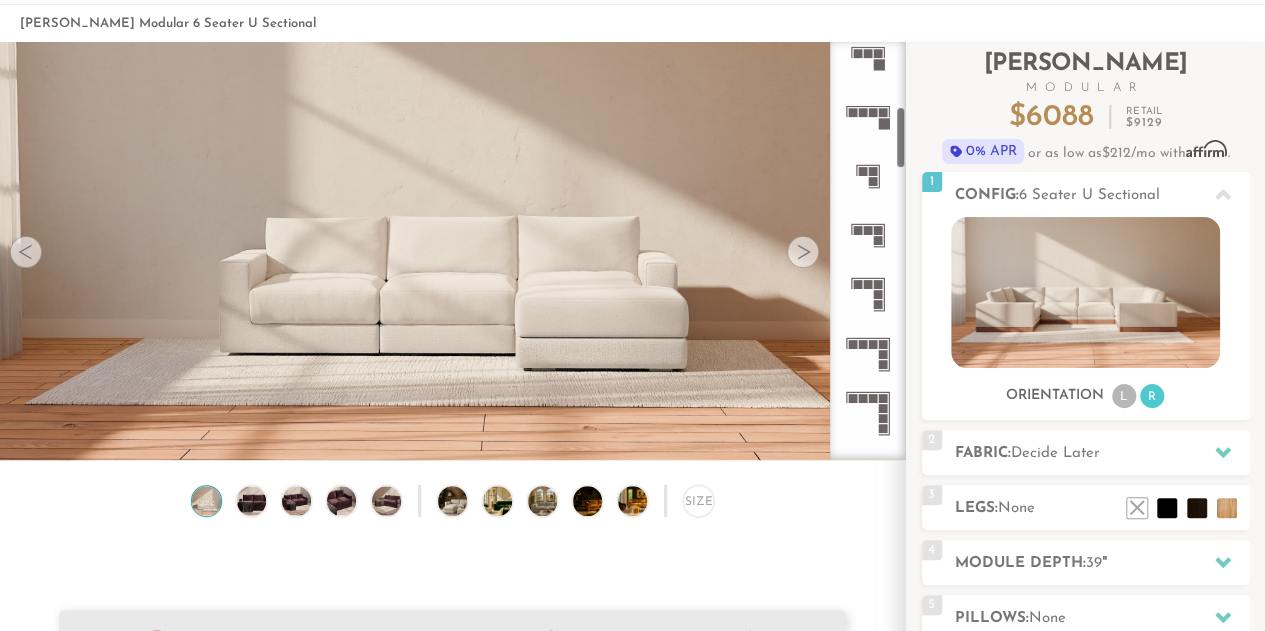 scroll, scrollTop: 430, scrollLeft: 0, axis: vertical 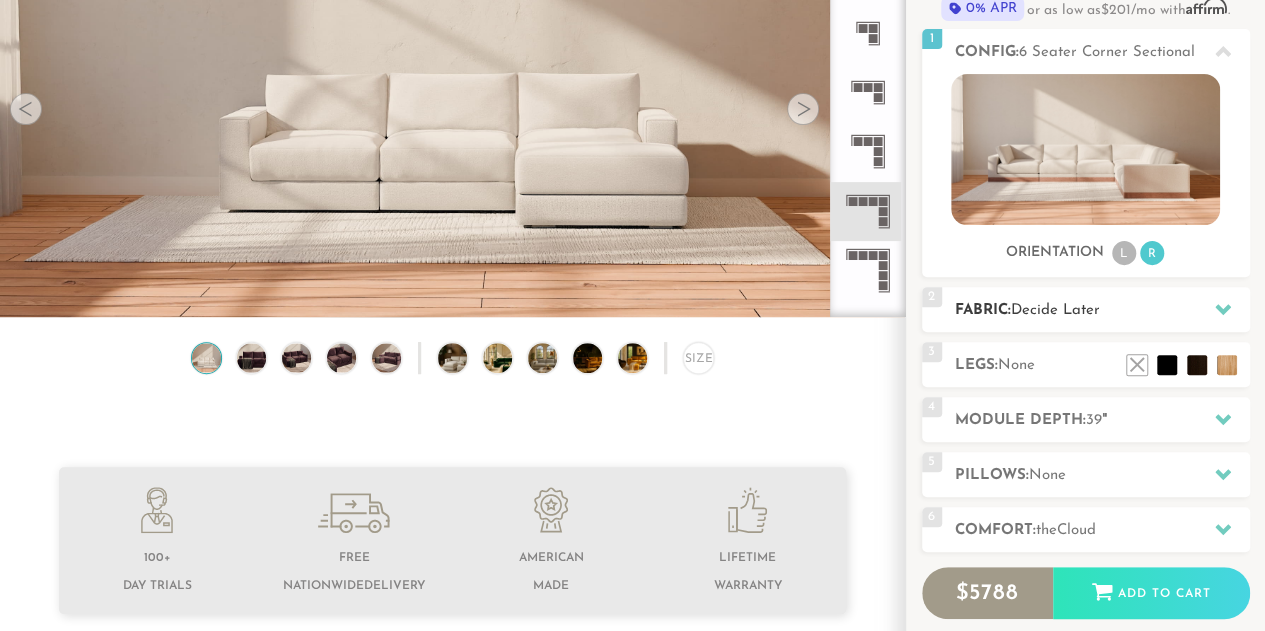 click at bounding box center (1223, 309) 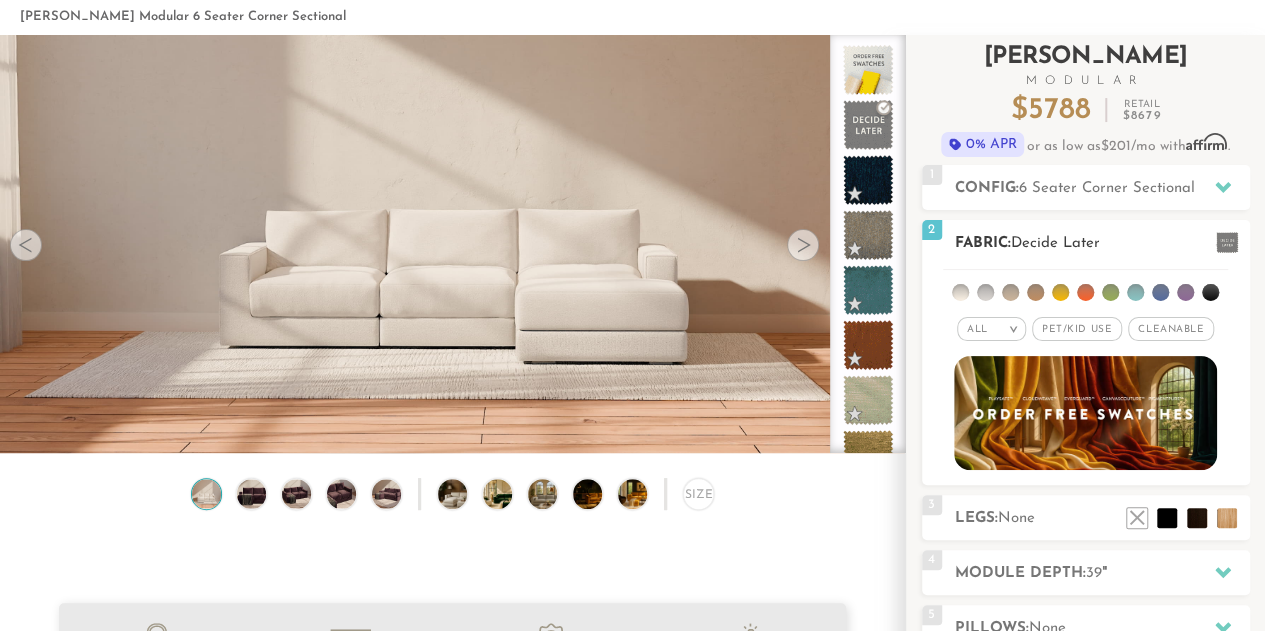 scroll, scrollTop: 93, scrollLeft: 0, axis: vertical 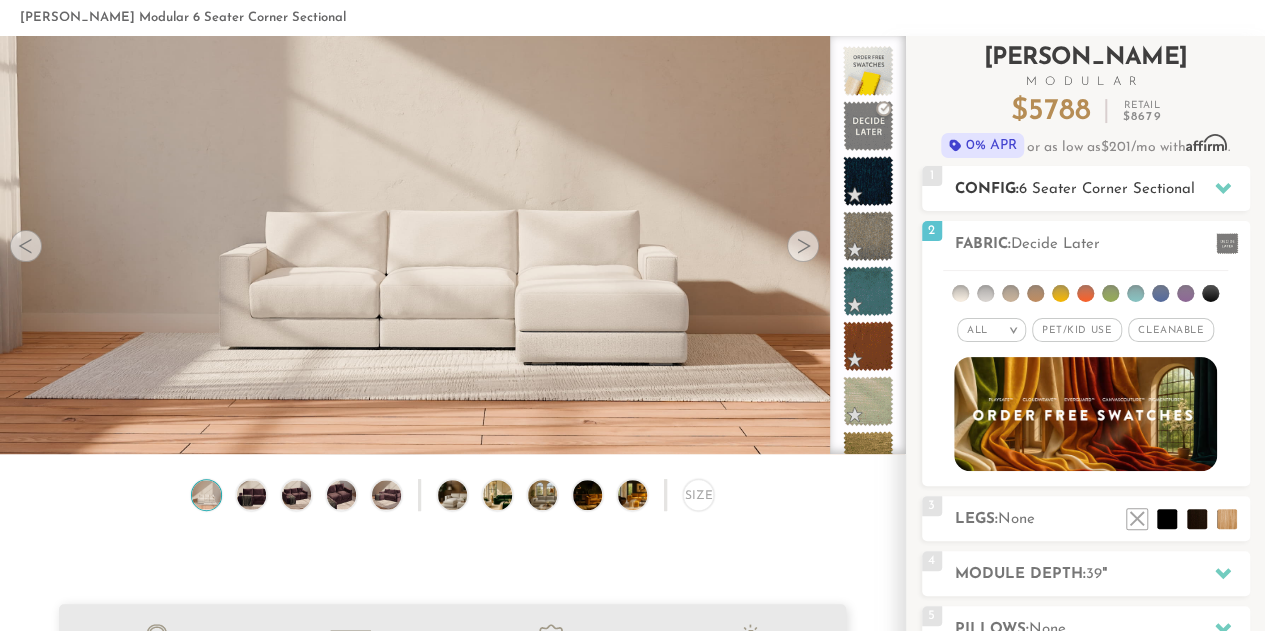 click on "6 Seater Corner Sectional" at bounding box center [1107, 189] 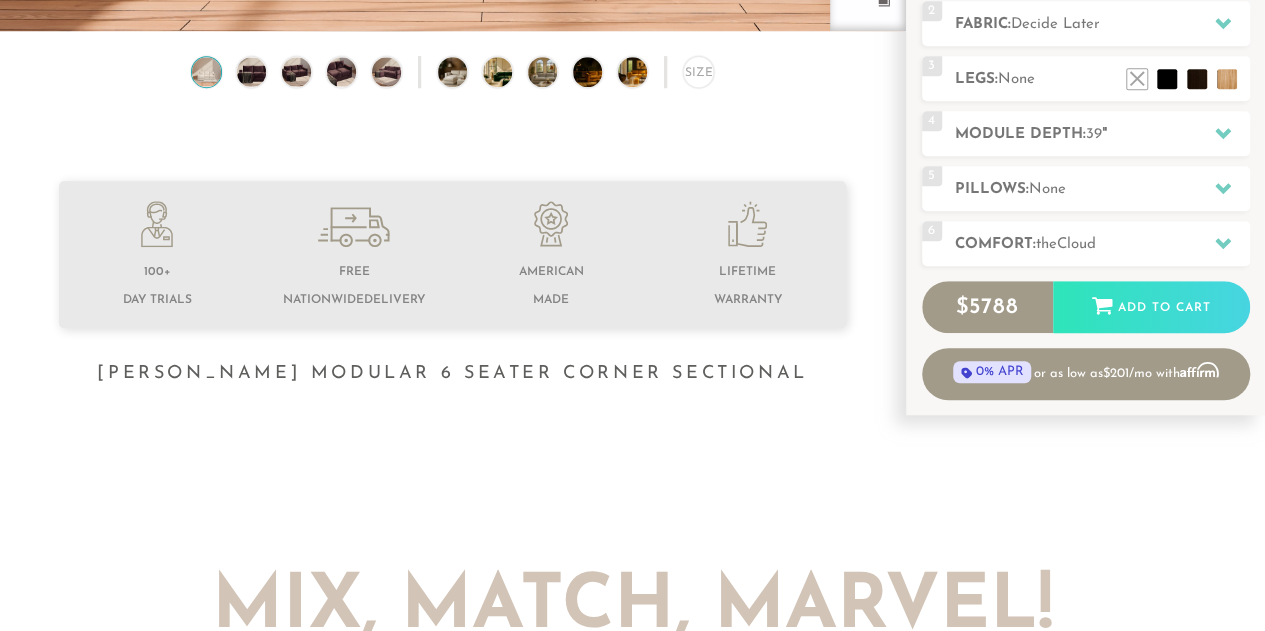 scroll, scrollTop: 514, scrollLeft: 0, axis: vertical 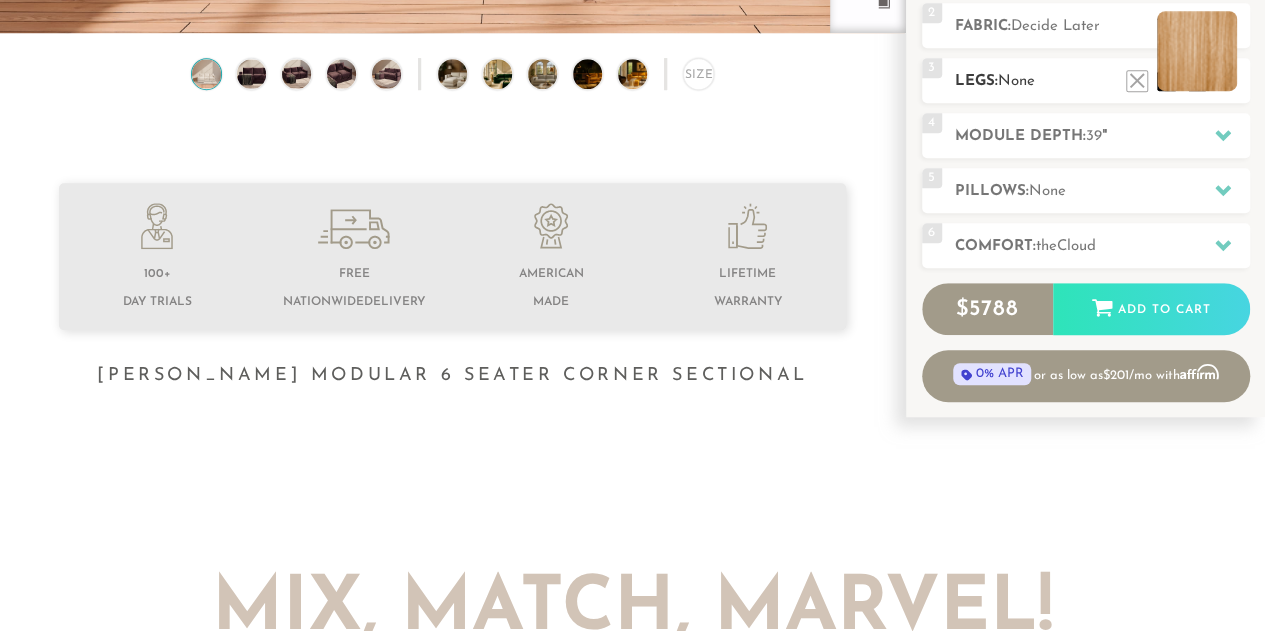 click at bounding box center (1197, 51) 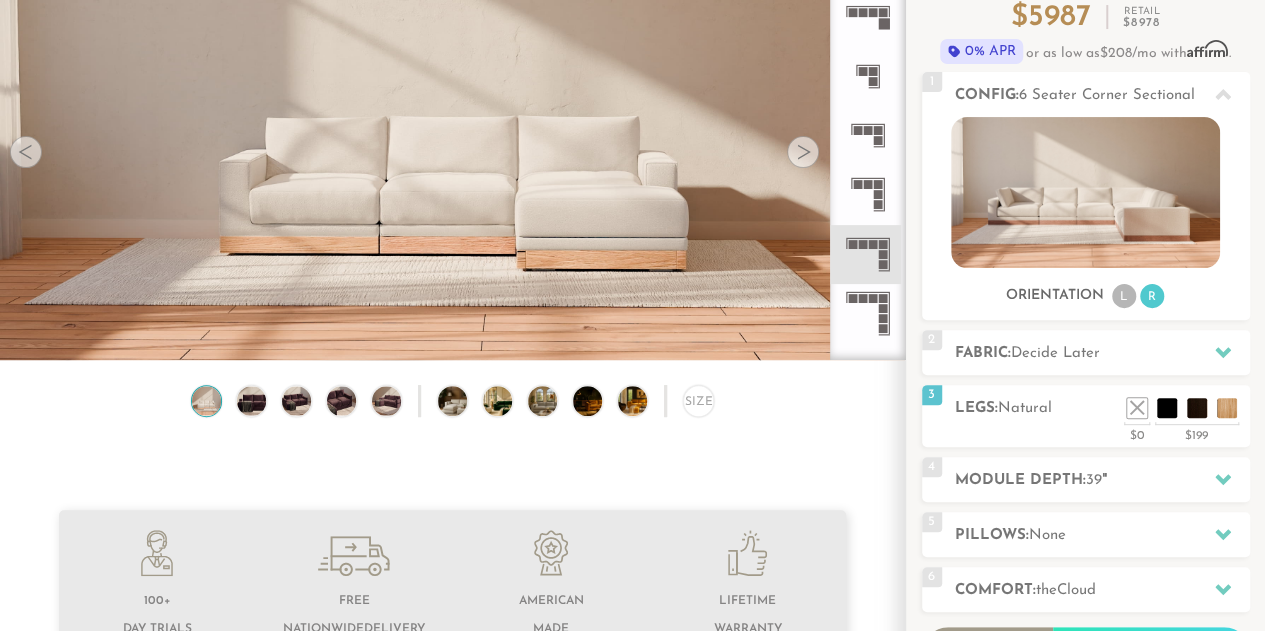 scroll, scrollTop: 315, scrollLeft: 0, axis: vertical 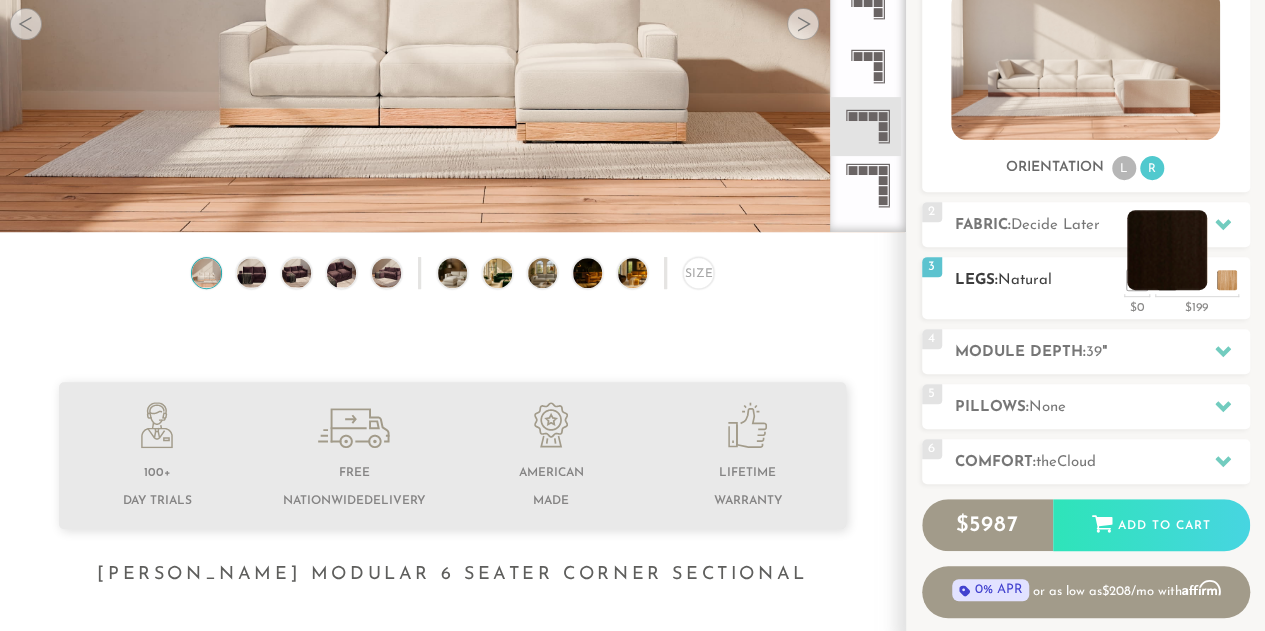 click at bounding box center [1167, 250] 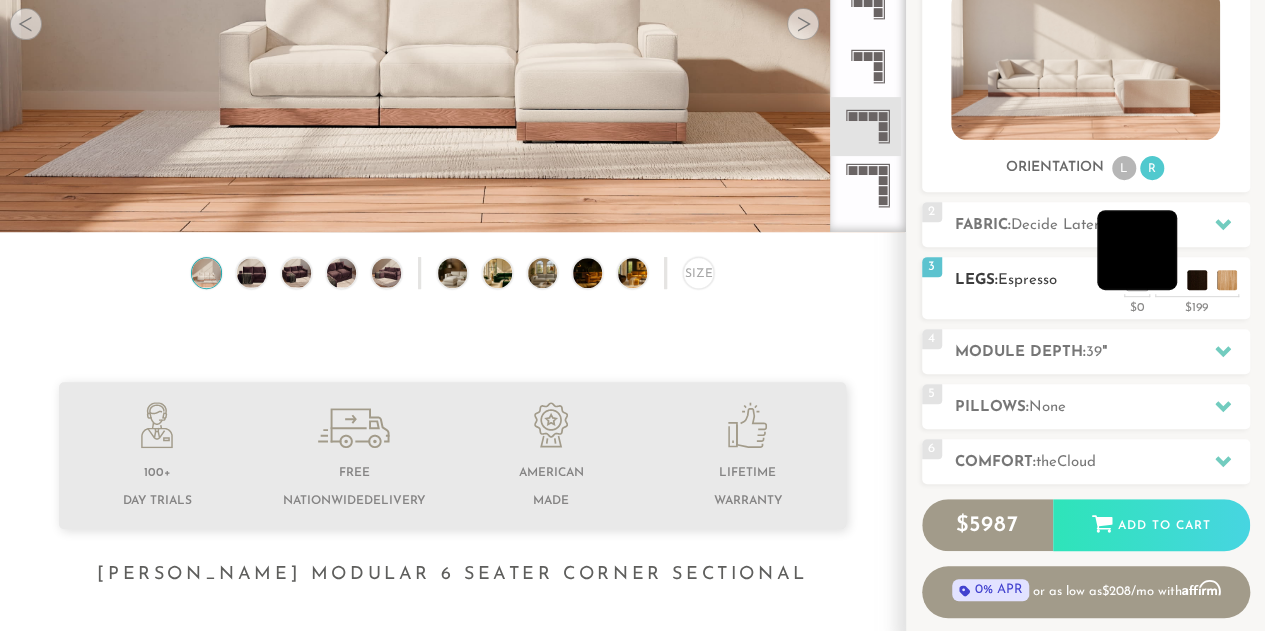 click at bounding box center [1137, 250] 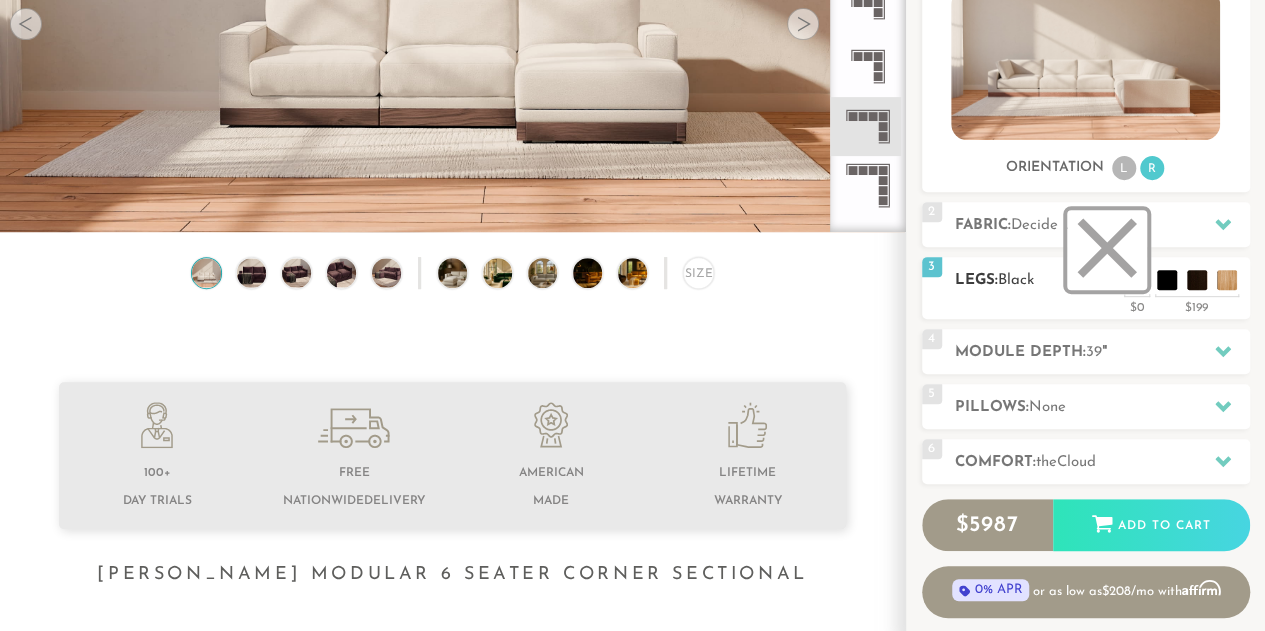 click at bounding box center (1107, 250) 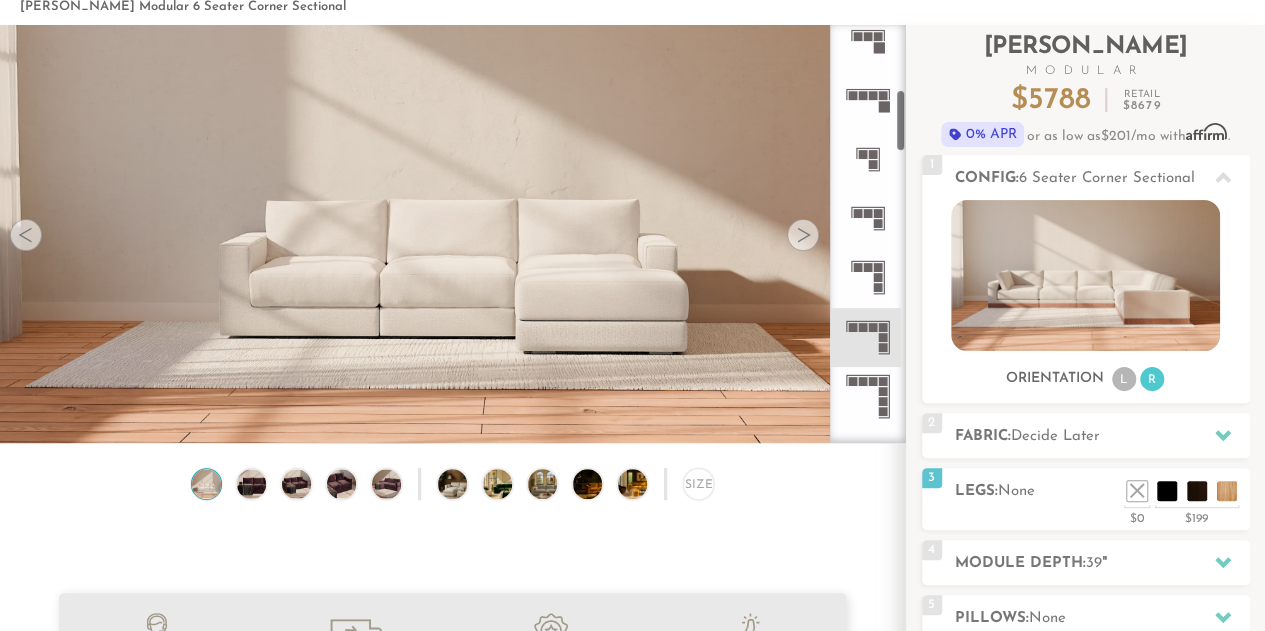 scroll, scrollTop: 0, scrollLeft: 0, axis: both 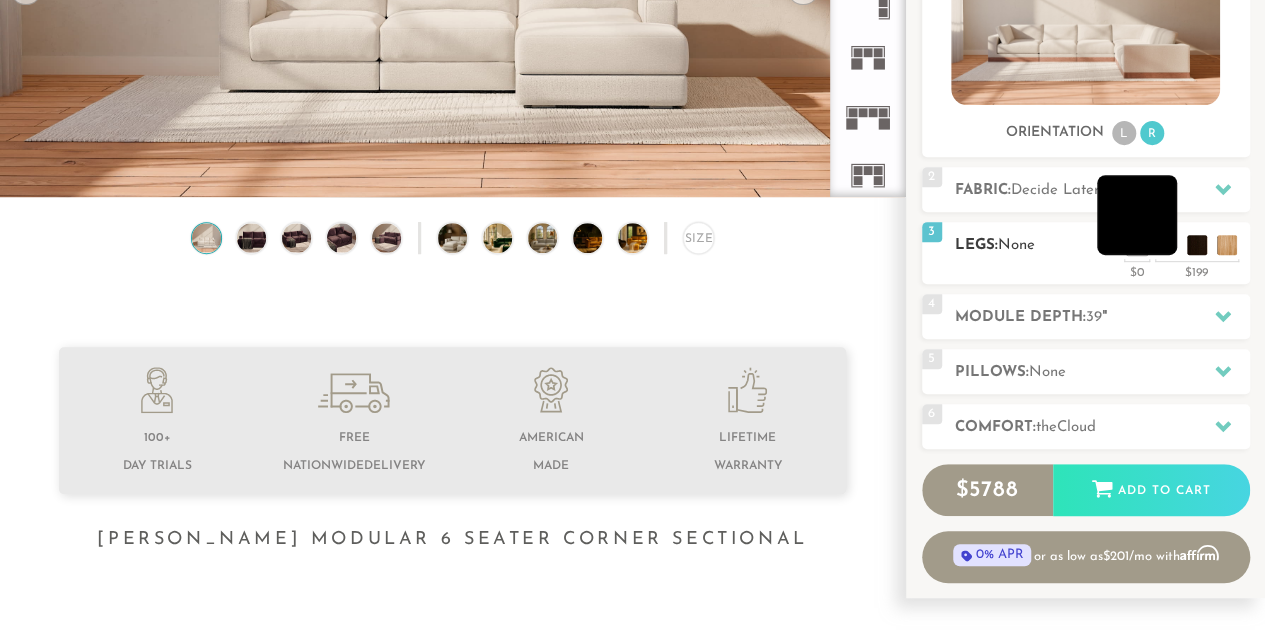 click at bounding box center (1137, 215) 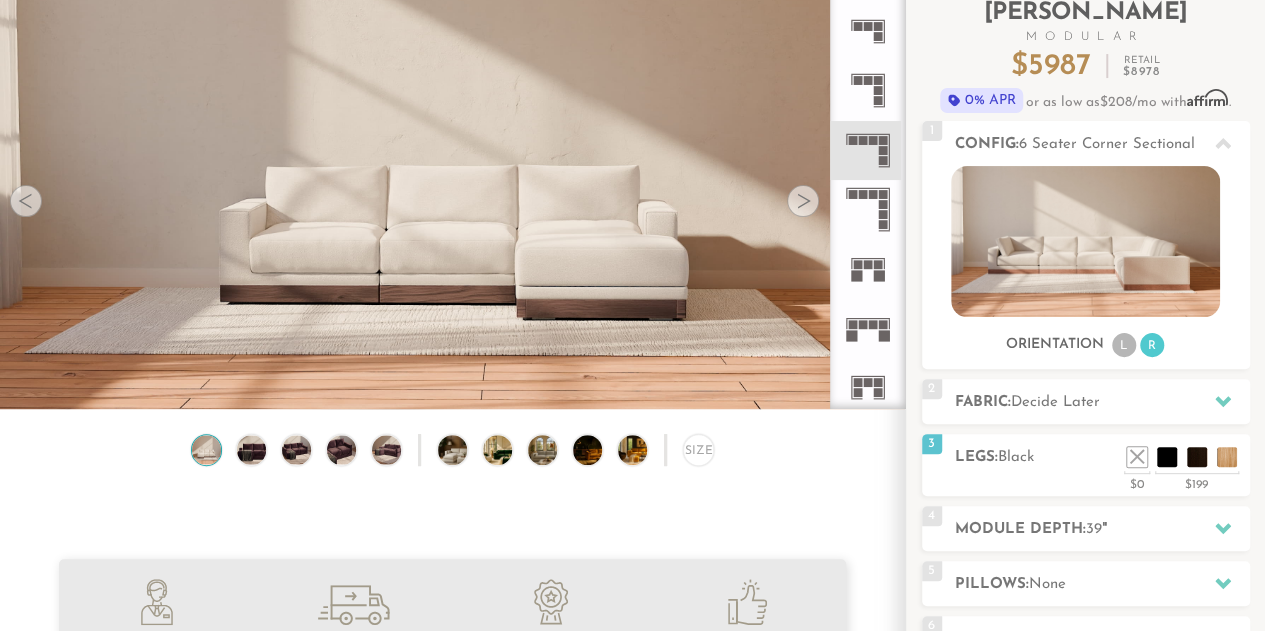 scroll, scrollTop: 135, scrollLeft: 0, axis: vertical 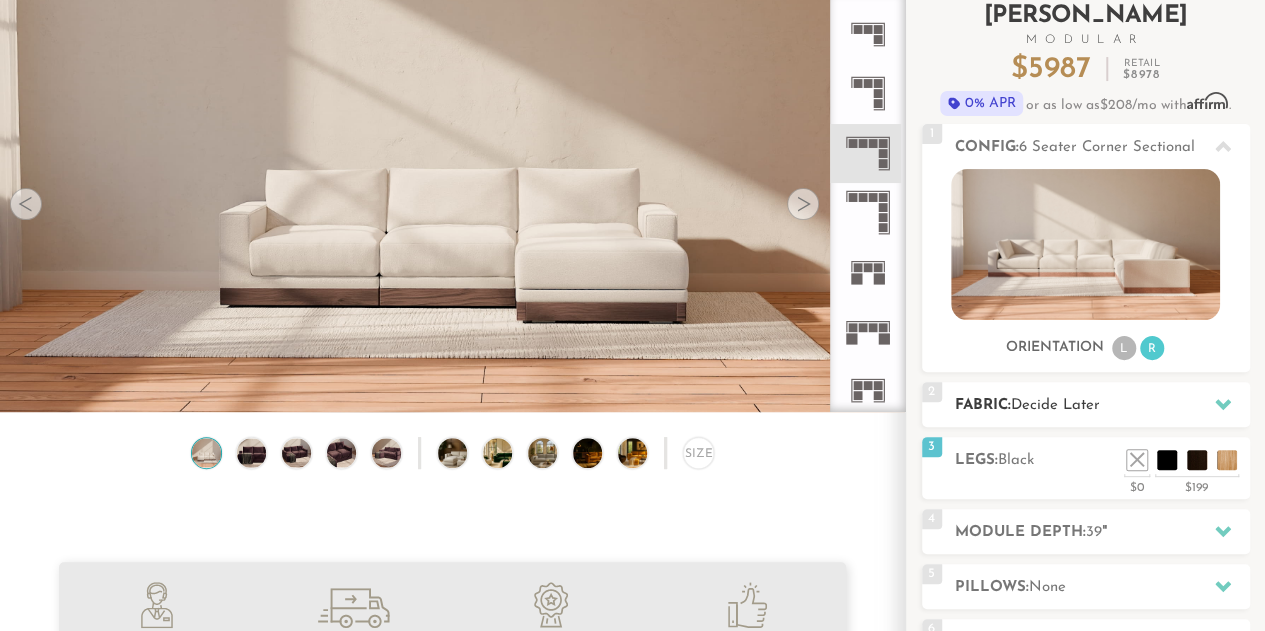click on "2
Fabric:  Decide Later" at bounding box center [1086, 404] 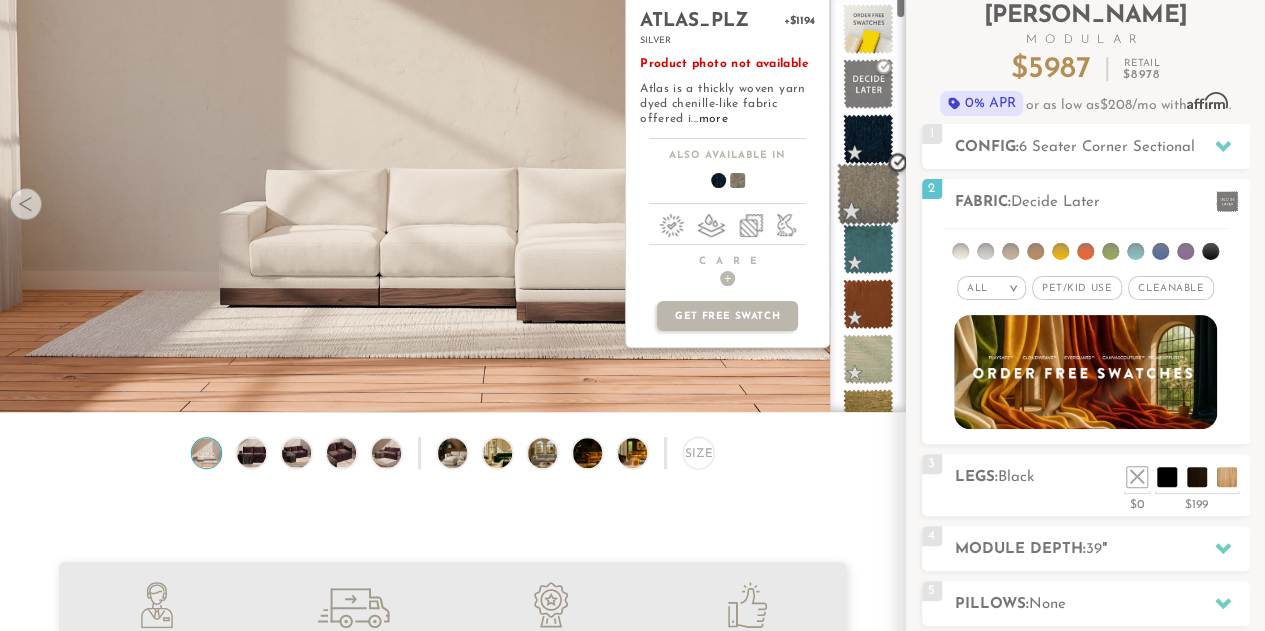 click at bounding box center (868, 194) 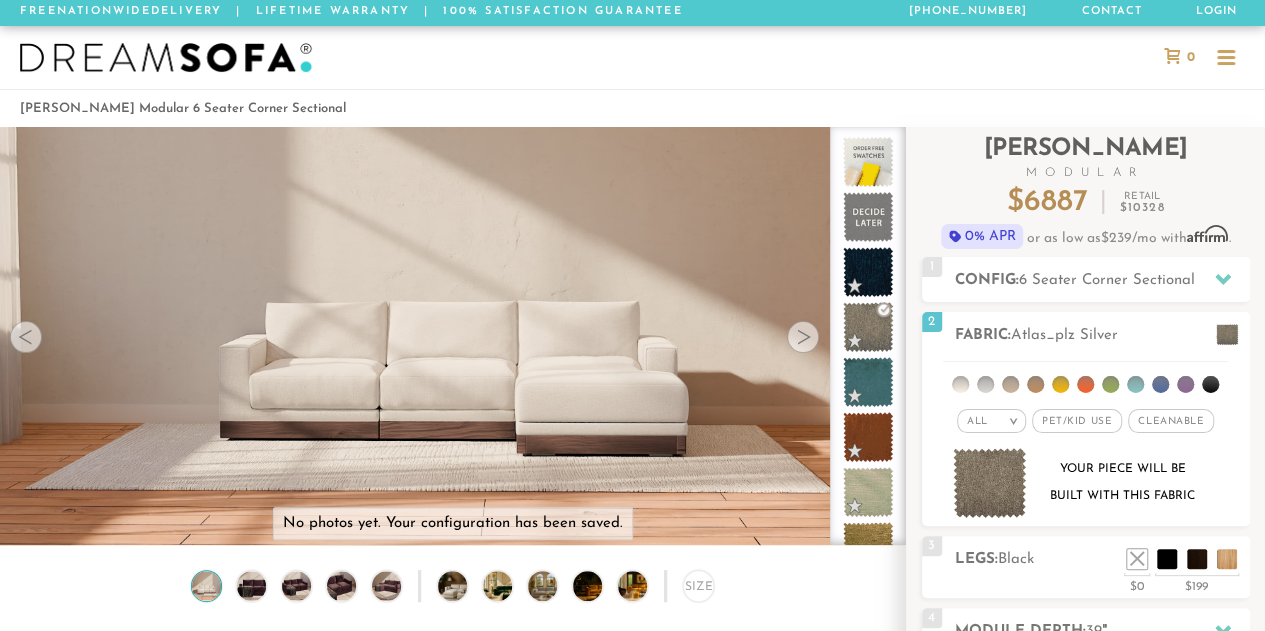 scroll, scrollTop: 1, scrollLeft: 0, axis: vertical 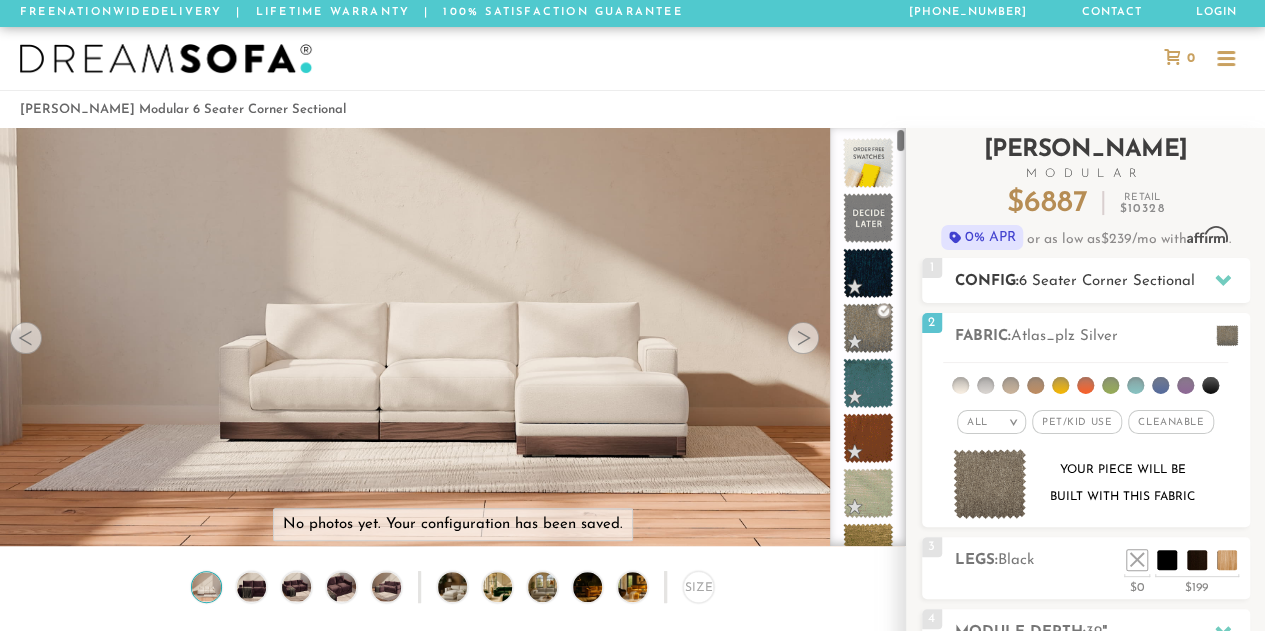 click on "6 Seater Corner Sectional" at bounding box center [1107, 281] 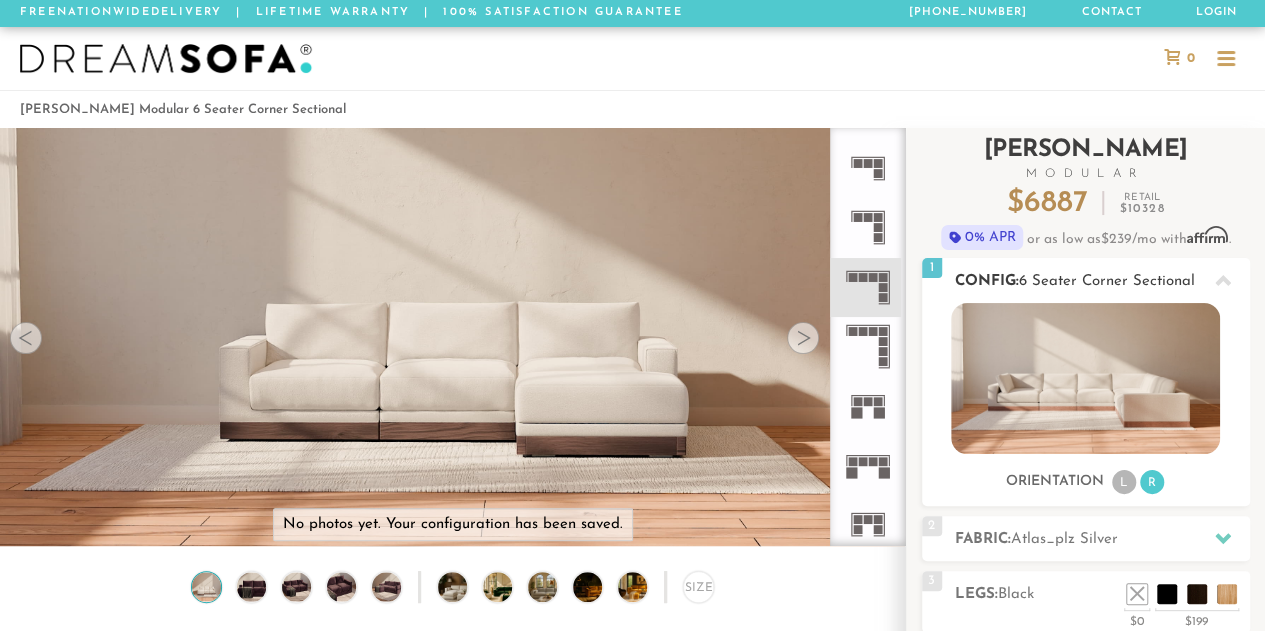 click on "6 Seater Corner Sectional" at bounding box center (1107, 281) 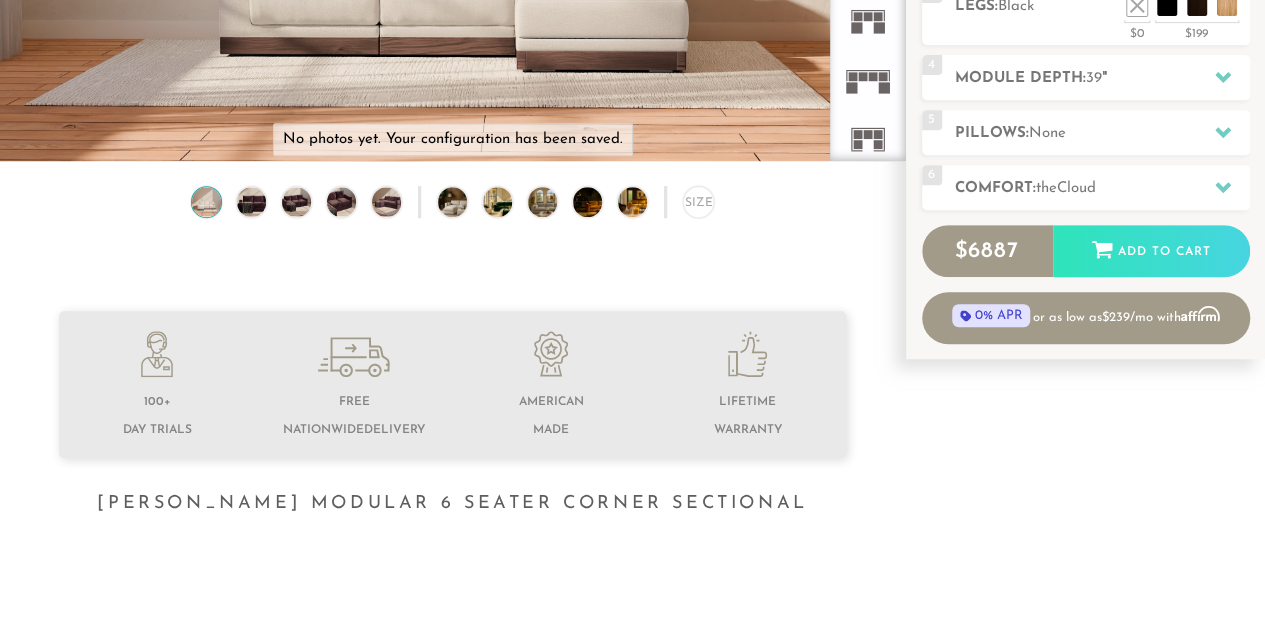 scroll, scrollTop: 390, scrollLeft: 0, axis: vertical 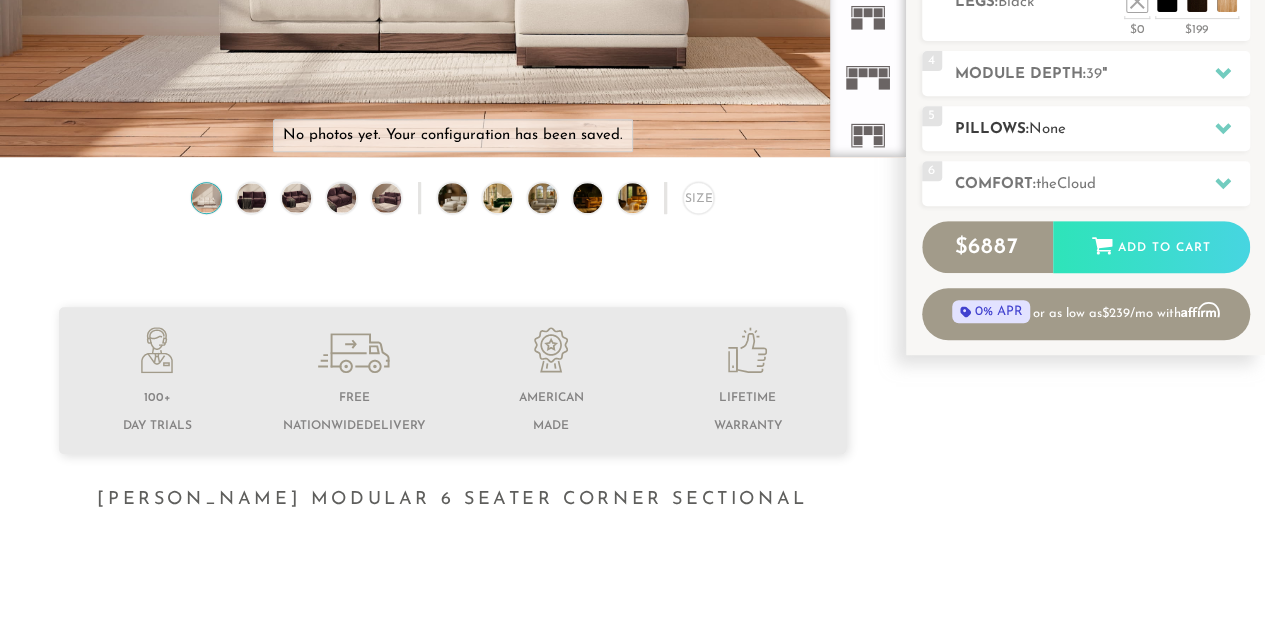 click on "Pillows:  None" at bounding box center [1102, 129] 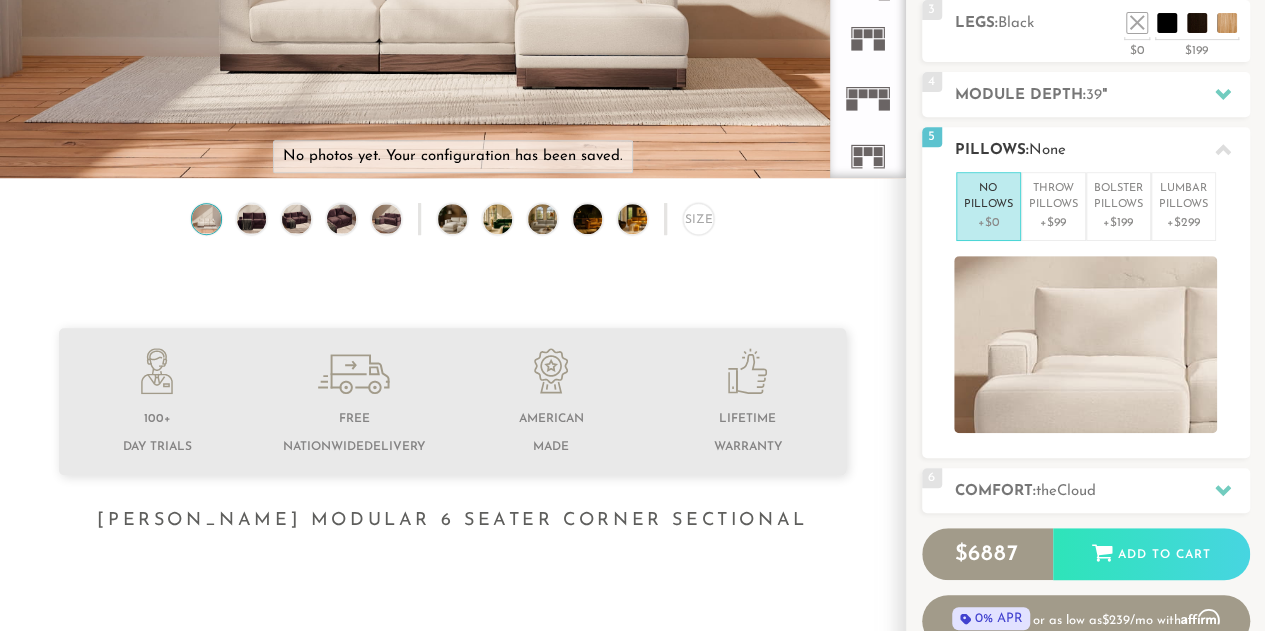 scroll, scrollTop: 368, scrollLeft: 0, axis: vertical 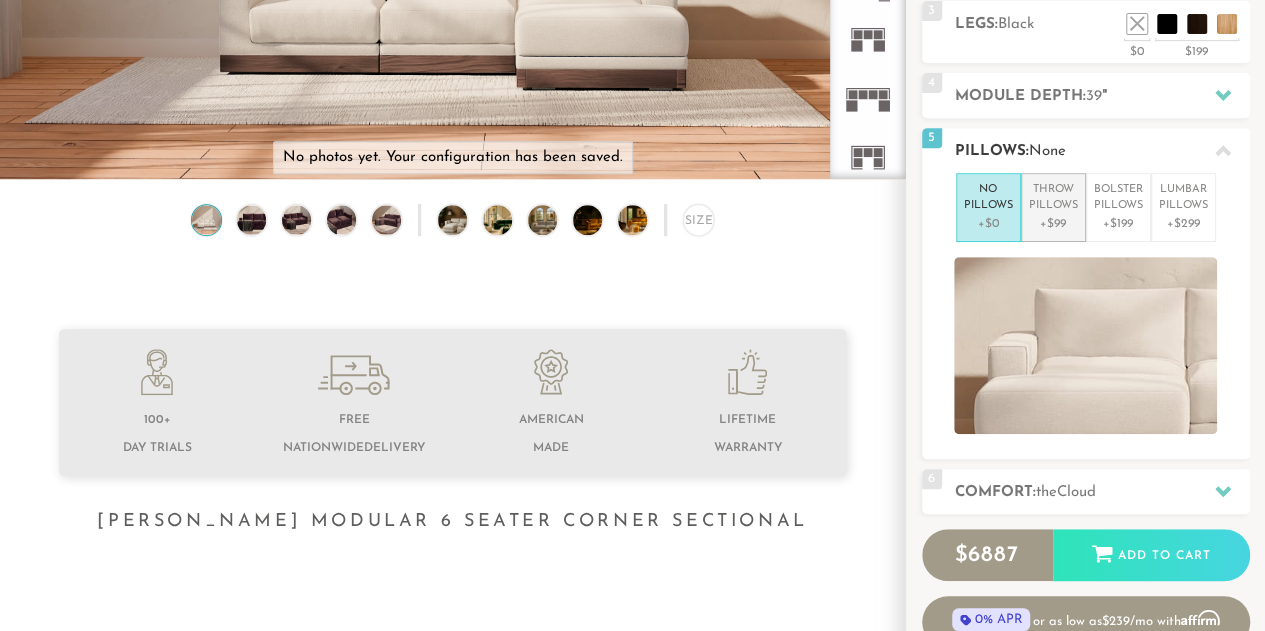 click on "Throw Pillows" at bounding box center (1053, 198) 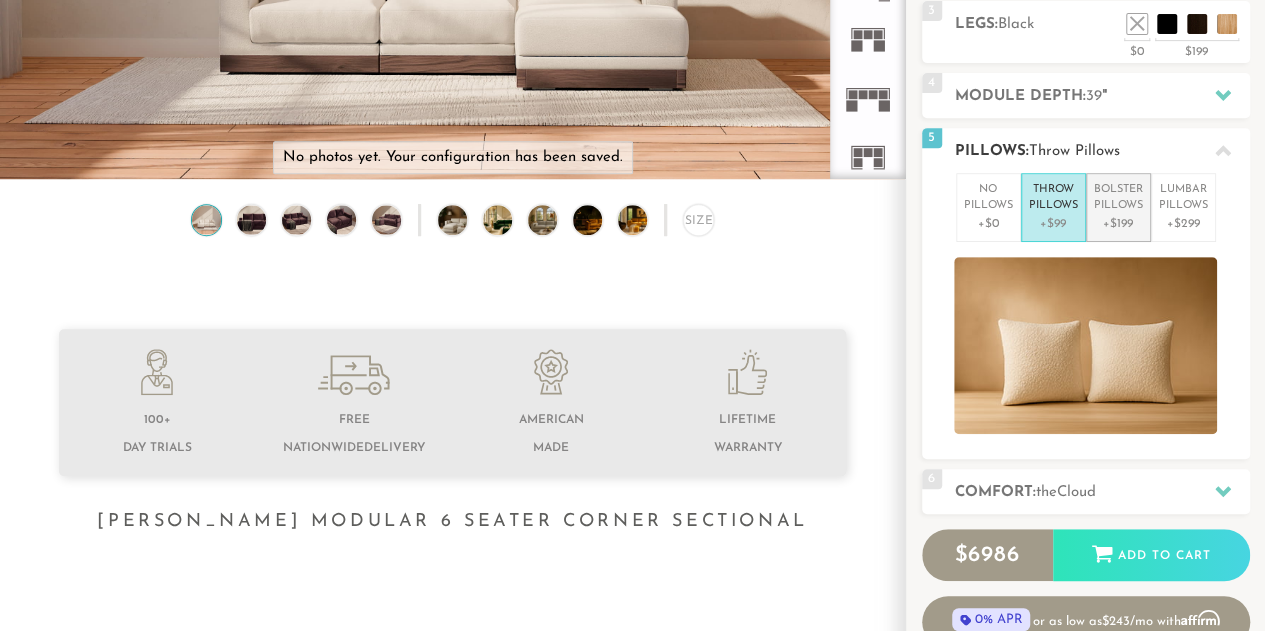 click on "Bolster Pillows" at bounding box center (1118, 198) 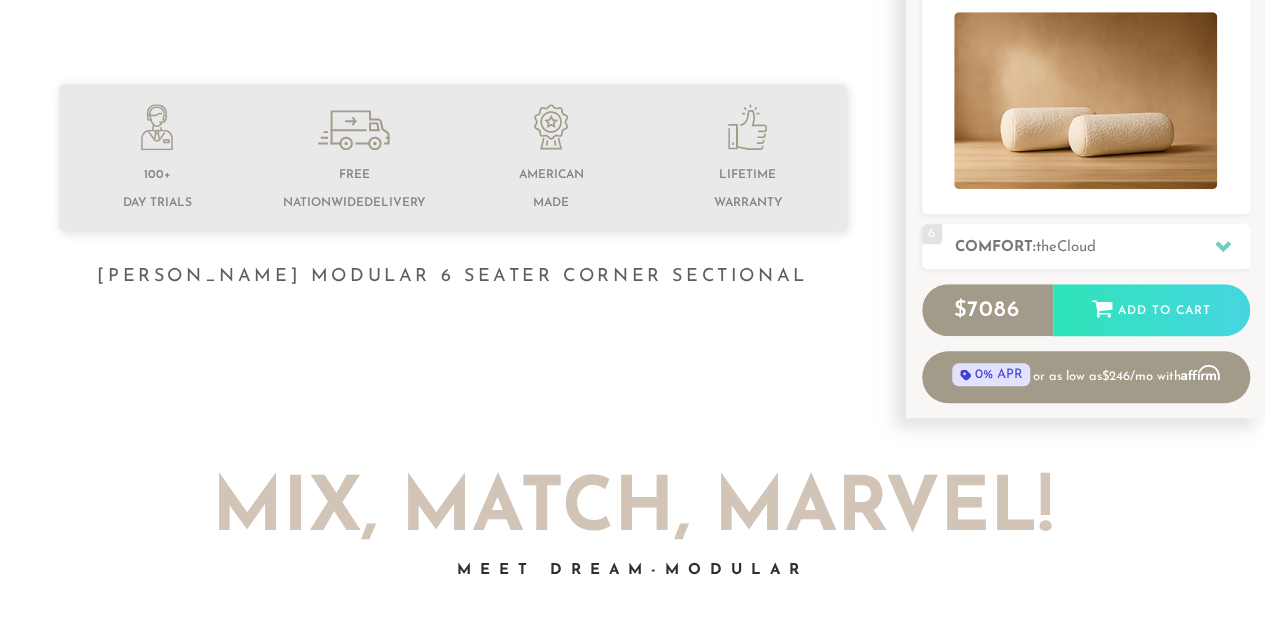 scroll, scrollTop: 674, scrollLeft: 0, axis: vertical 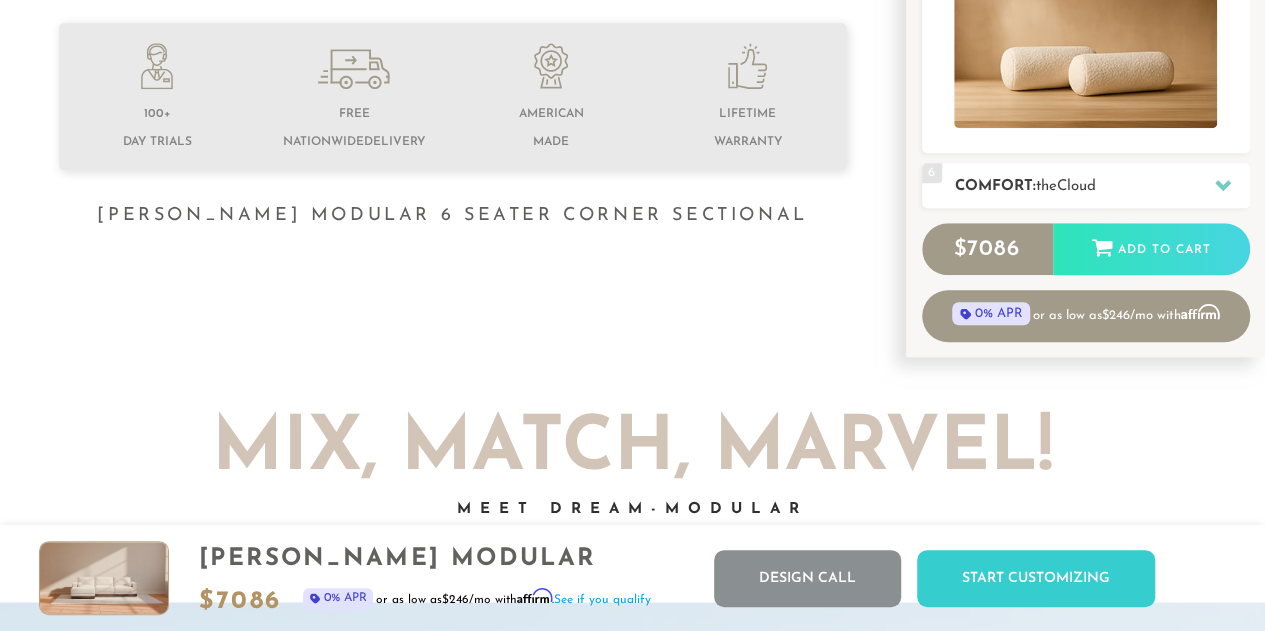 click on "the" at bounding box center [1046, 186] 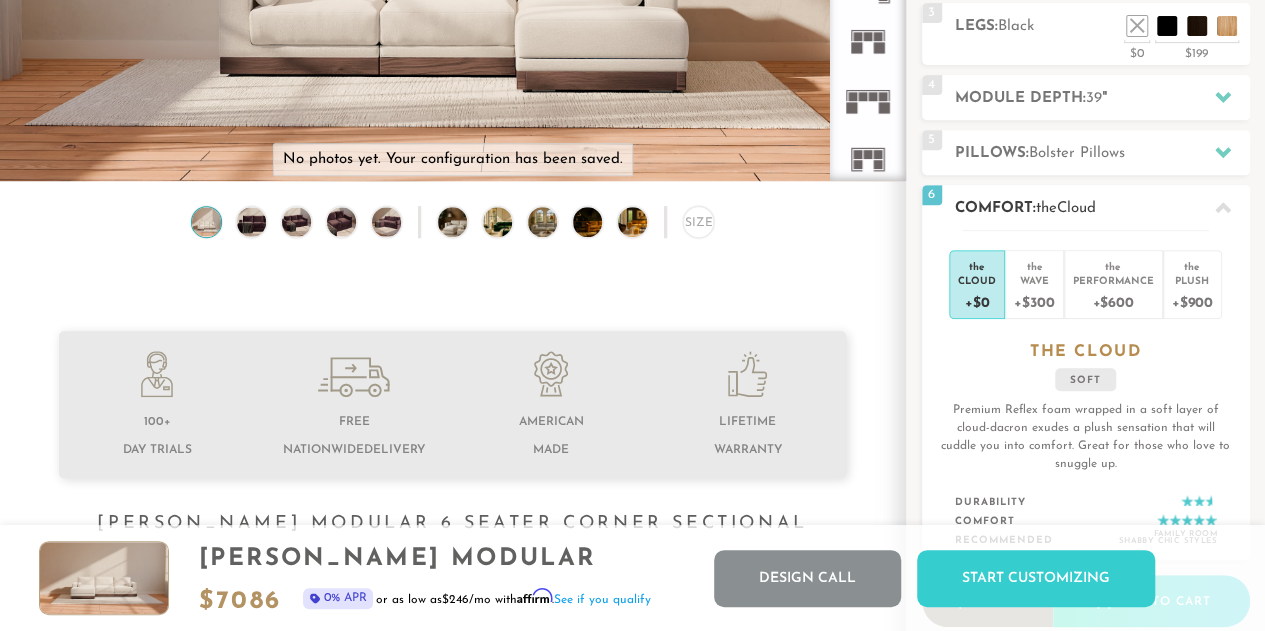 scroll, scrollTop: 364, scrollLeft: 0, axis: vertical 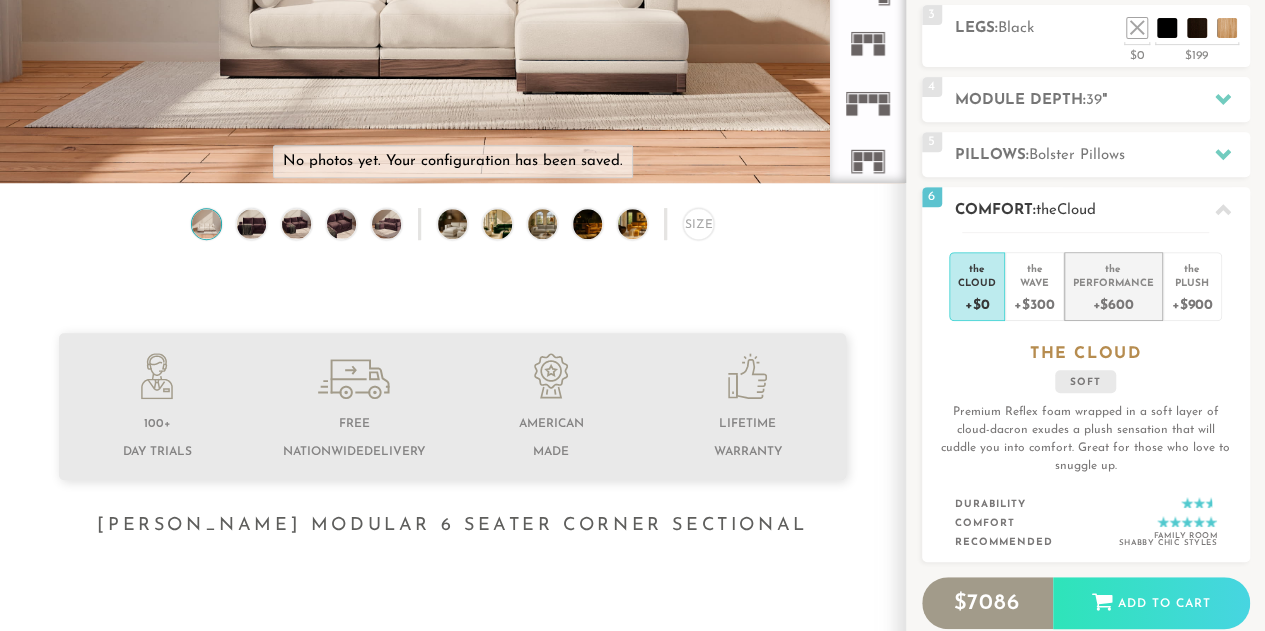 click on "+$600" at bounding box center (1113, 303) 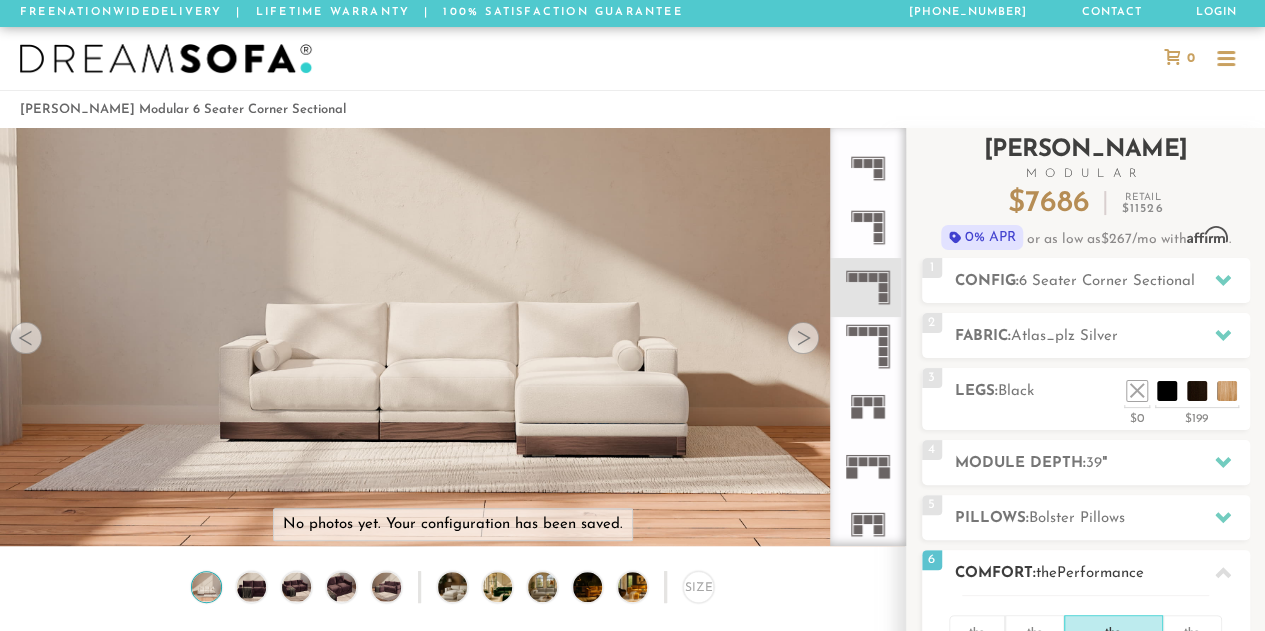 scroll, scrollTop: 0, scrollLeft: 0, axis: both 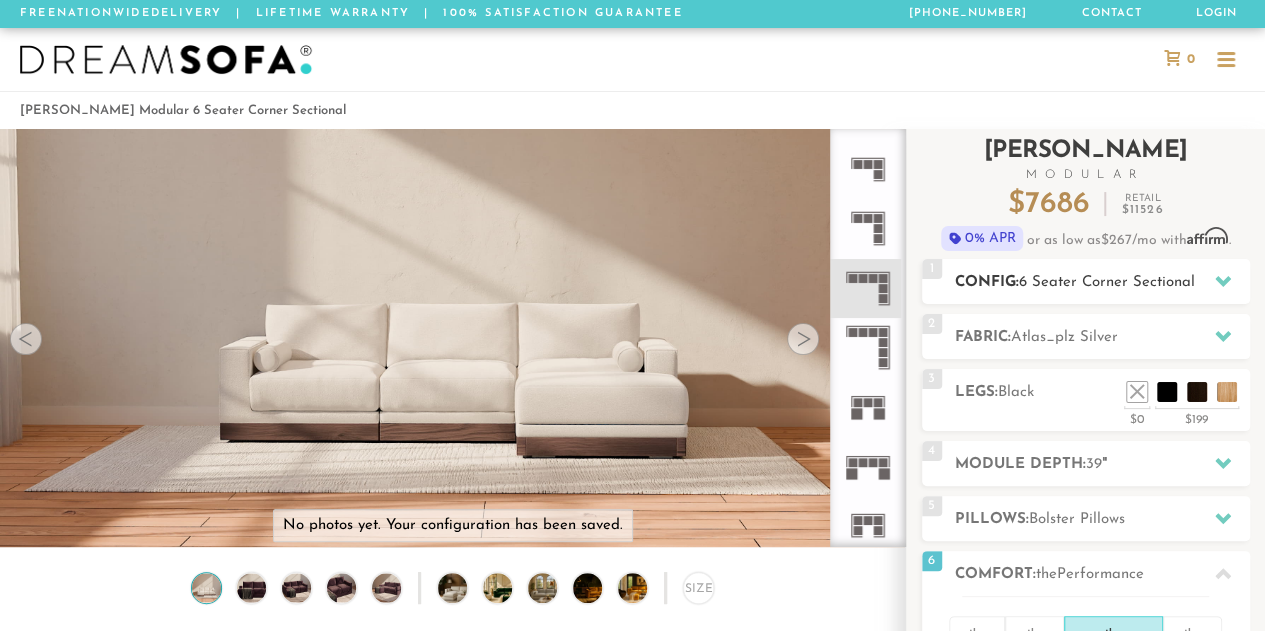 click on "6 Seater Corner Sectional" at bounding box center (1107, 282) 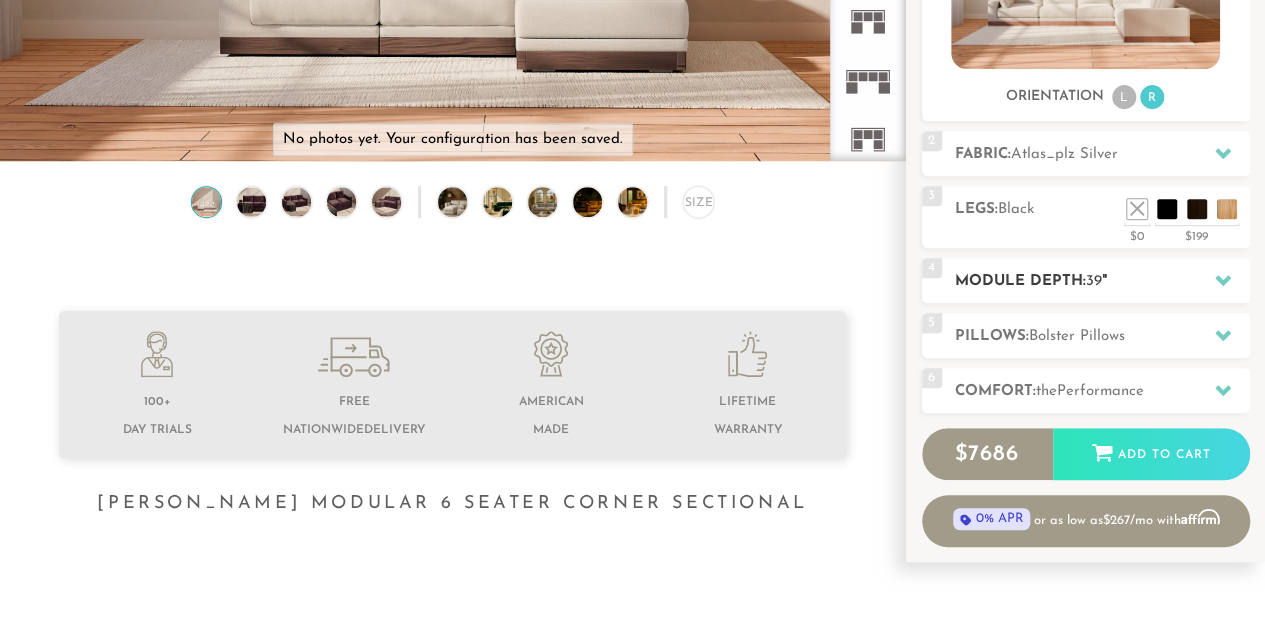 scroll, scrollTop: 408, scrollLeft: 0, axis: vertical 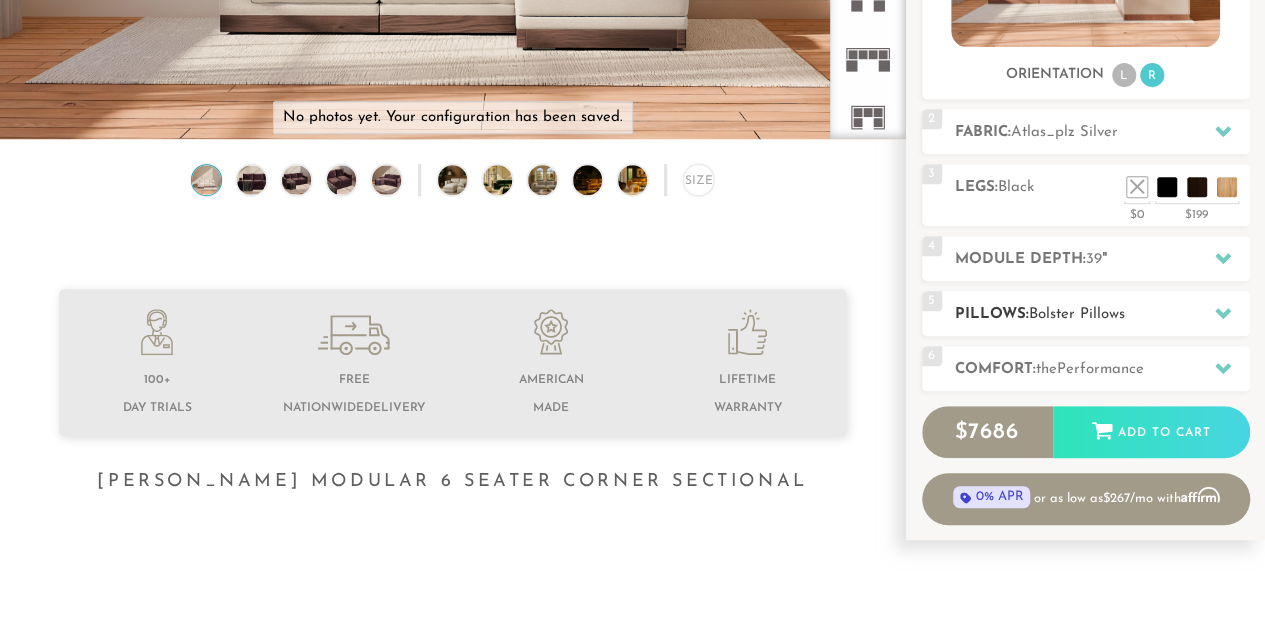 click on "Pillows:  Bolster Pillows" at bounding box center (1102, 314) 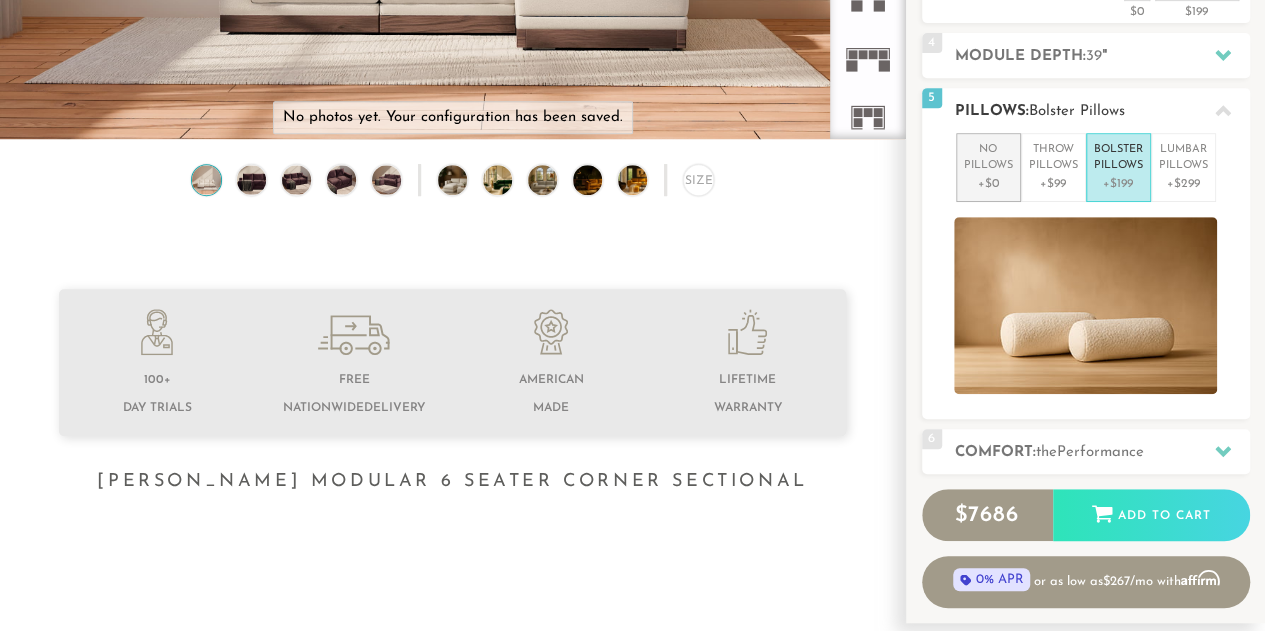 click on "+$0" at bounding box center [988, 184] 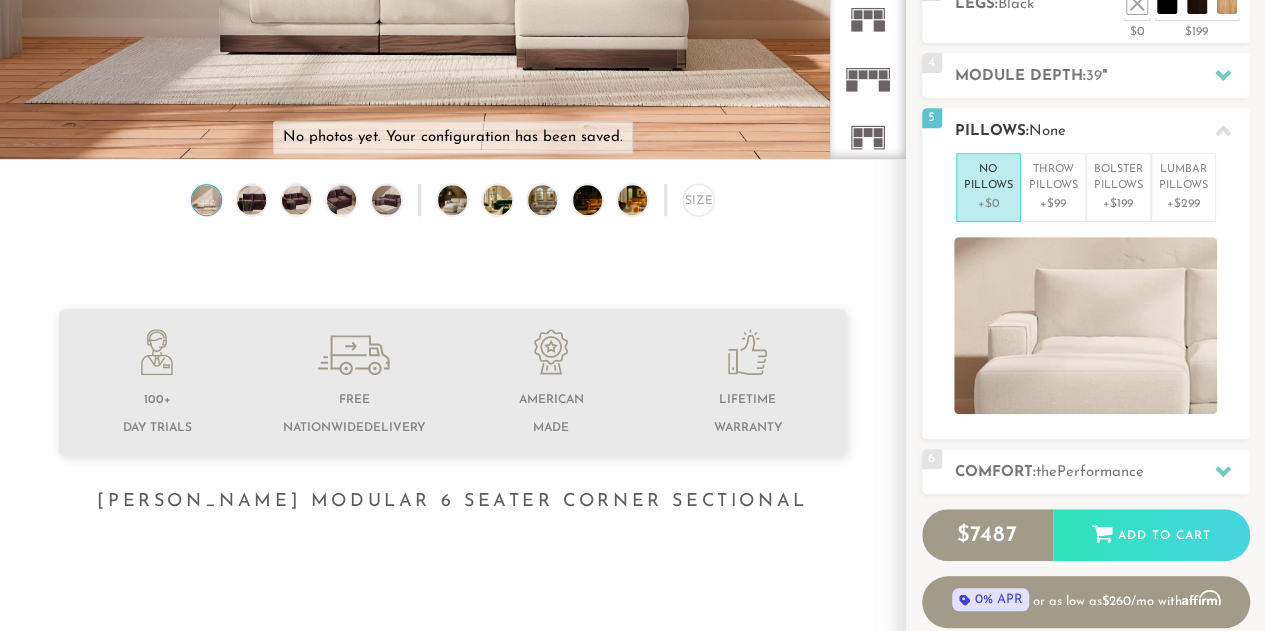 scroll, scrollTop: 351, scrollLeft: 0, axis: vertical 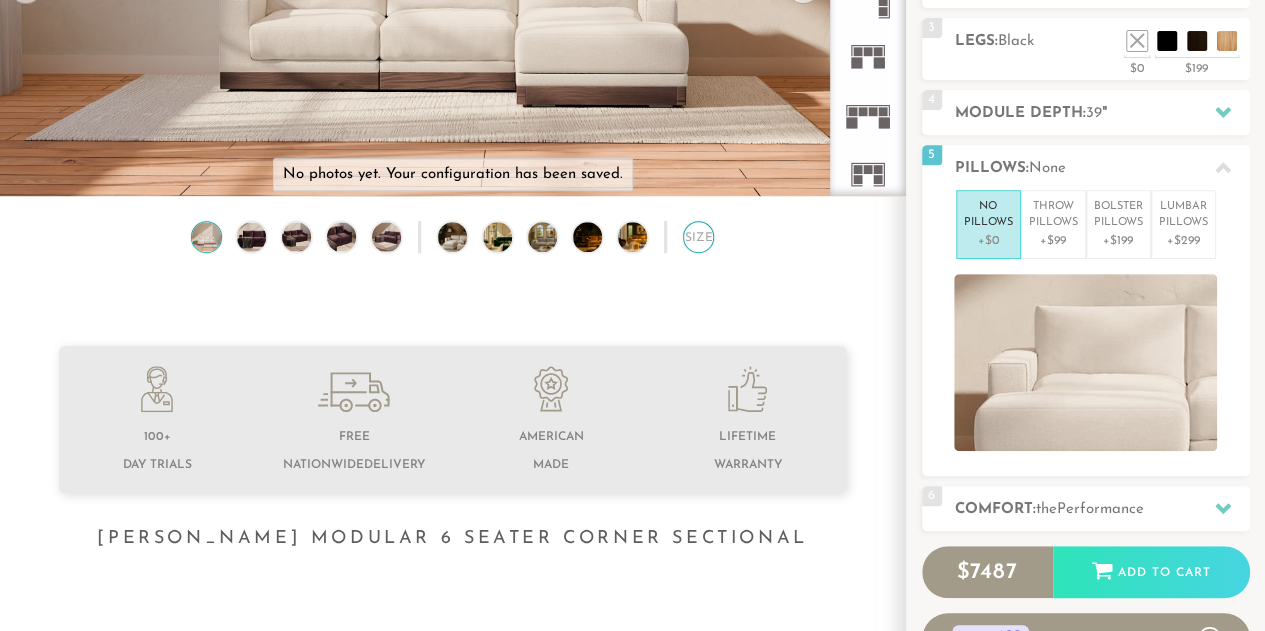 click on "Size" at bounding box center [698, 236] 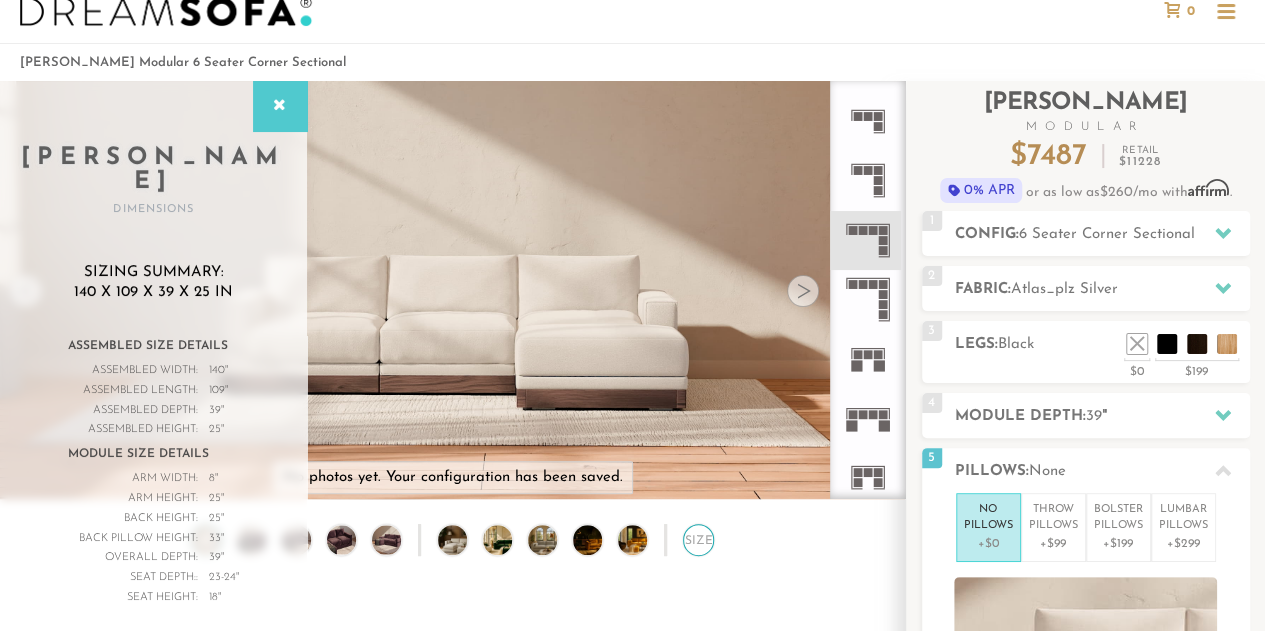 scroll, scrollTop: 38, scrollLeft: 0, axis: vertical 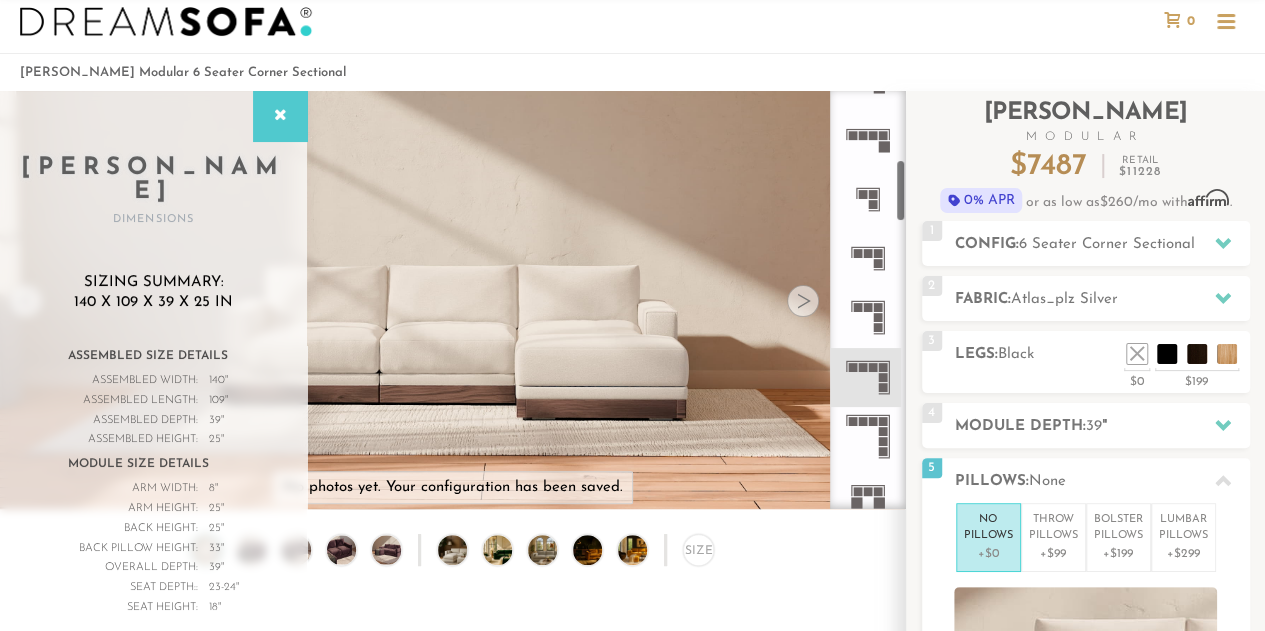 click 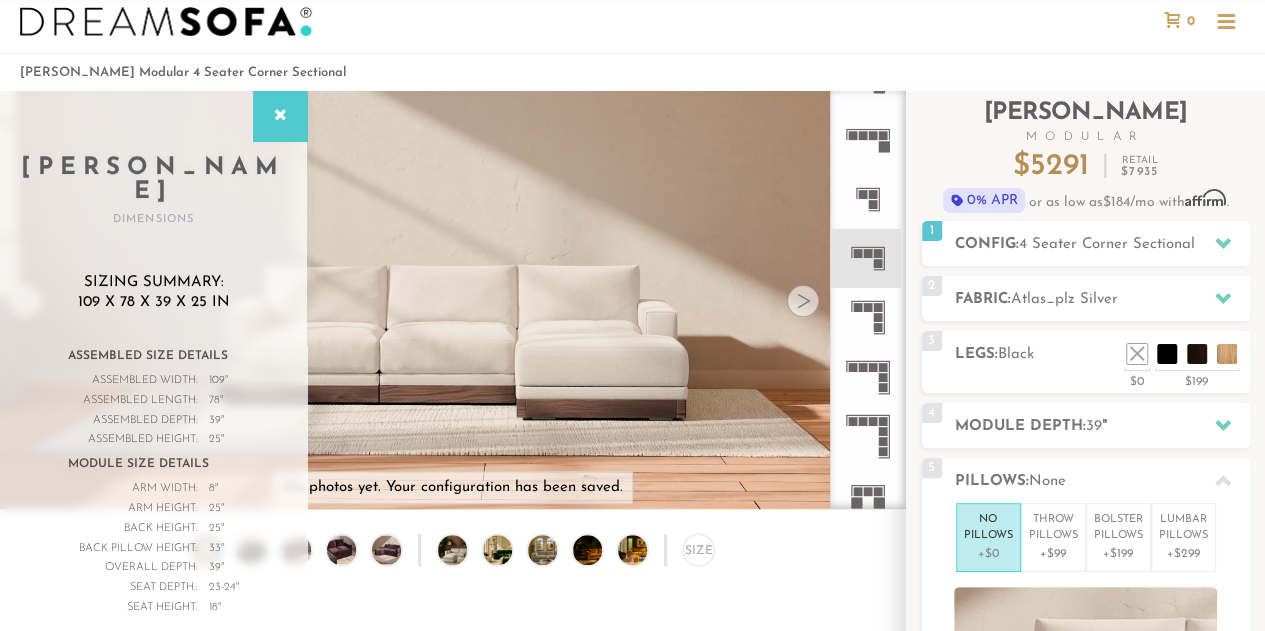 click 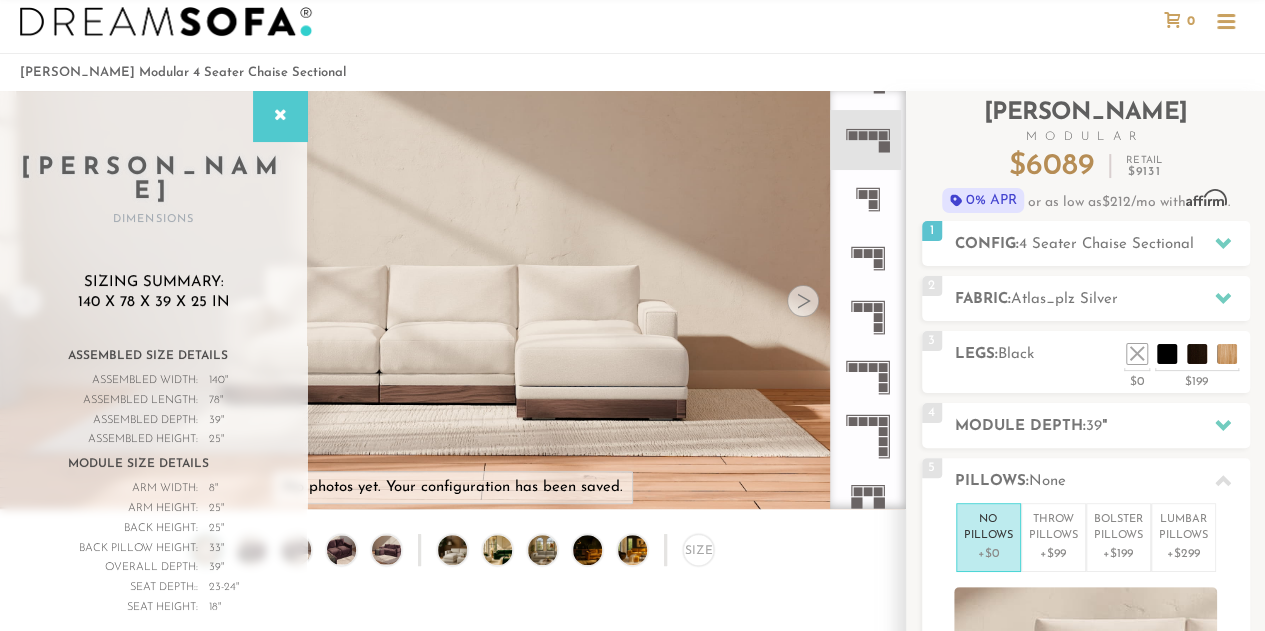 click 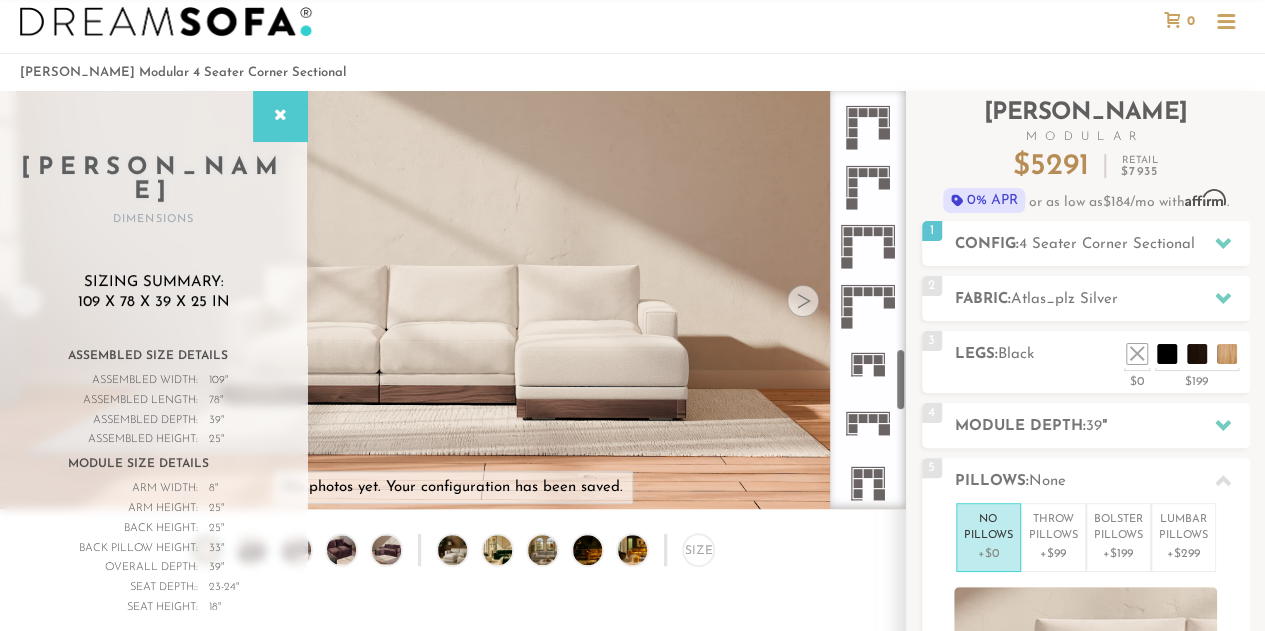 scroll, scrollTop: 1745, scrollLeft: 0, axis: vertical 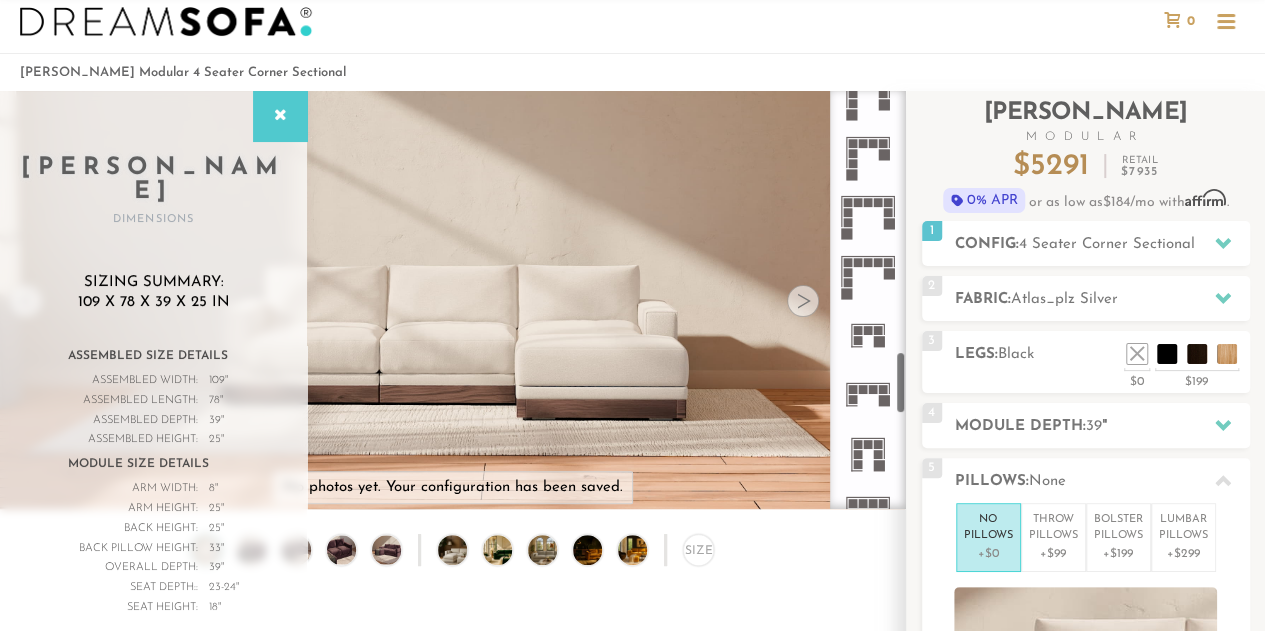click 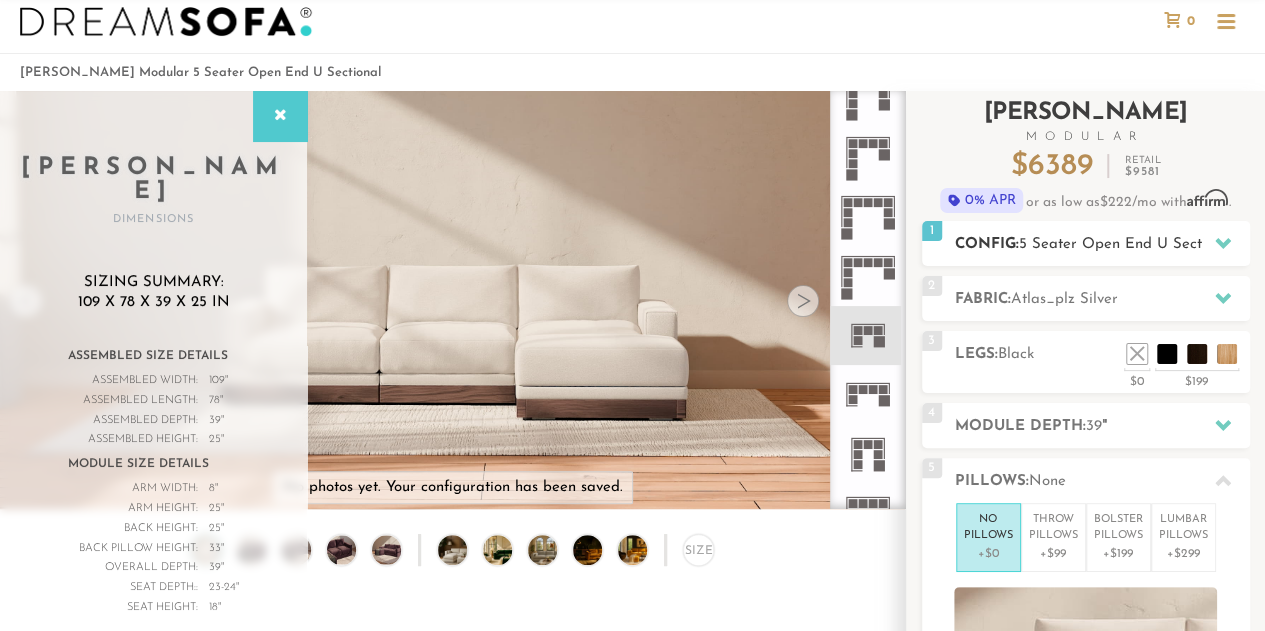 click on "5 Seater Open End U Sectional" at bounding box center [1127, 244] 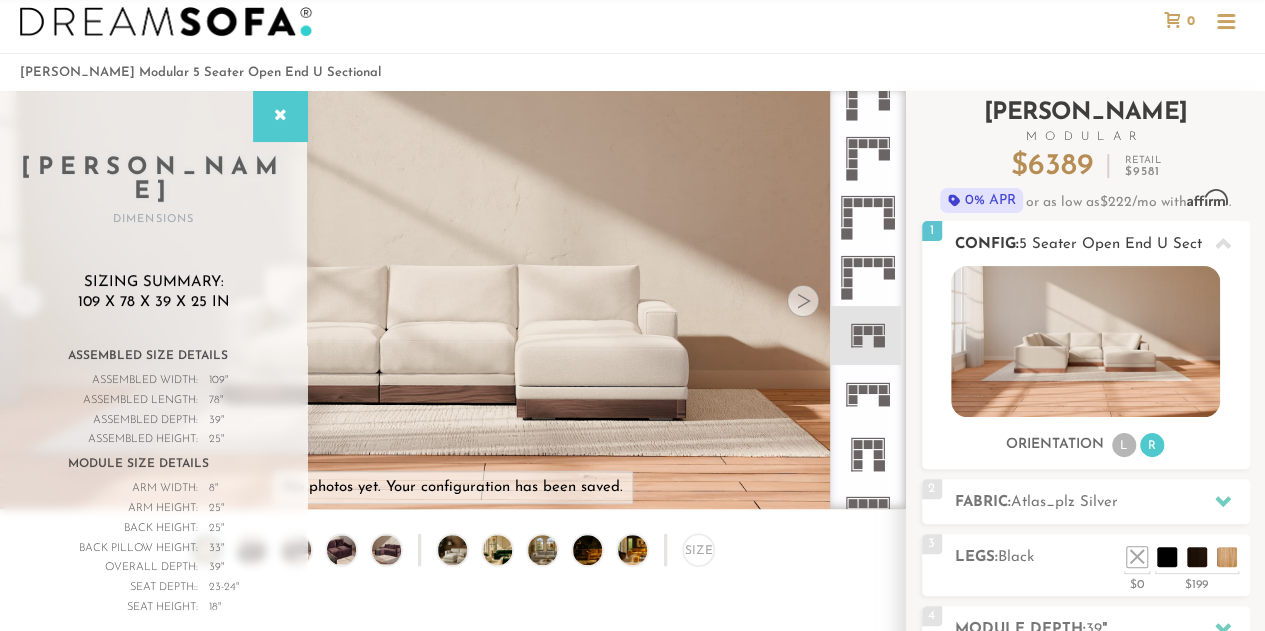 click on "L" at bounding box center [1124, 445] 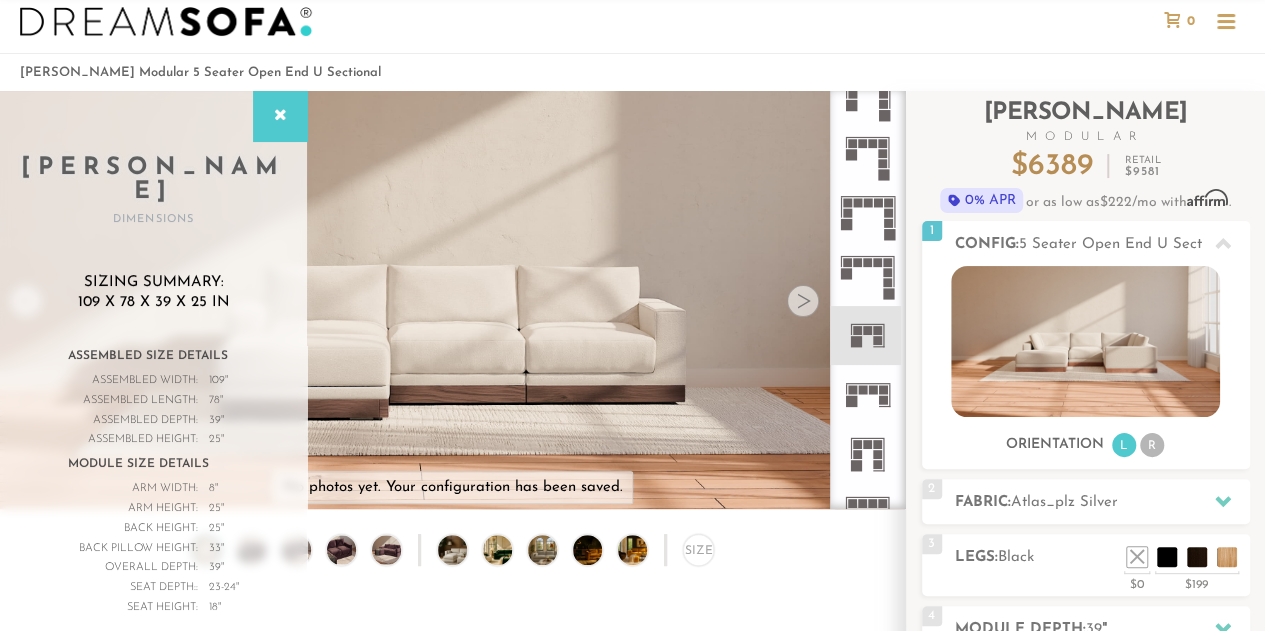 click 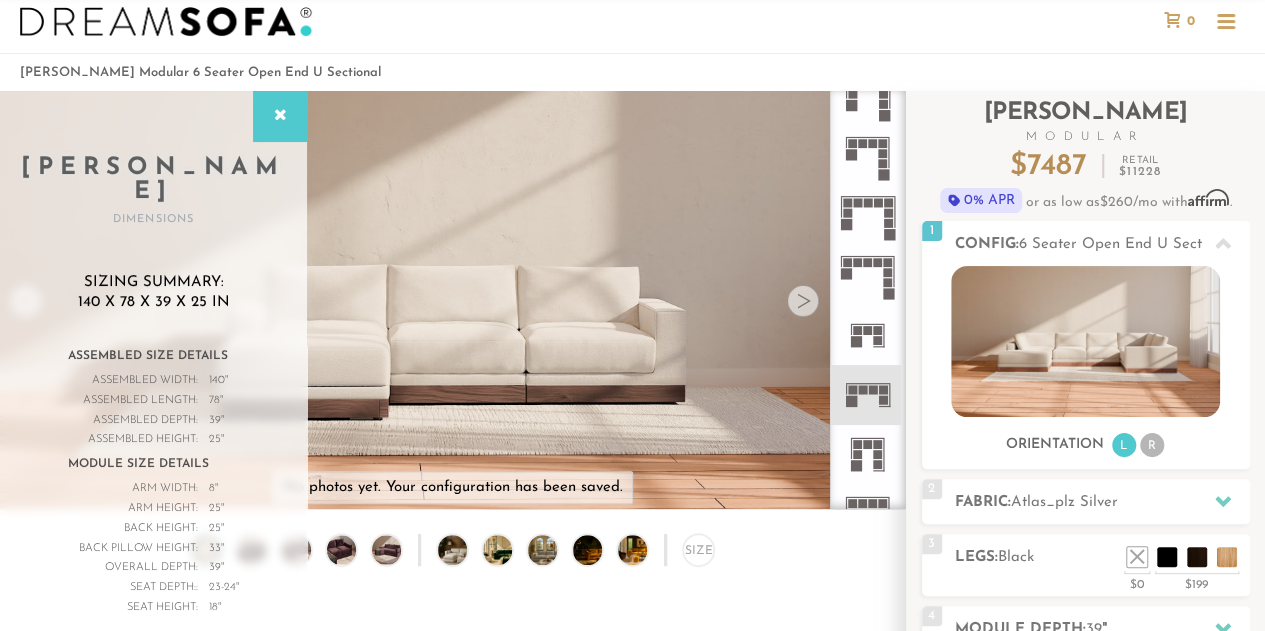 click 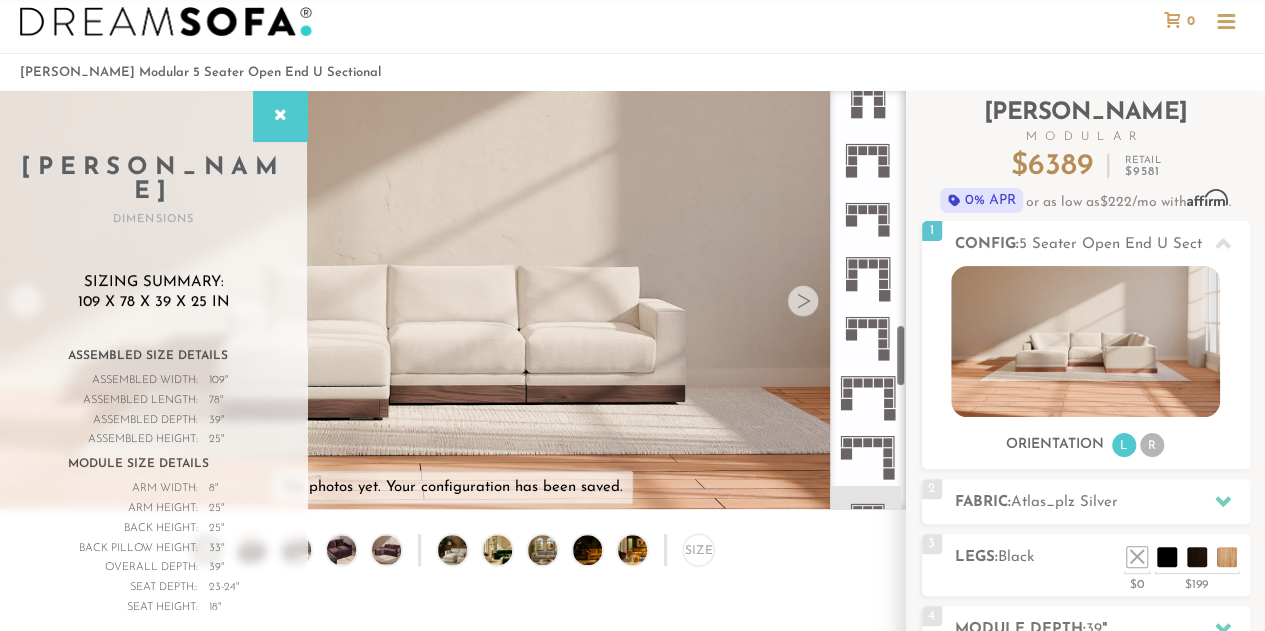 scroll, scrollTop: 1564, scrollLeft: 0, axis: vertical 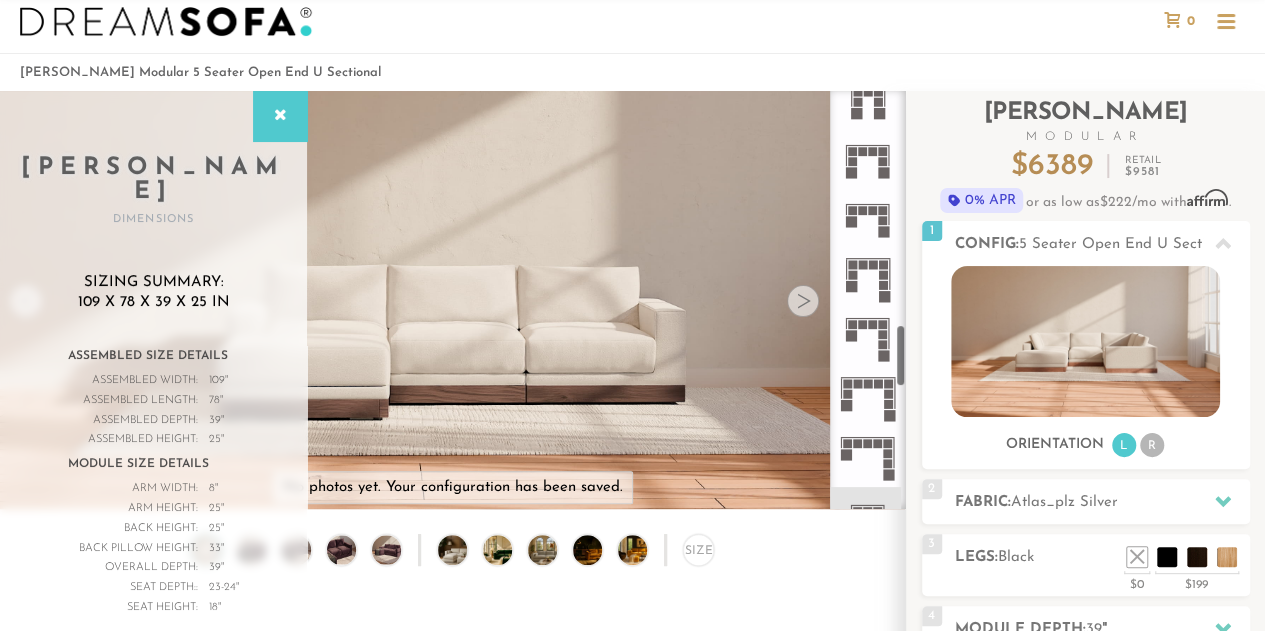 click 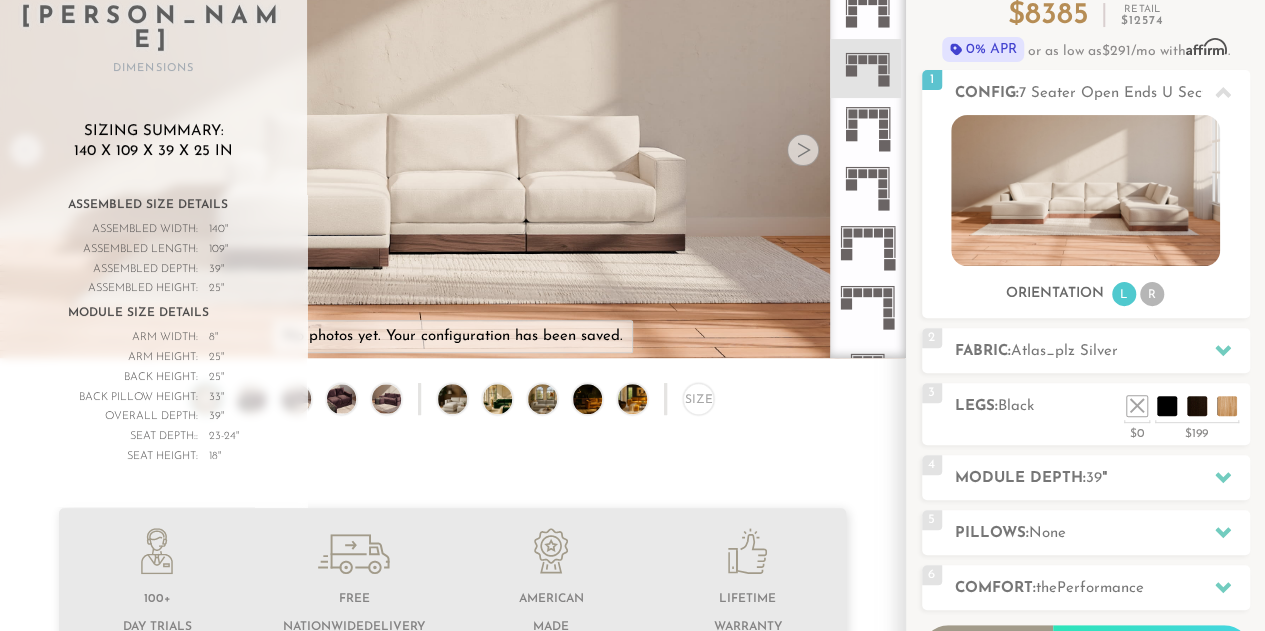 scroll, scrollTop: 190, scrollLeft: 0, axis: vertical 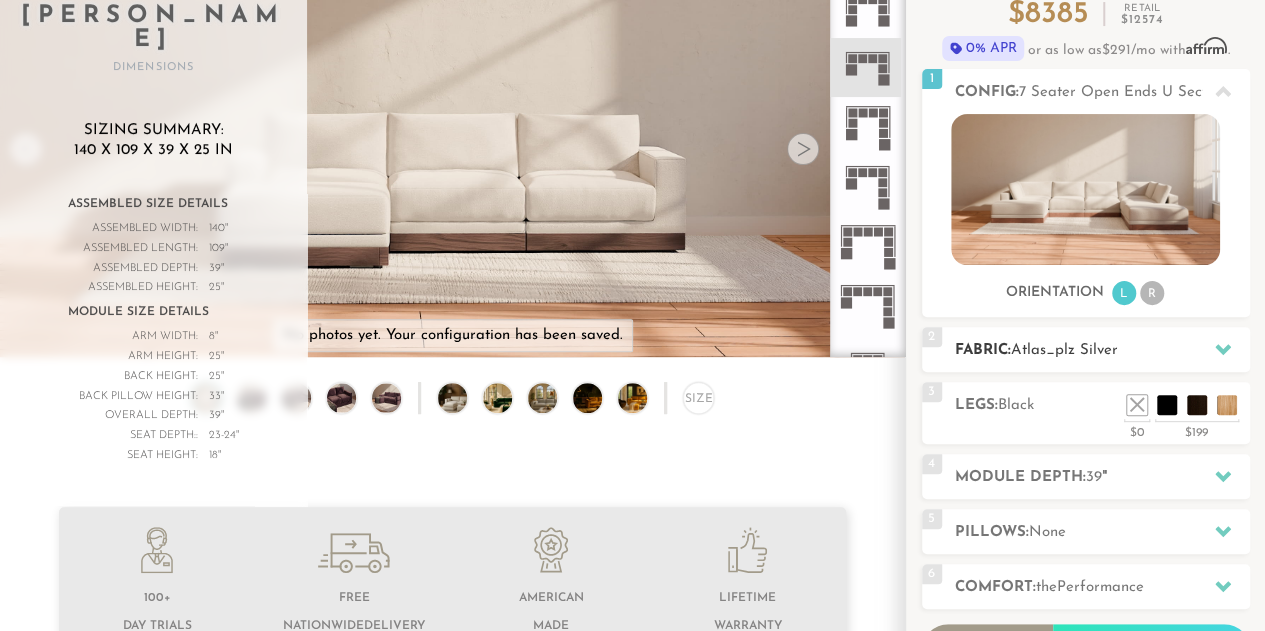 click at bounding box center [1223, 349] 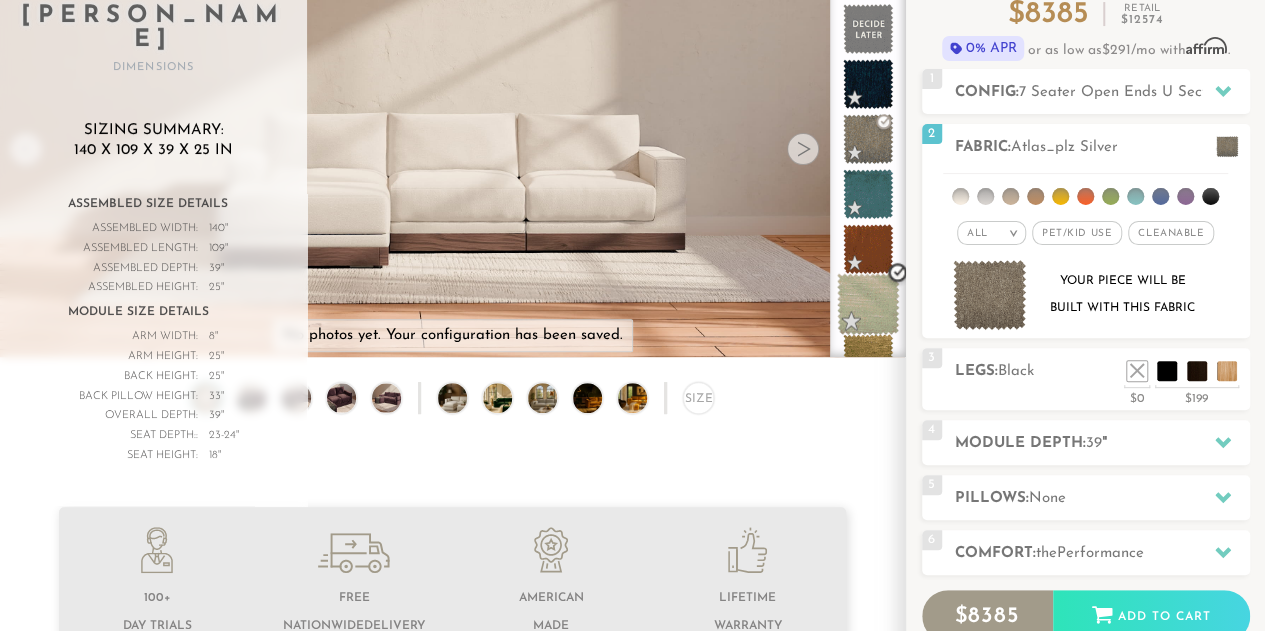 click at bounding box center [868, 304] 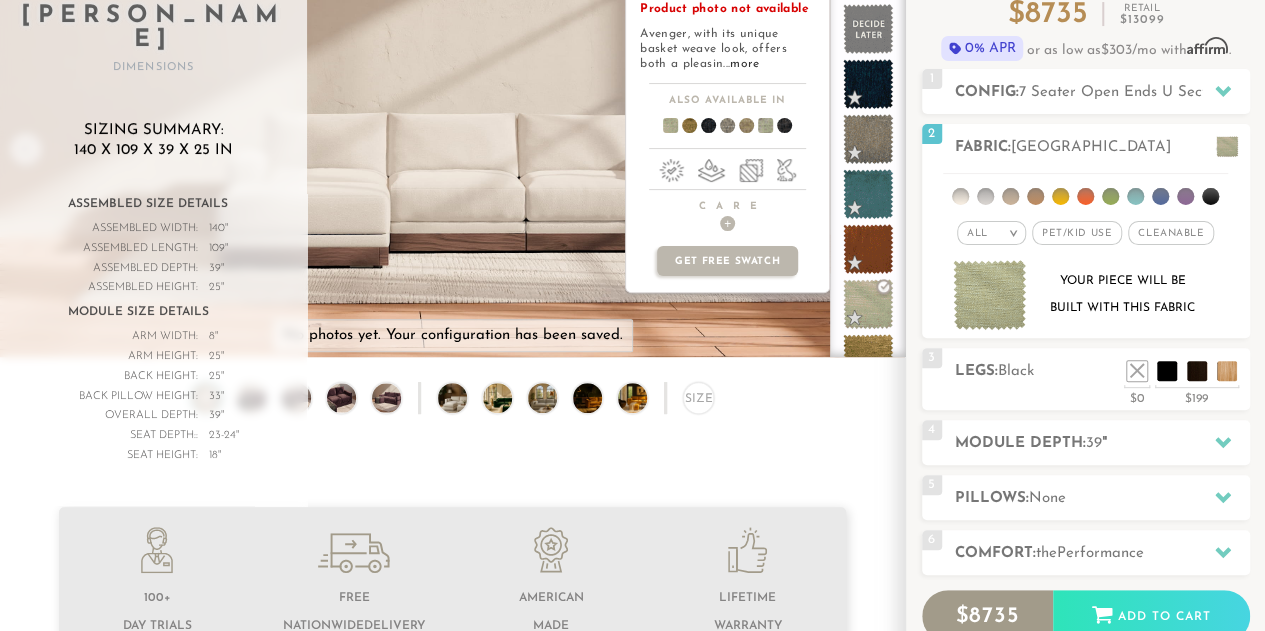 click at bounding box center (757, 129) 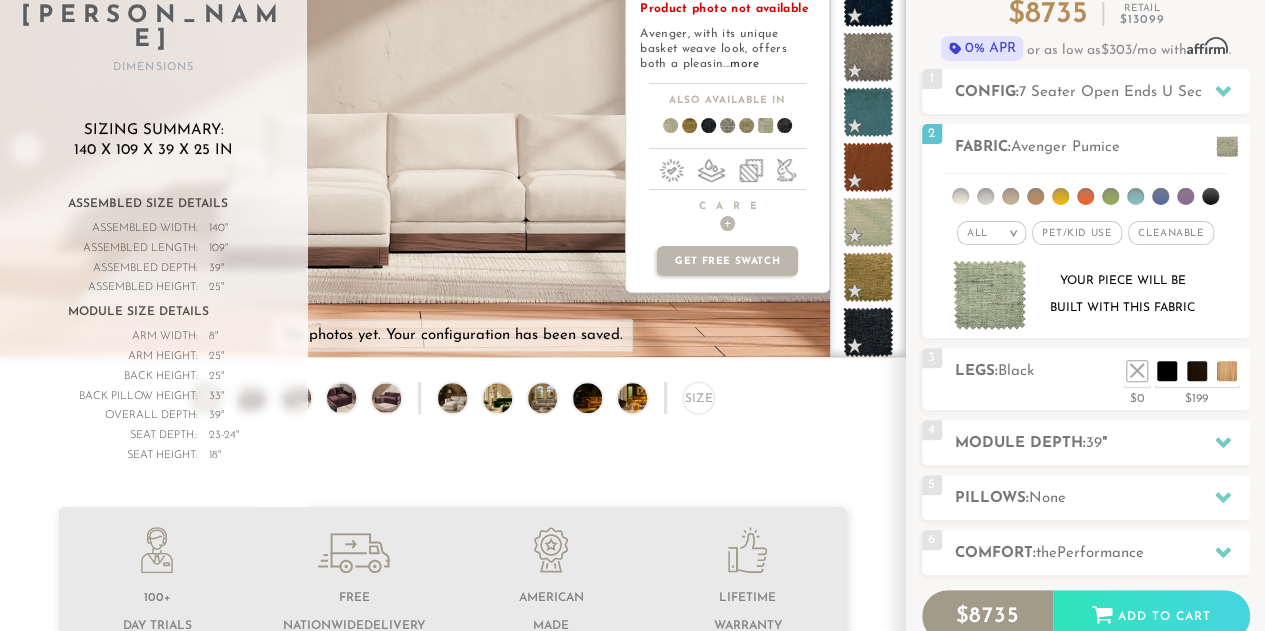 scroll, scrollTop: 0, scrollLeft: 0, axis: both 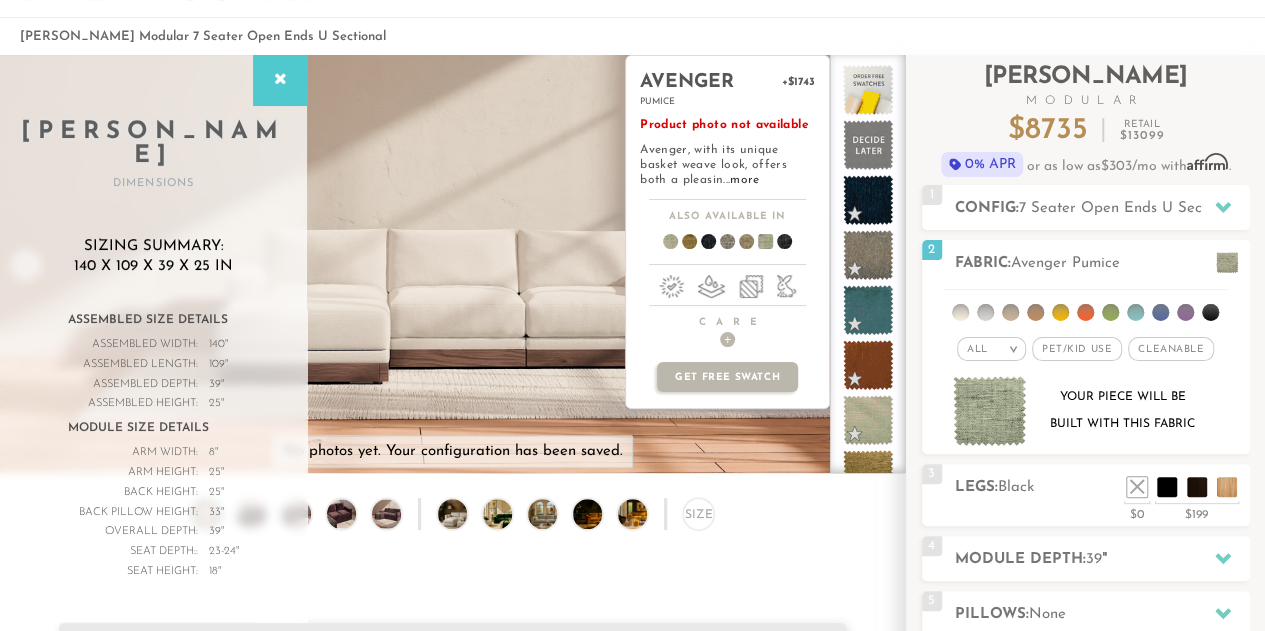 click at bounding box center [727, 246] 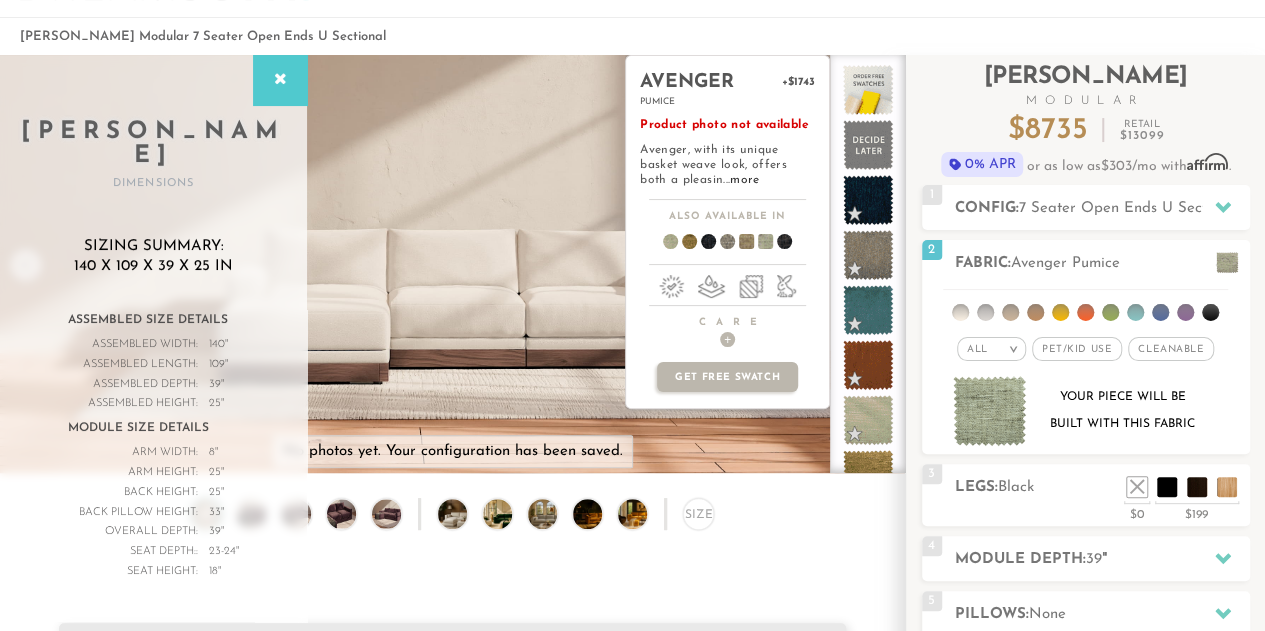 click at bounding box center [738, 245] 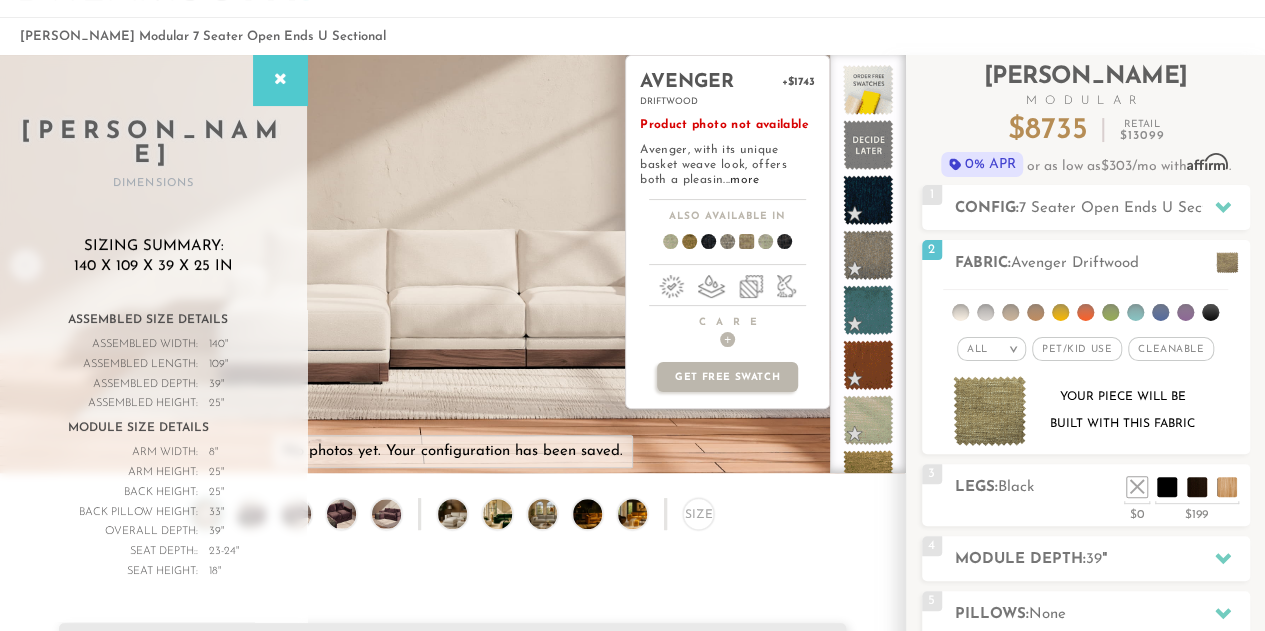 click at bounding box center (727, 246) 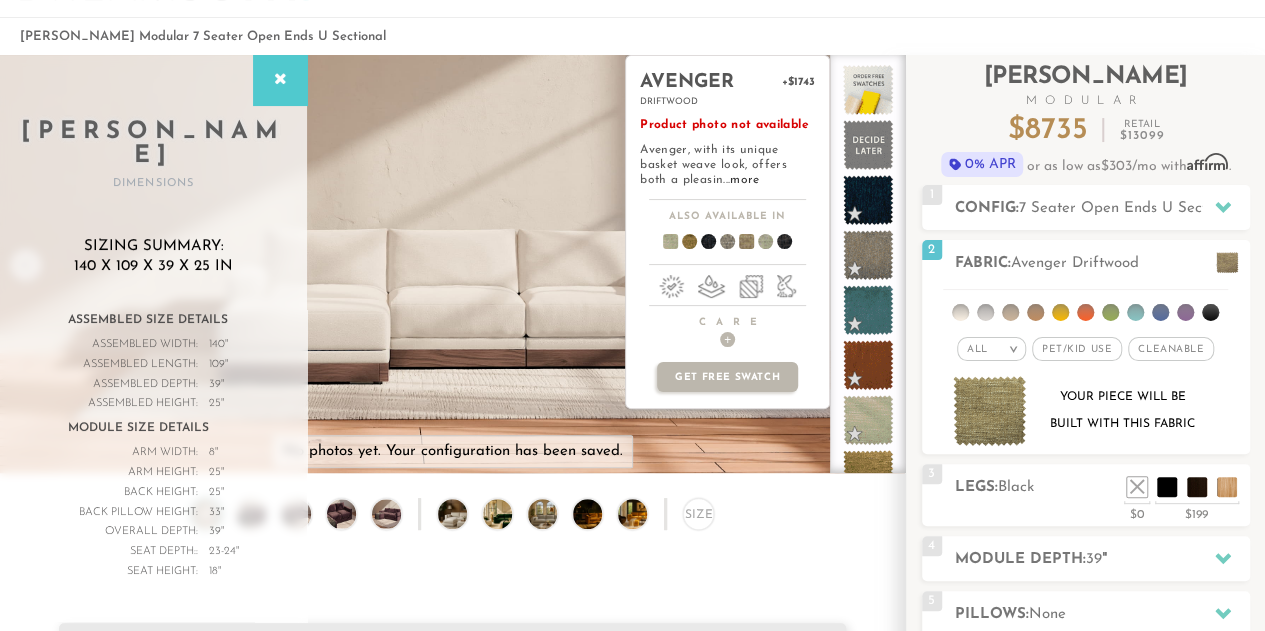 click at bounding box center [662, 245] 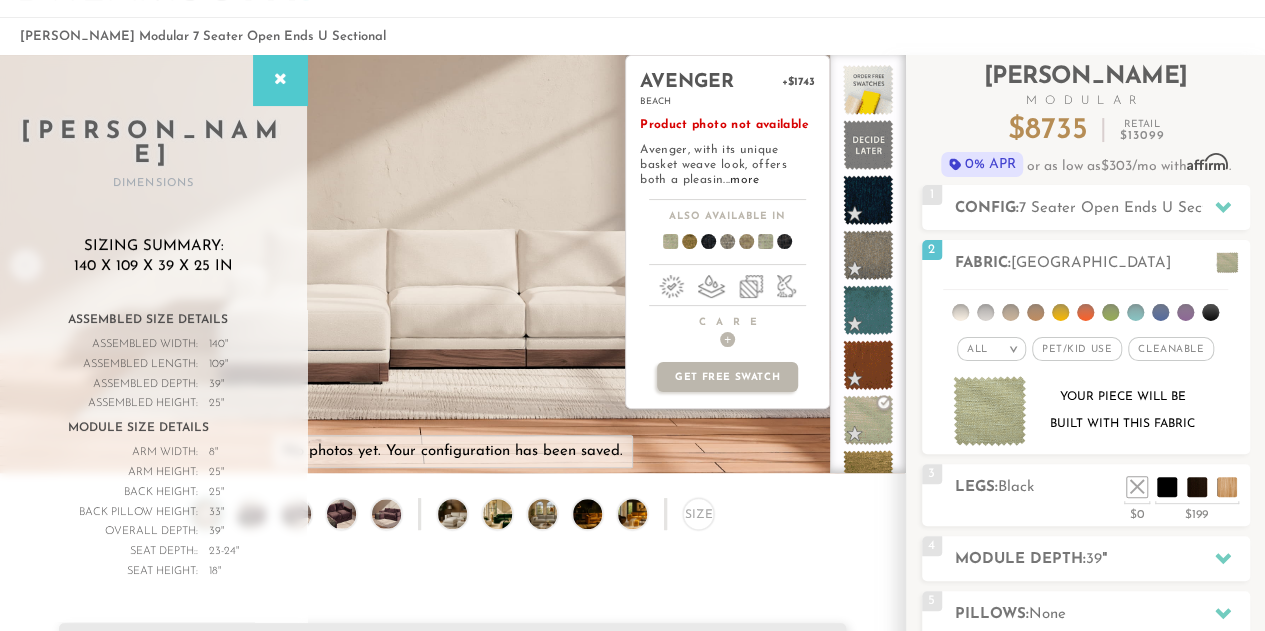 click at bounding box center (757, 245) 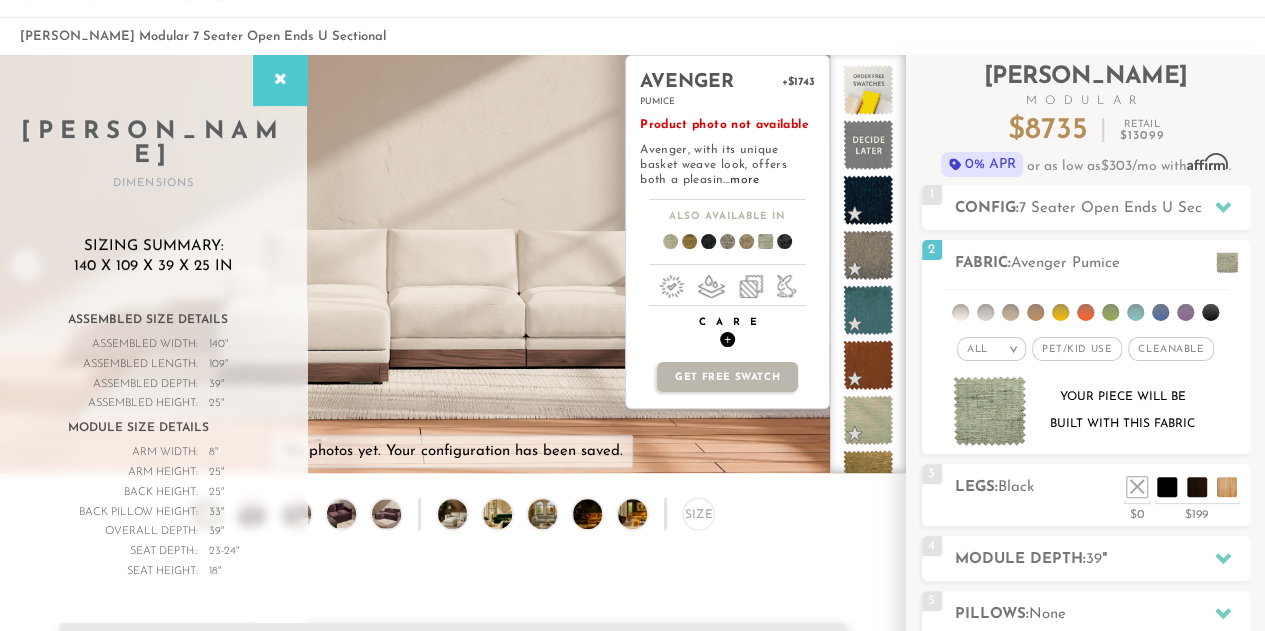 click on "+" at bounding box center (727, 339) 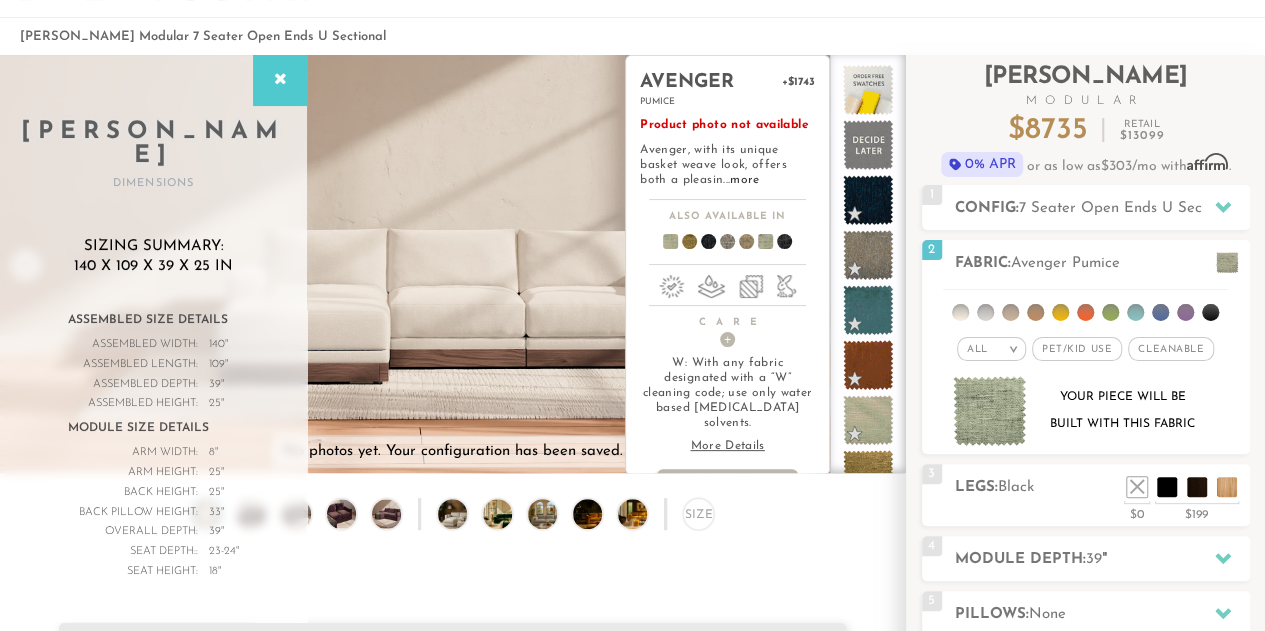 click at bounding box center [662, 245] 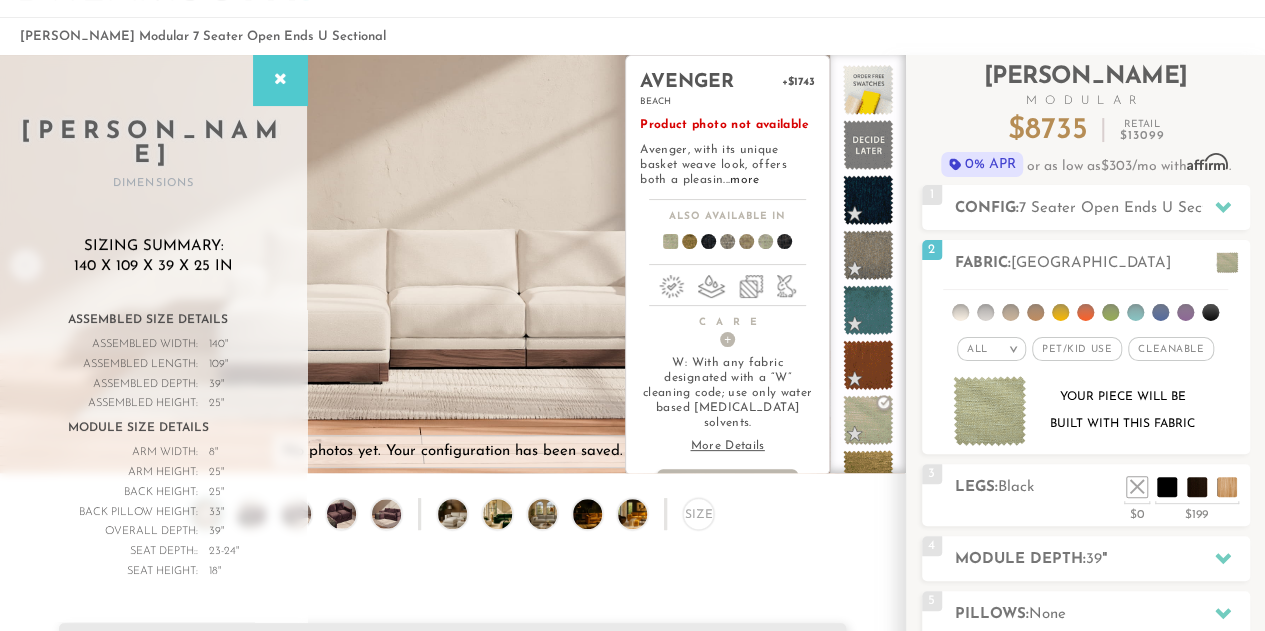 click on "Size" at bounding box center (452, 518) 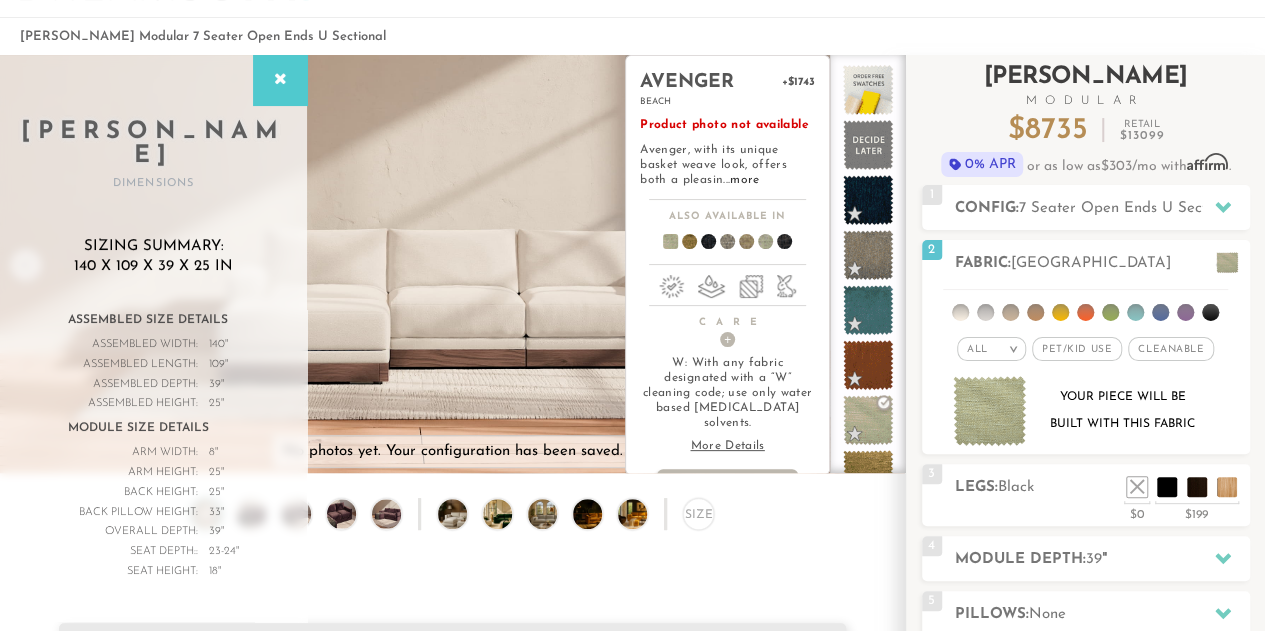 click on "Introducing
[PERSON_NAME]  Modular
$ 8735
Retail  $ 13099
$ 8735
Retail
$ 13099
0% APR  or as low as  $303 /mo with  Affirm .  See if you qualify
Orders Typically Delivered [DATE]" at bounding box center (1086, 120) 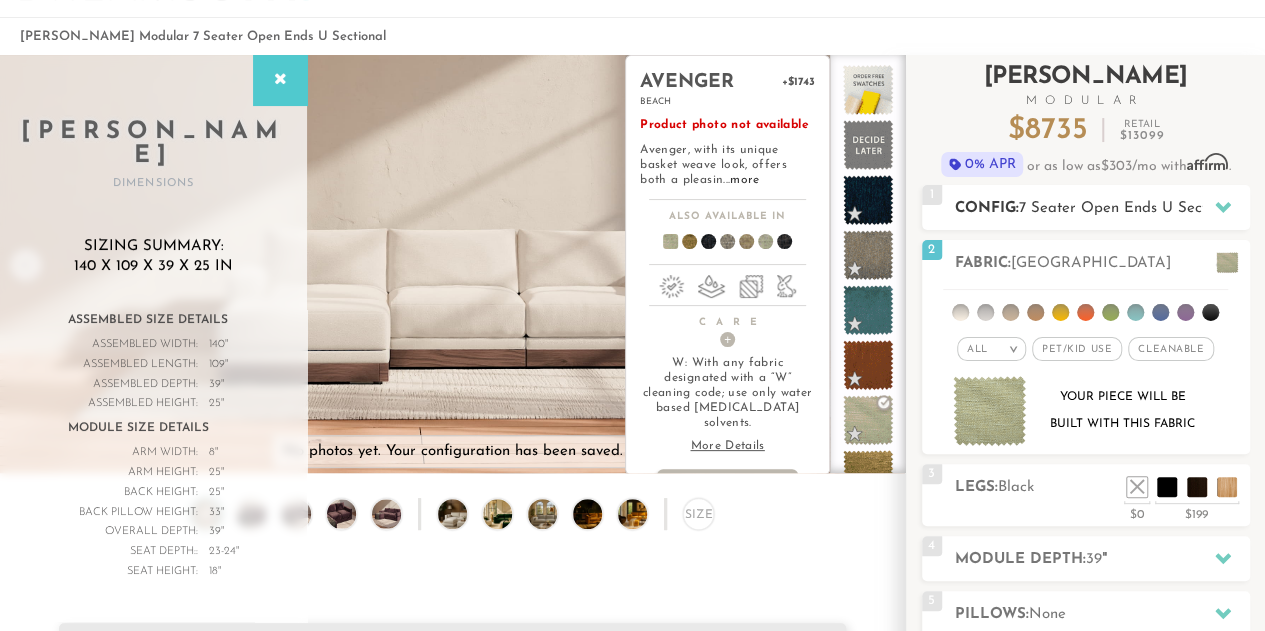 click on "7 Seater Open Ends U Sectional" at bounding box center (1129, 208) 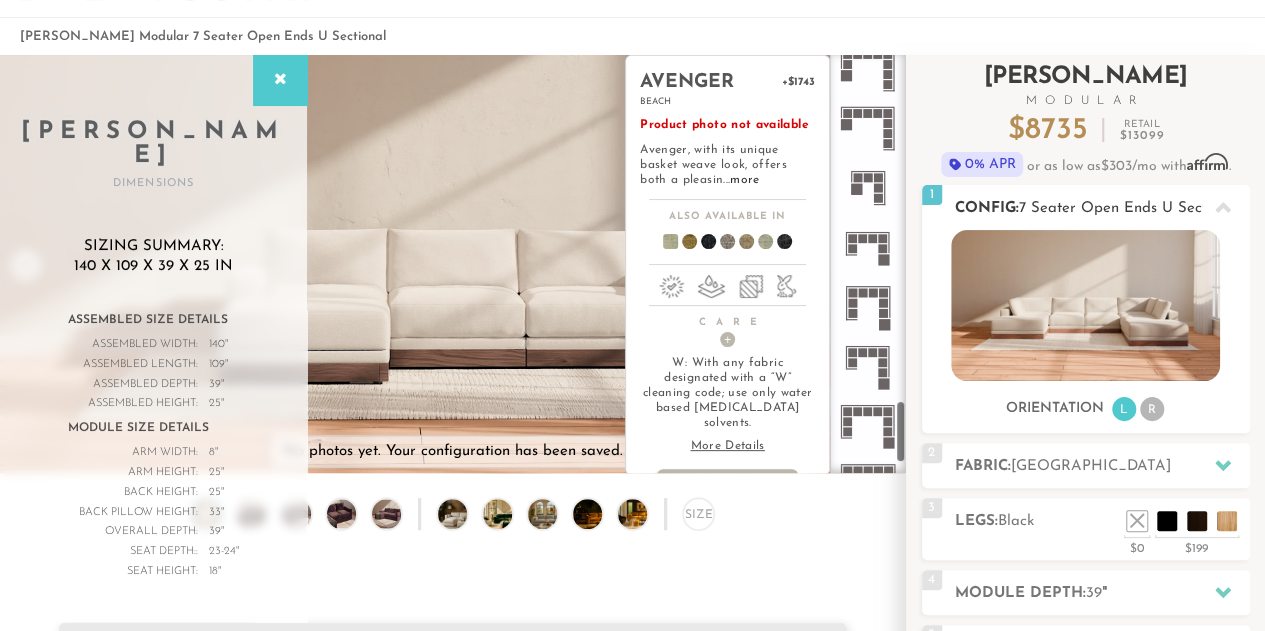 scroll, scrollTop: 2426, scrollLeft: 0, axis: vertical 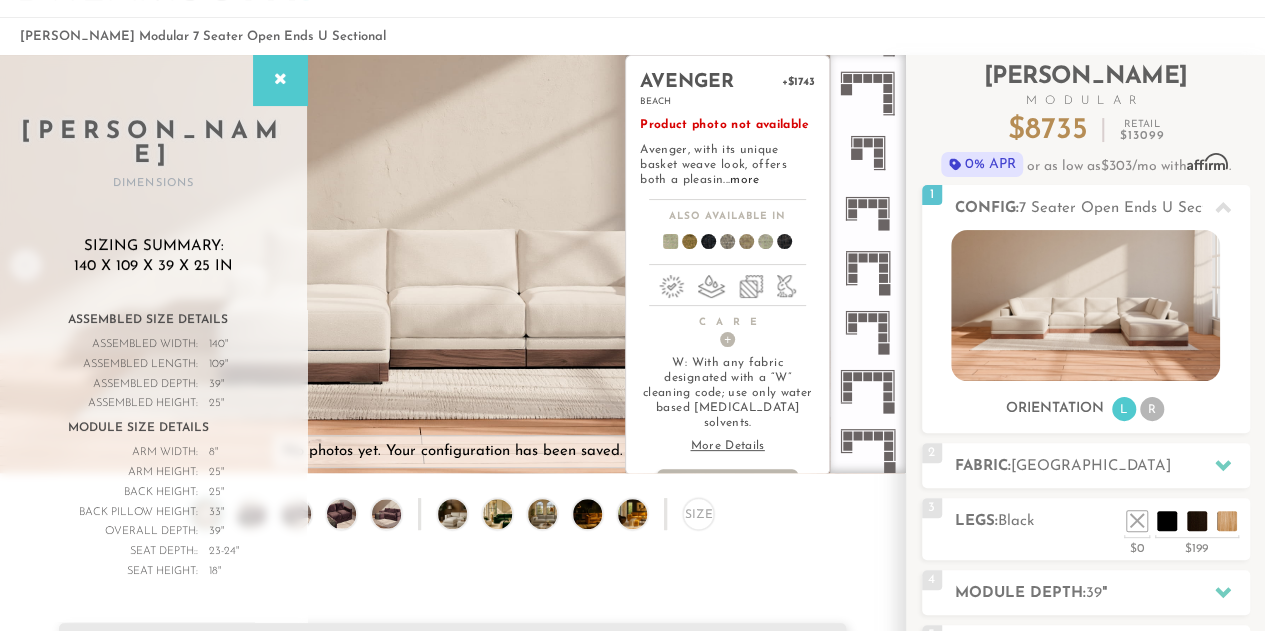 click 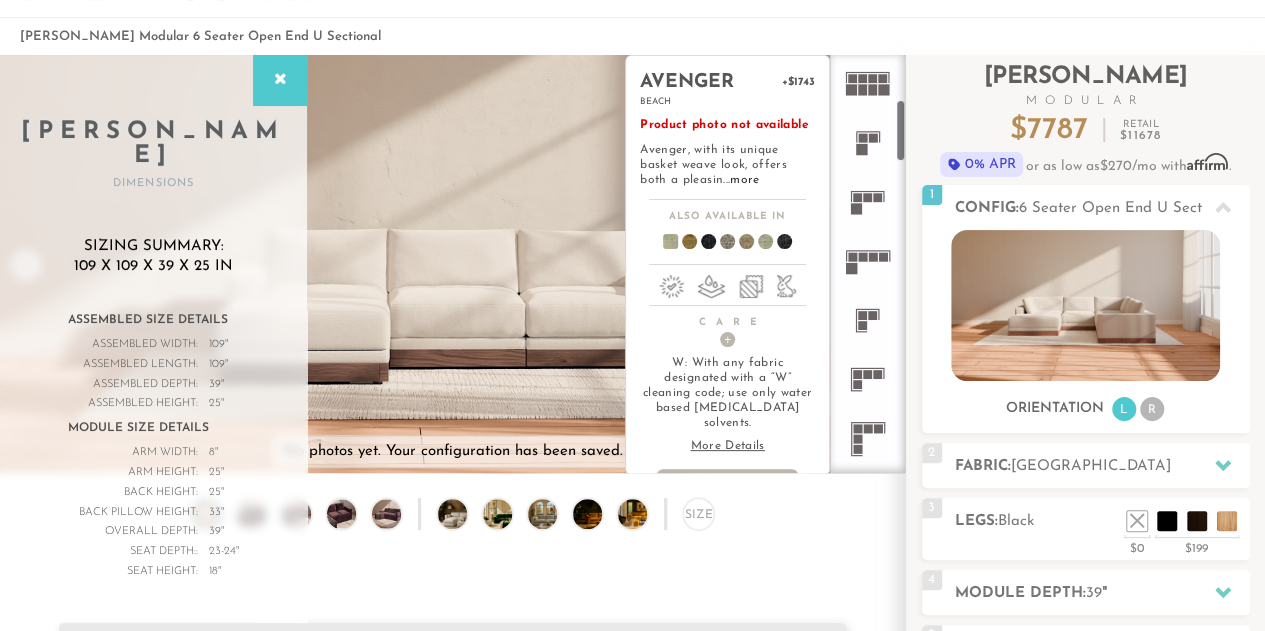 scroll, scrollTop: 300, scrollLeft: 0, axis: vertical 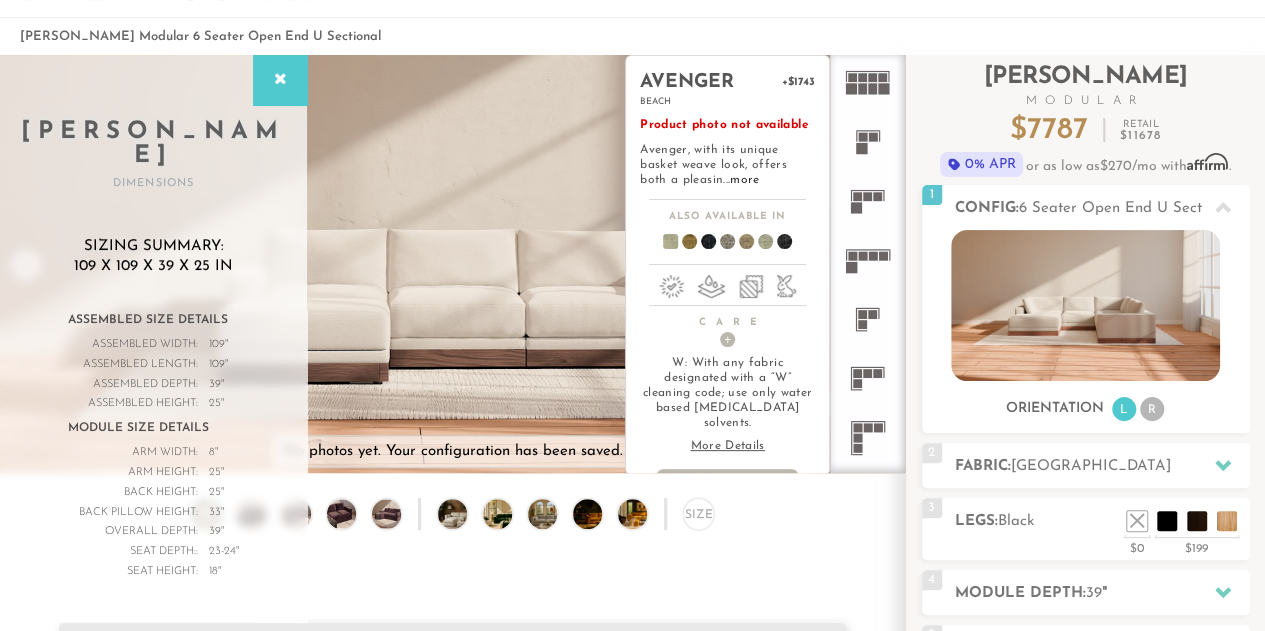 click 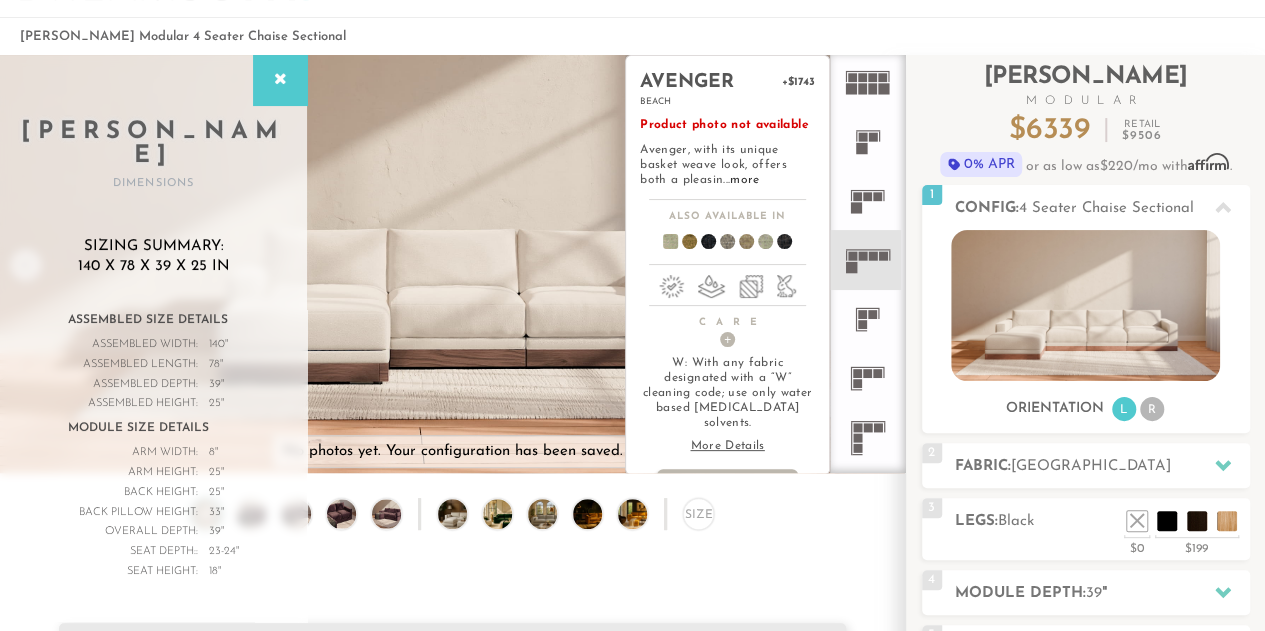 click 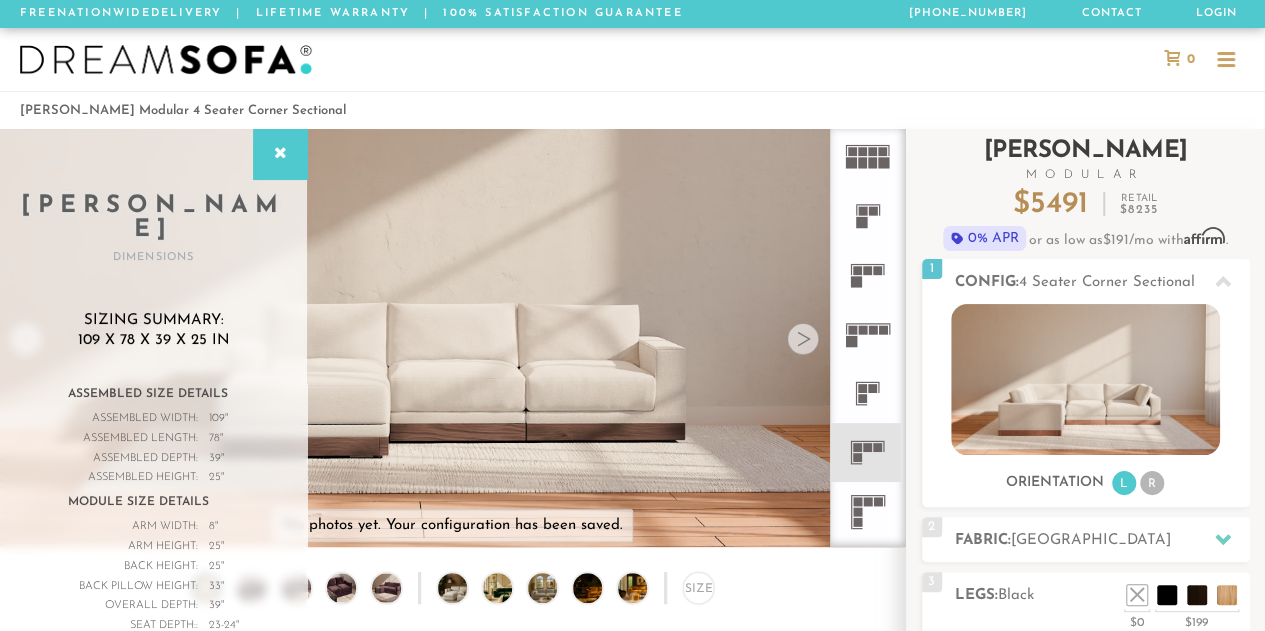 scroll, scrollTop: 16, scrollLeft: 0, axis: vertical 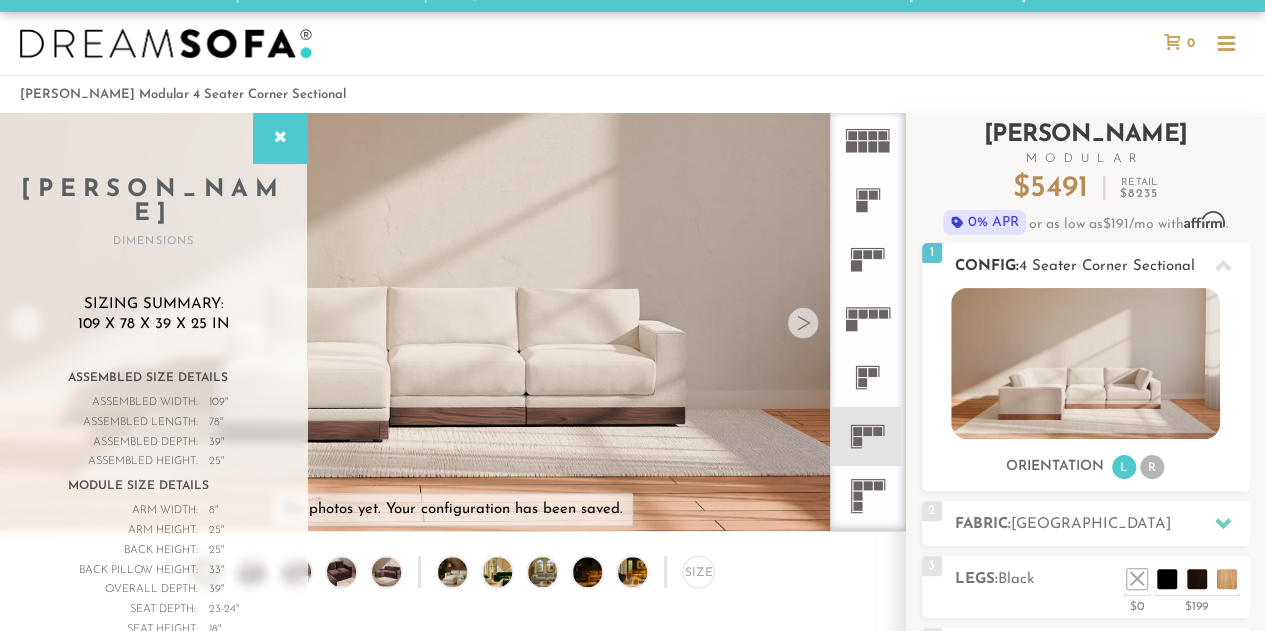 click on "R" at bounding box center [1152, 467] 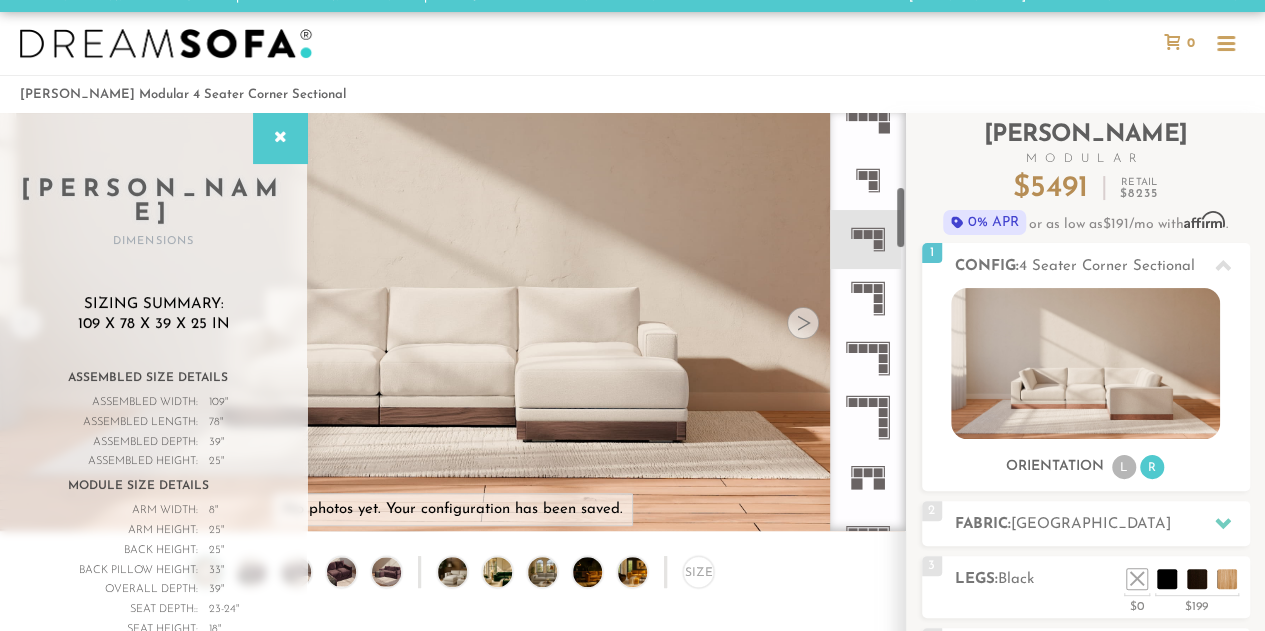 scroll, scrollTop: 492, scrollLeft: 0, axis: vertical 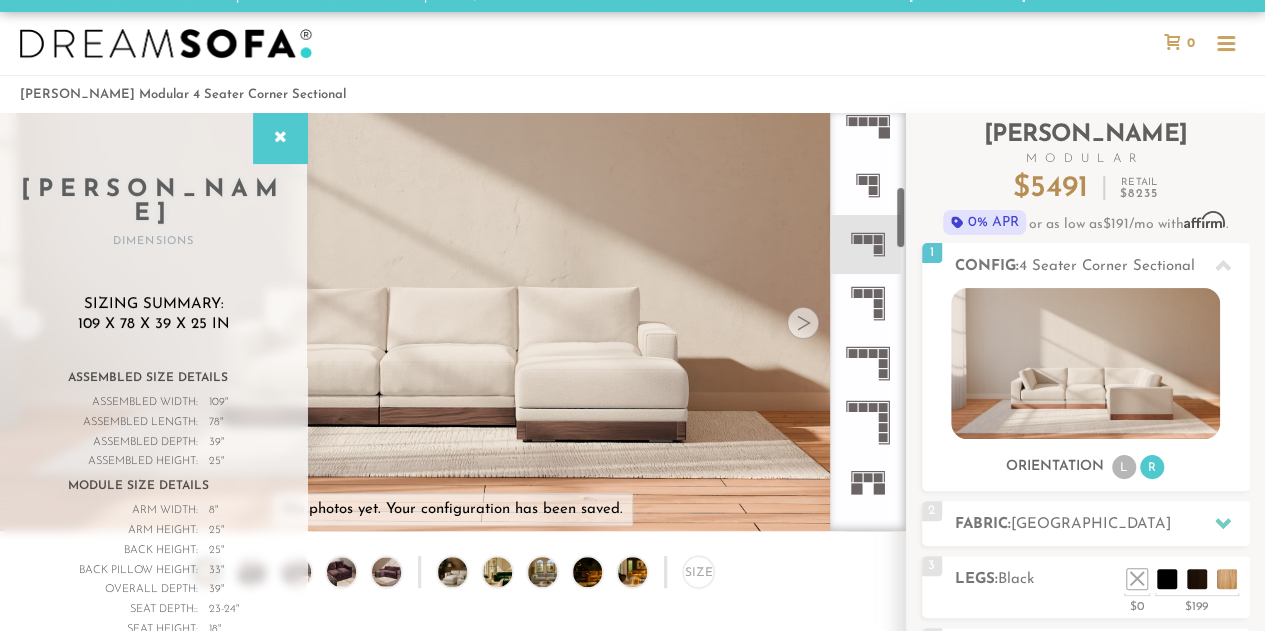 click 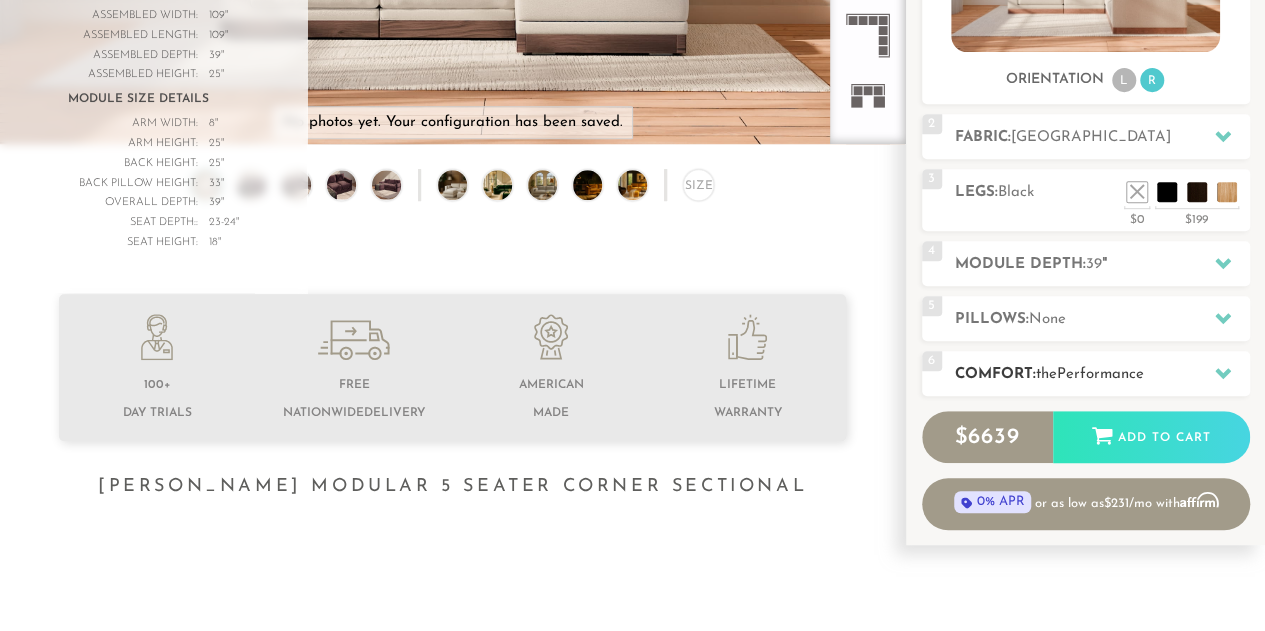 scroll, scrollTop: 394, scrollLeft: 0, axis: vertical 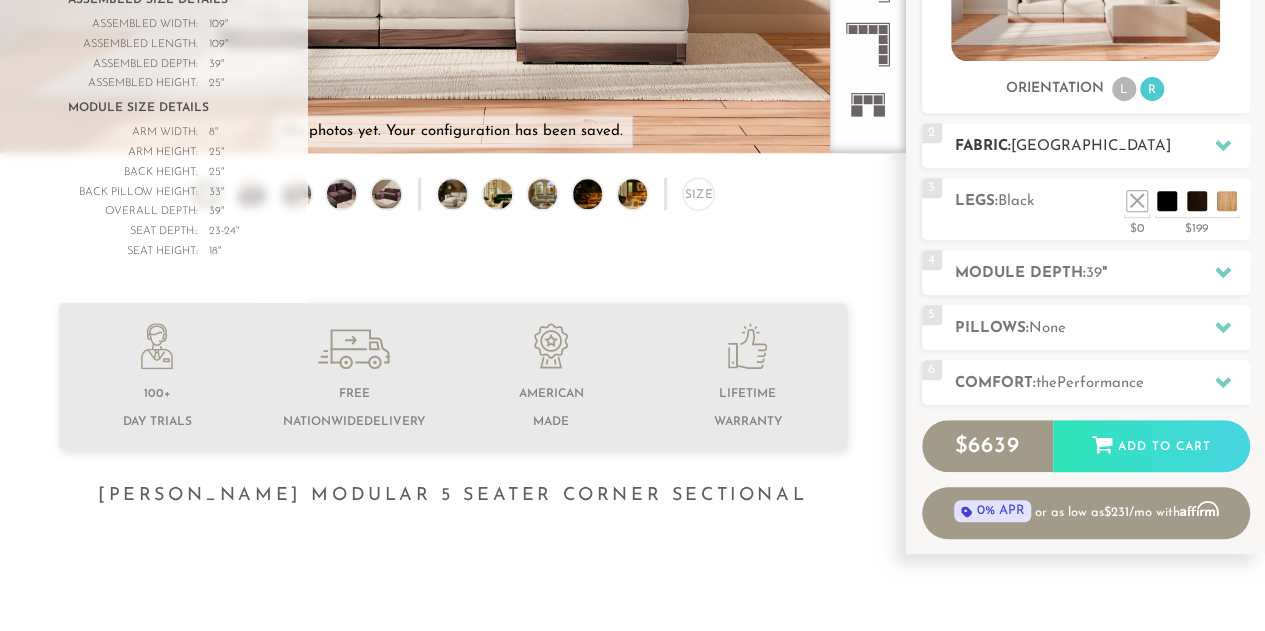 click on "Fabric:  [GEOGRAPHIC_DATA]" at bounding box center (1102, 146) 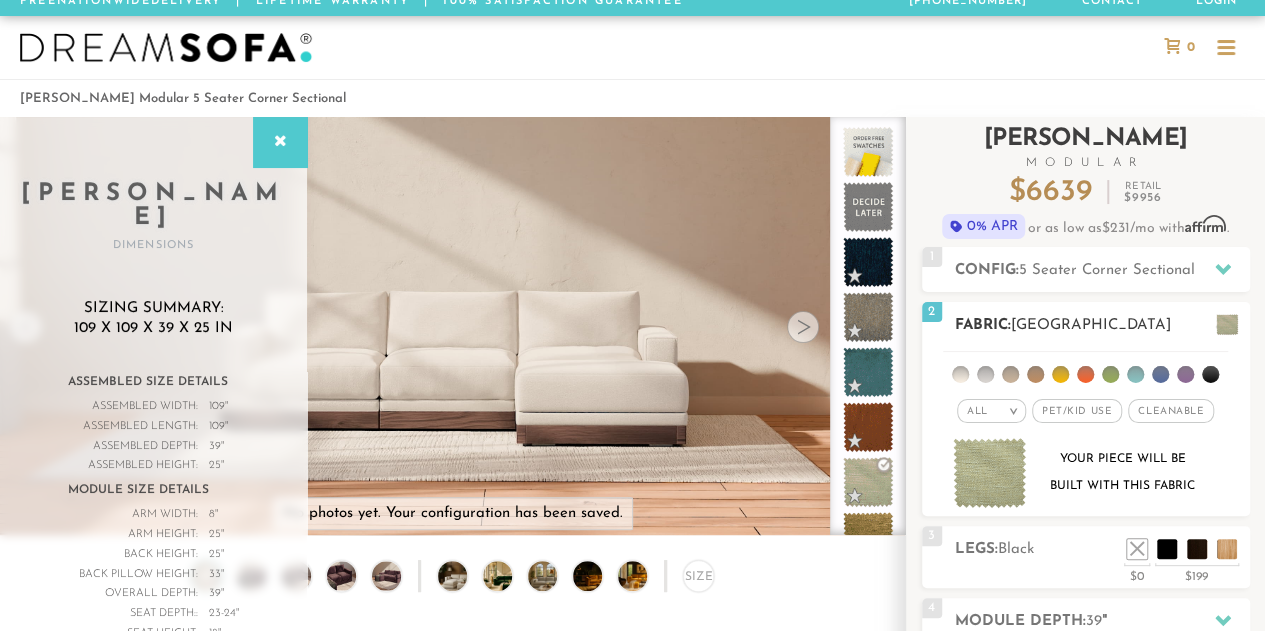 scroll, scrollTop: 12, scrollLeft: 0, axis: vertical 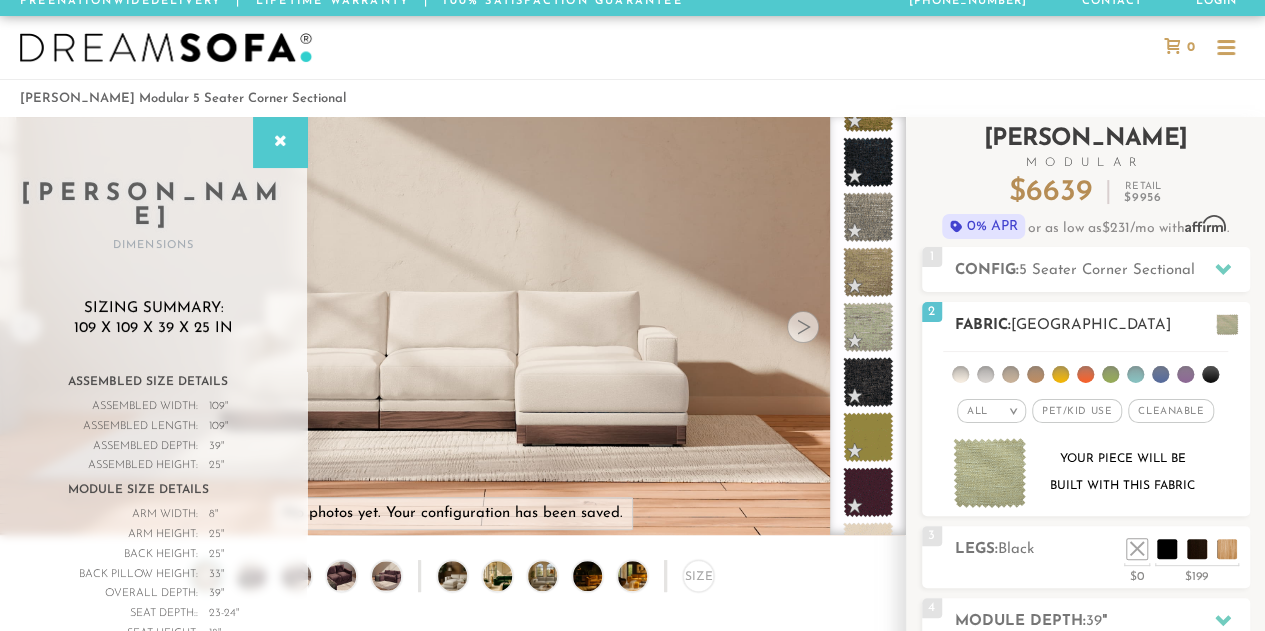click at bounding box center [985, 374] 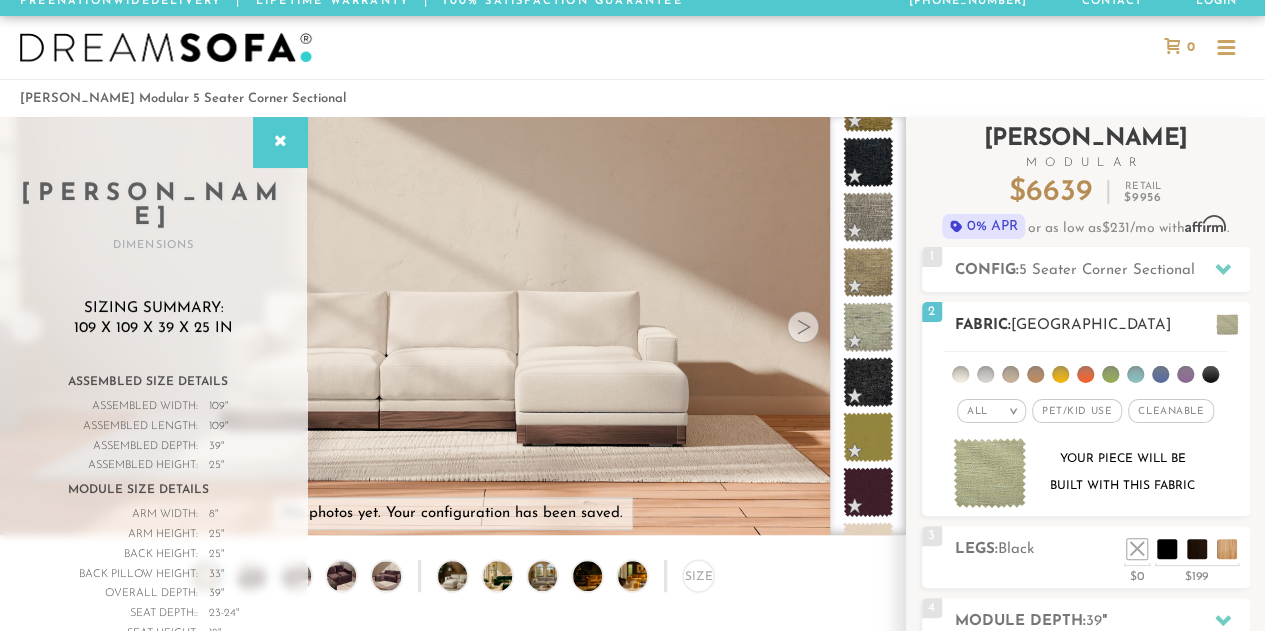 scroll, scrollTop: 155, scrollLeft: 0, axis: vertical 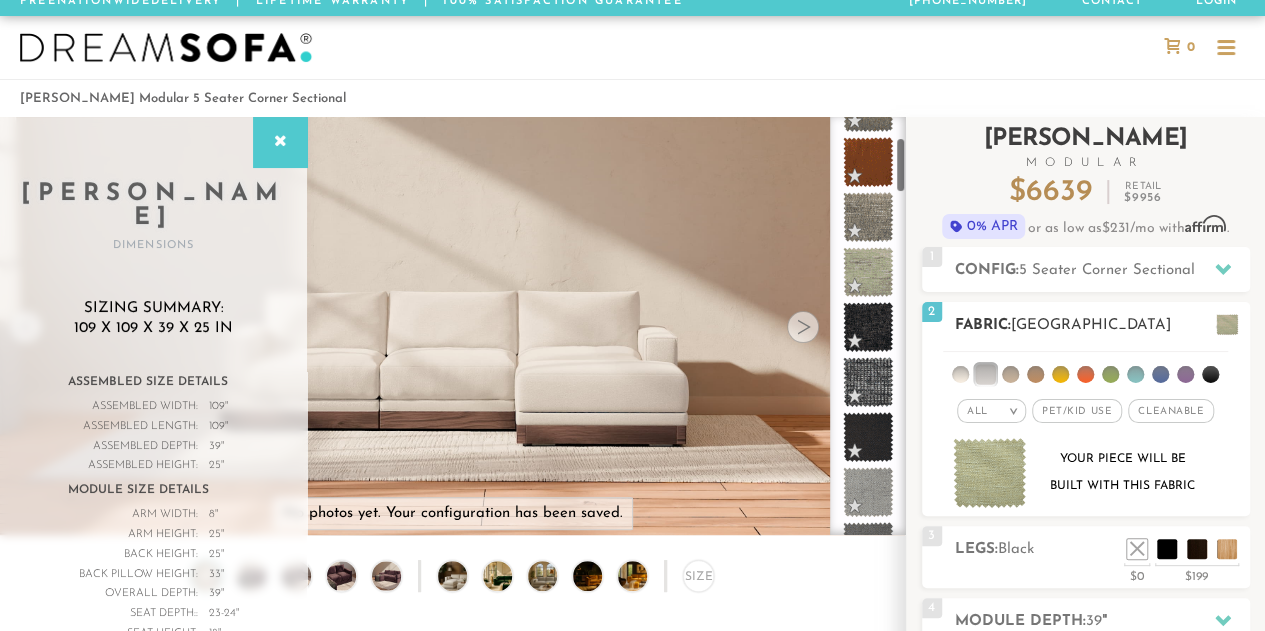 click at bounding box center (960, 374) 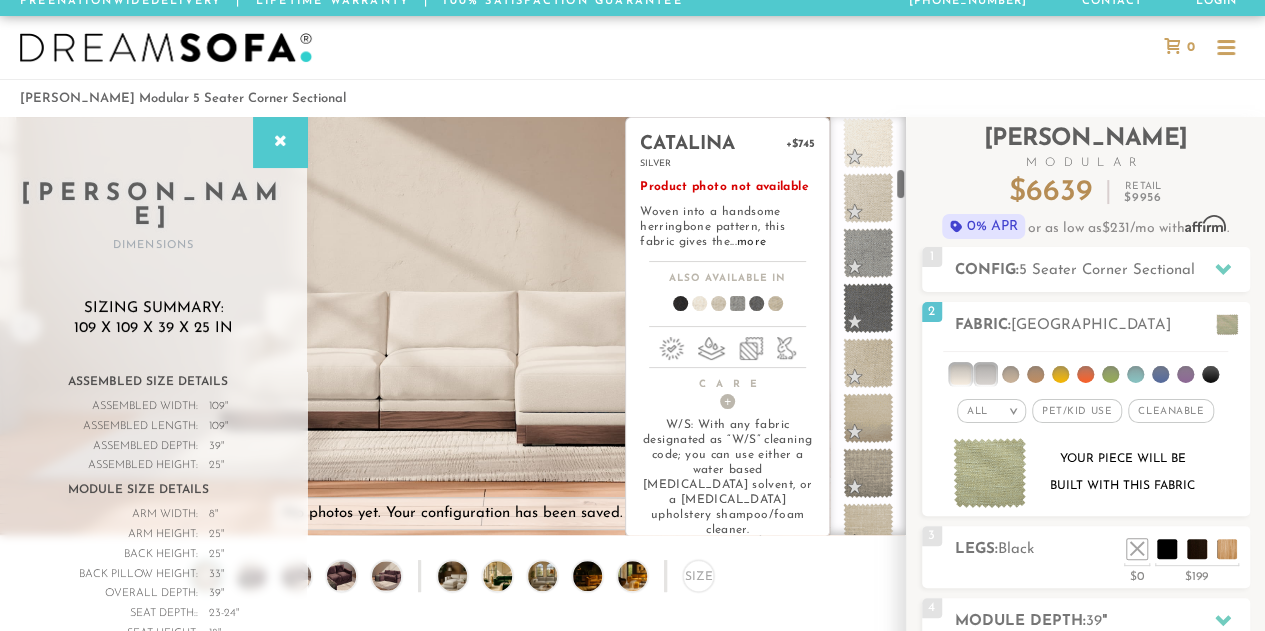 scroll, scrollTop: 0, scrollLeft: 0, axis: both 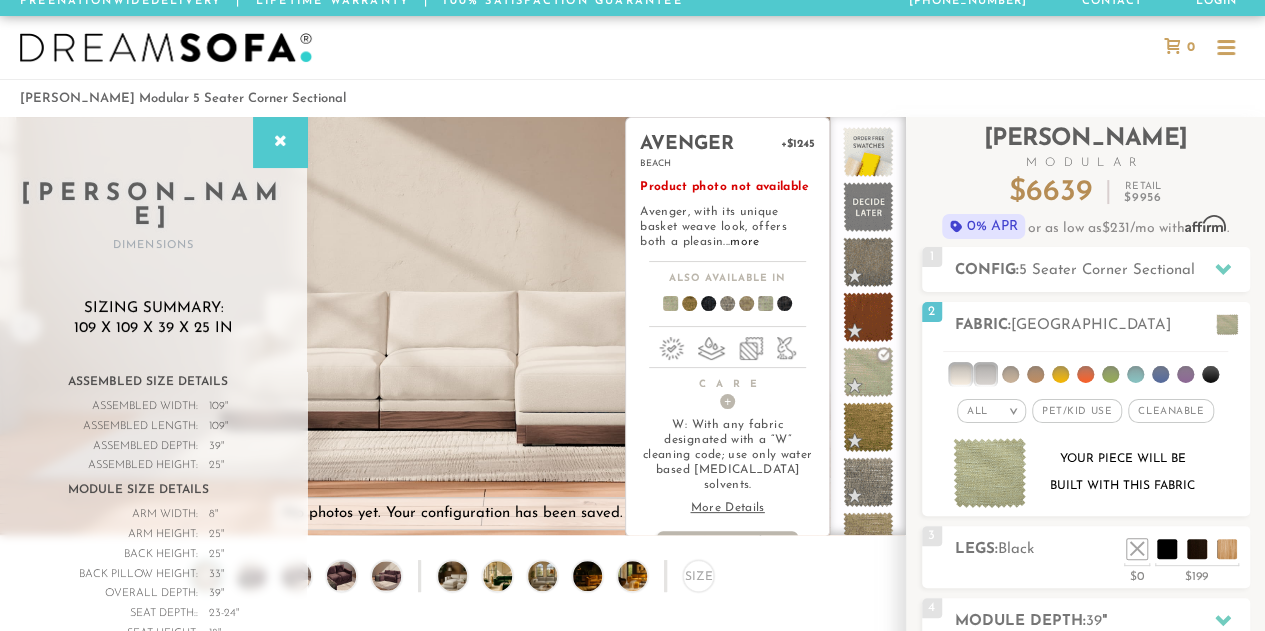 click at bounding box center [757, 307] 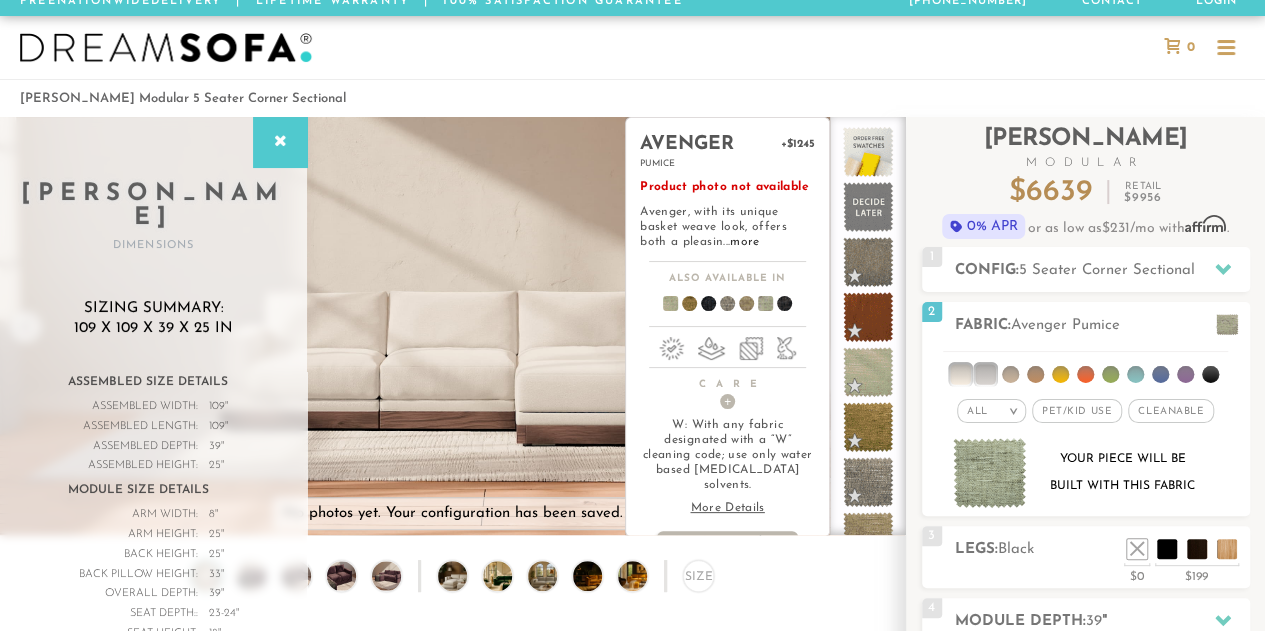 click at bounding box center [662, 307] 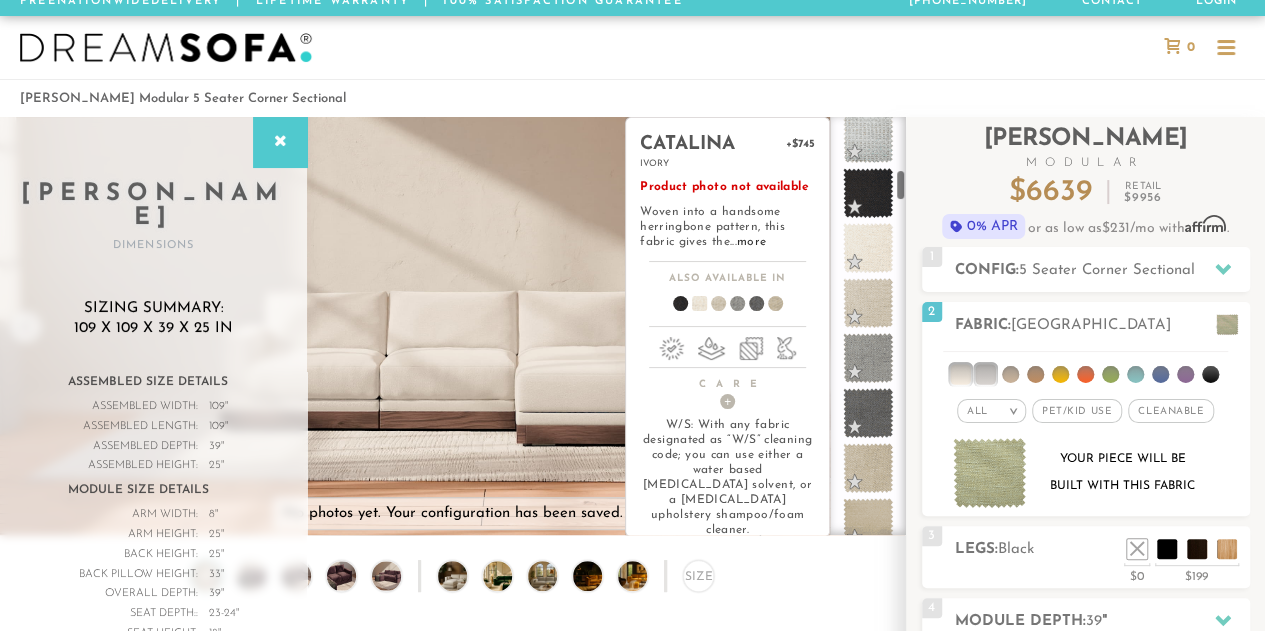 scroll, scrollTop: 674, scrollLeft: 0, axis: vertical 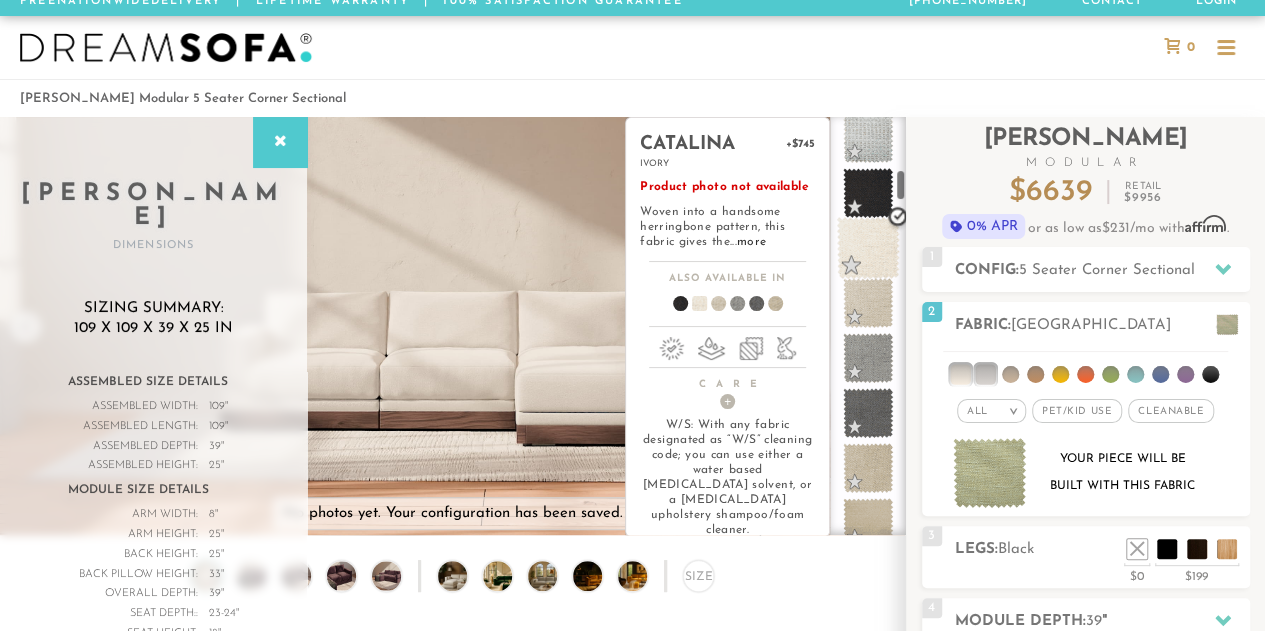 click at bounding box center [868, 248] 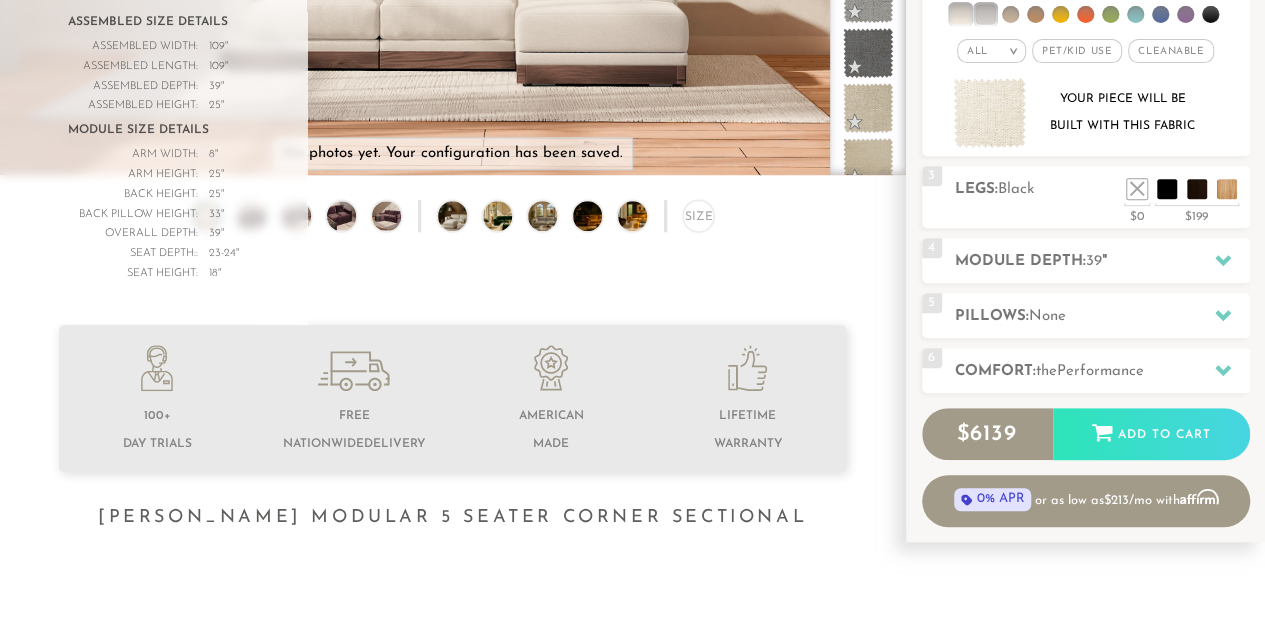 scroll, scrollTop: 374, scrollLeft: 0, axis: vertical 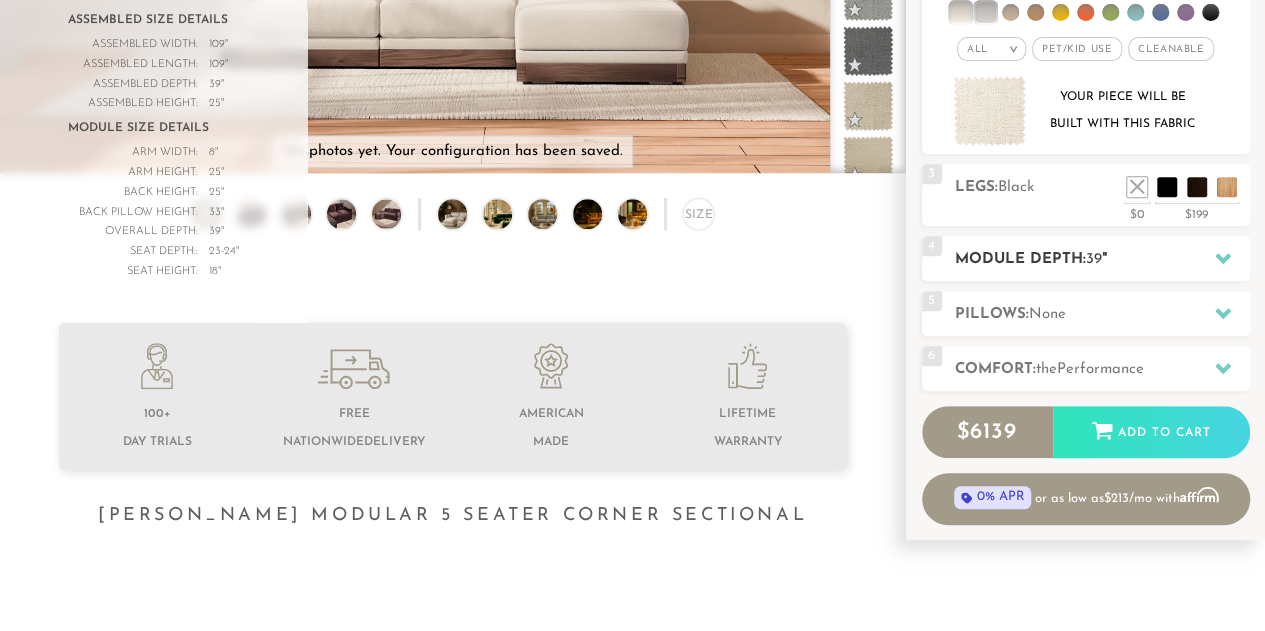 click on "Module Depth:  39 "" at bounding box center (1102, 259) 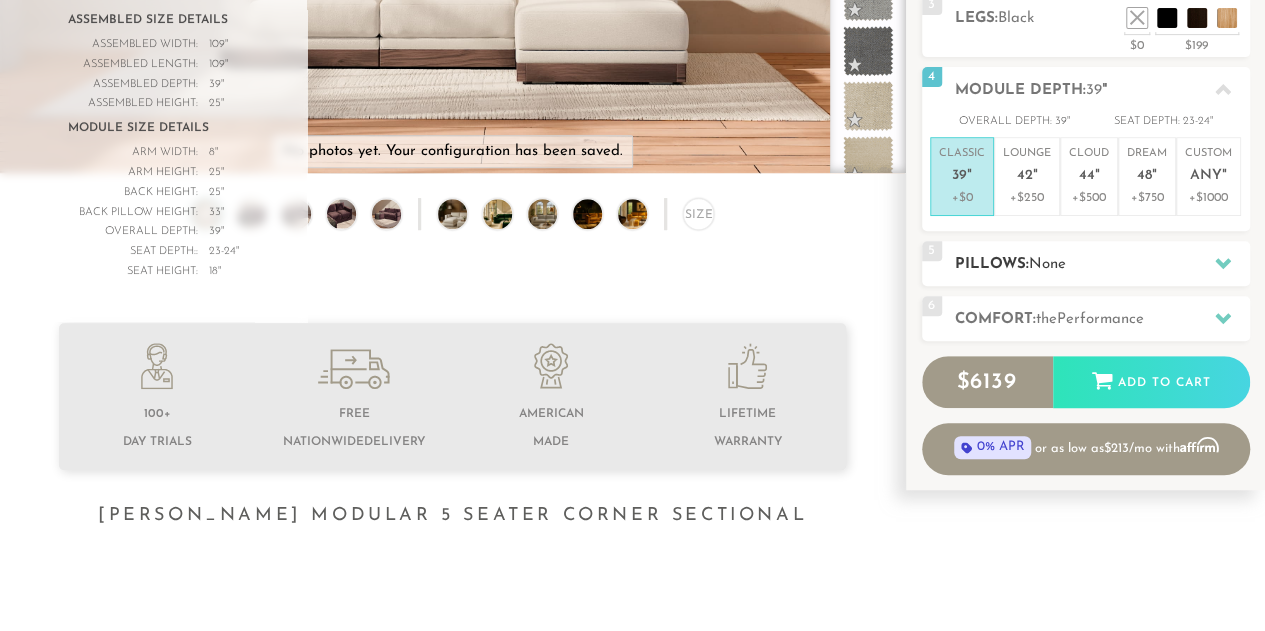 scroll, scrollTop: 286, scrollLeft: 0, axis: vertical 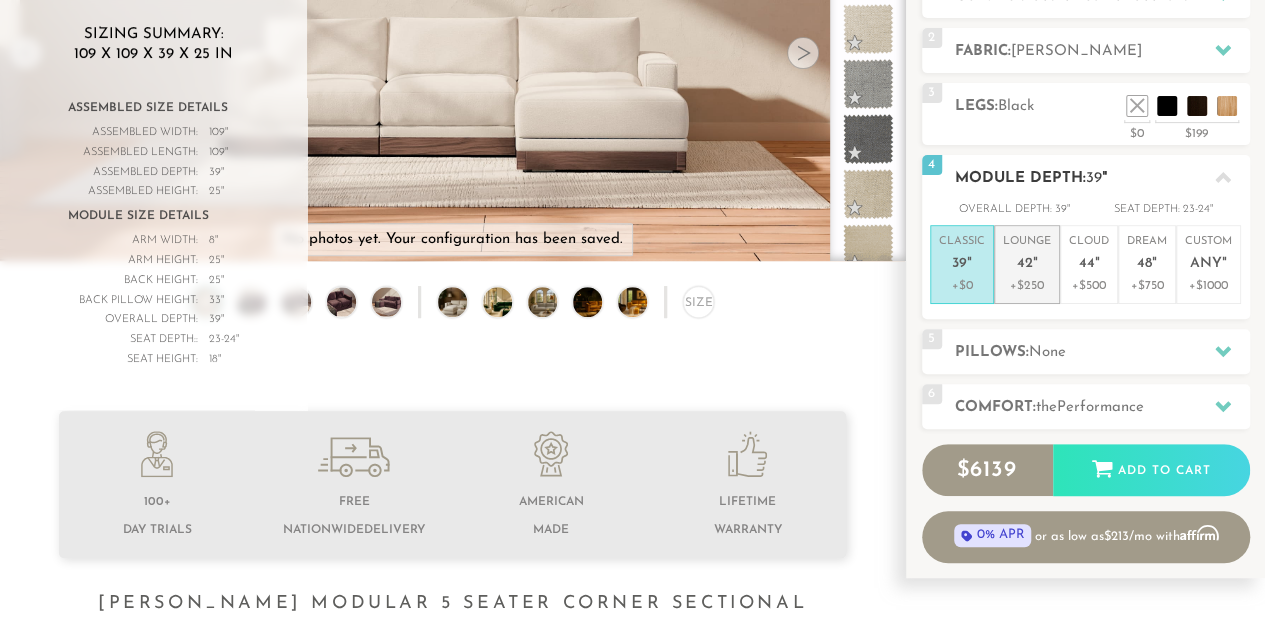 click on "Lounge 42 "" at bounding box center [1027, 255] 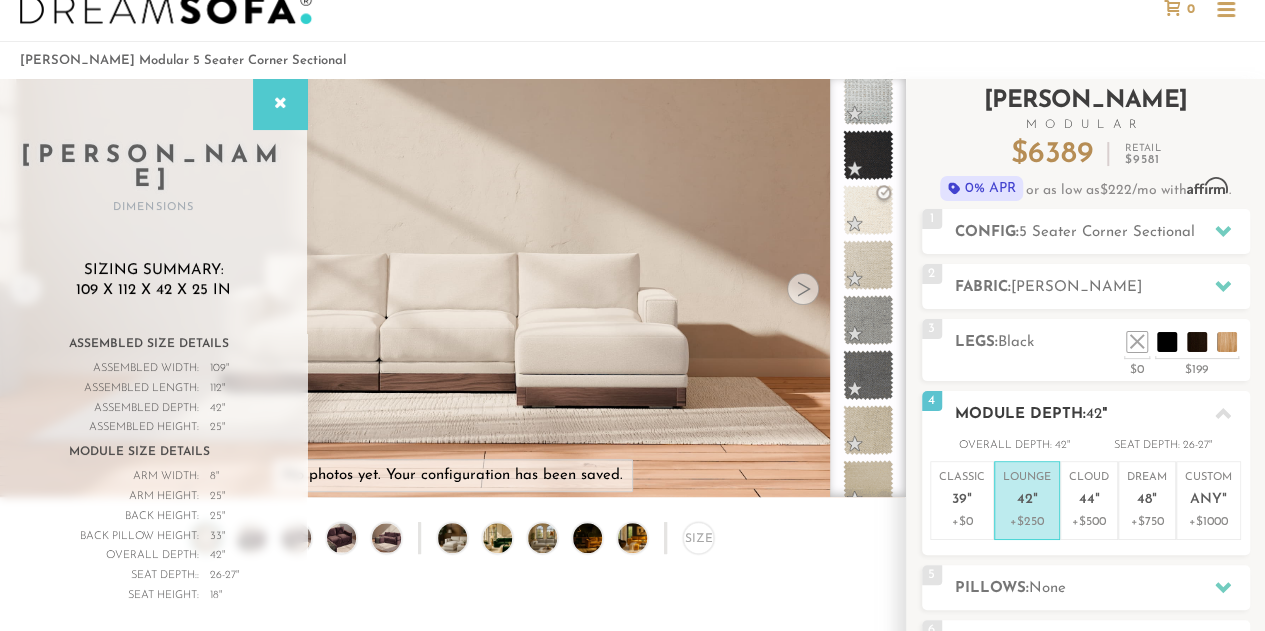 scroll, scrollTop: 56, scrollLeft: 0, axis: vertical 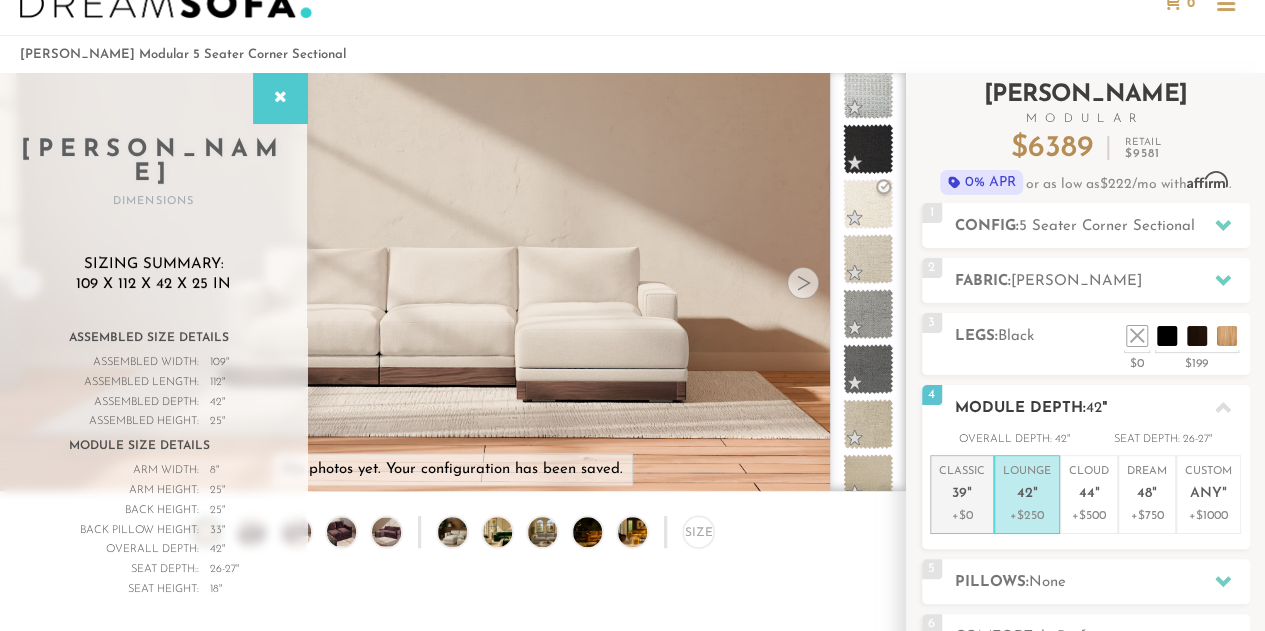 click on "Classic 39 "" at bounding box center [962, 485] 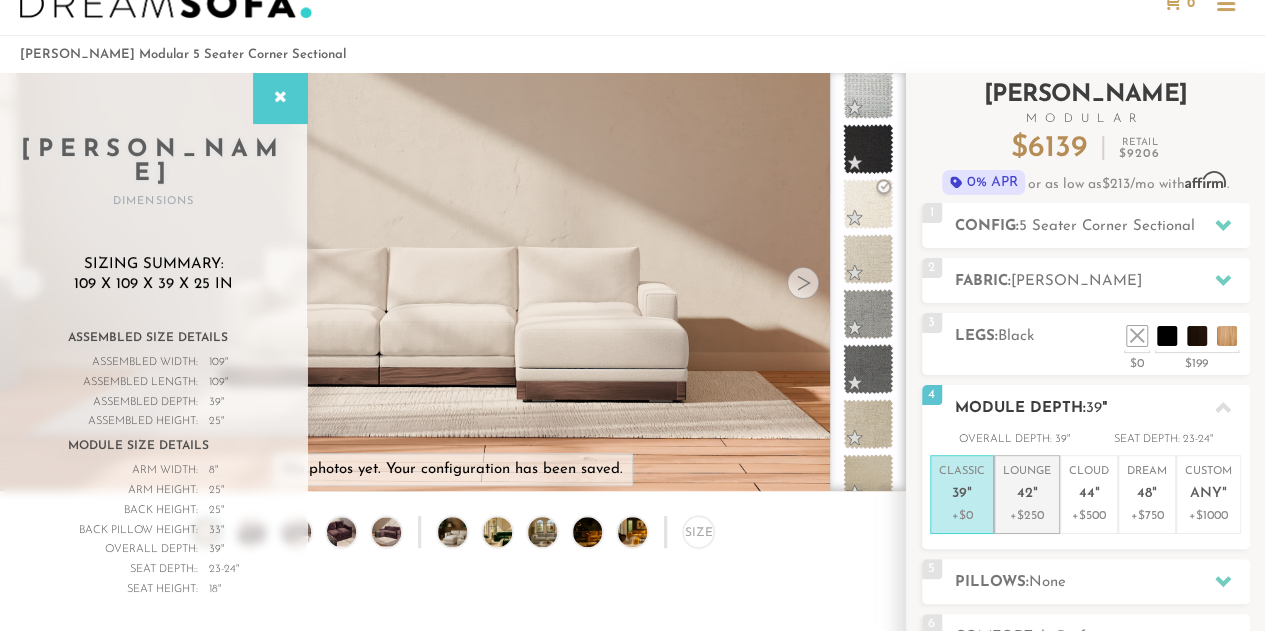 click on "+$250" at bounding box center (1027, 516) 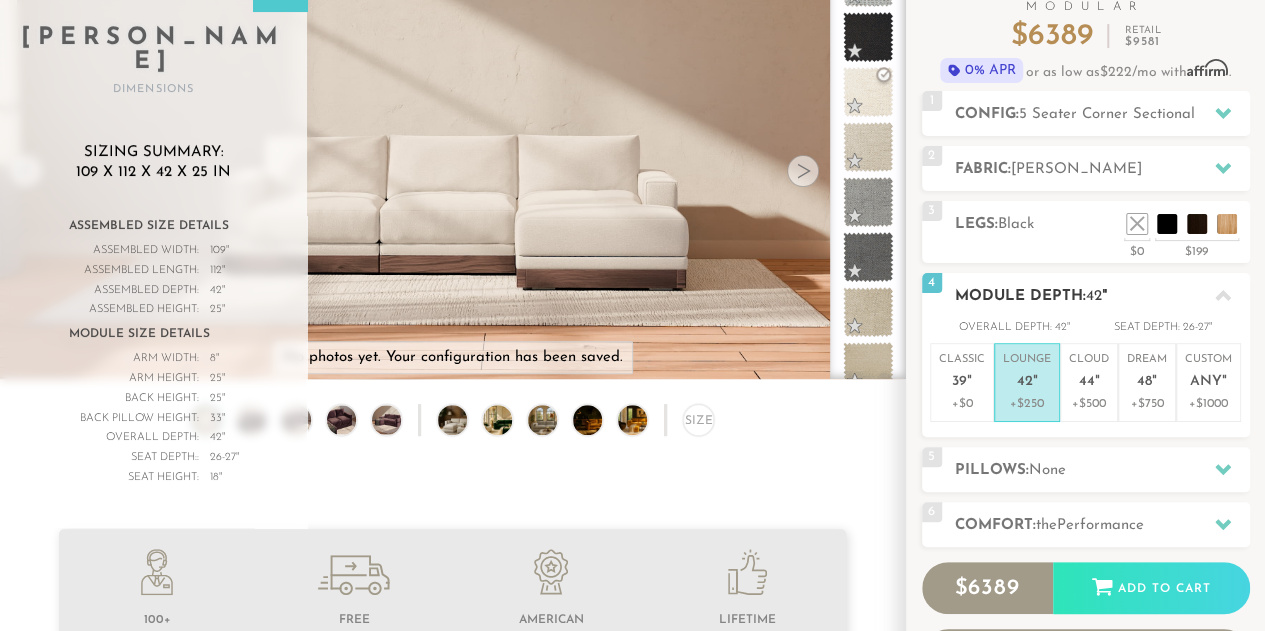 scroll, scrollTop: 169, scrollLeft: 0, axis: vertical 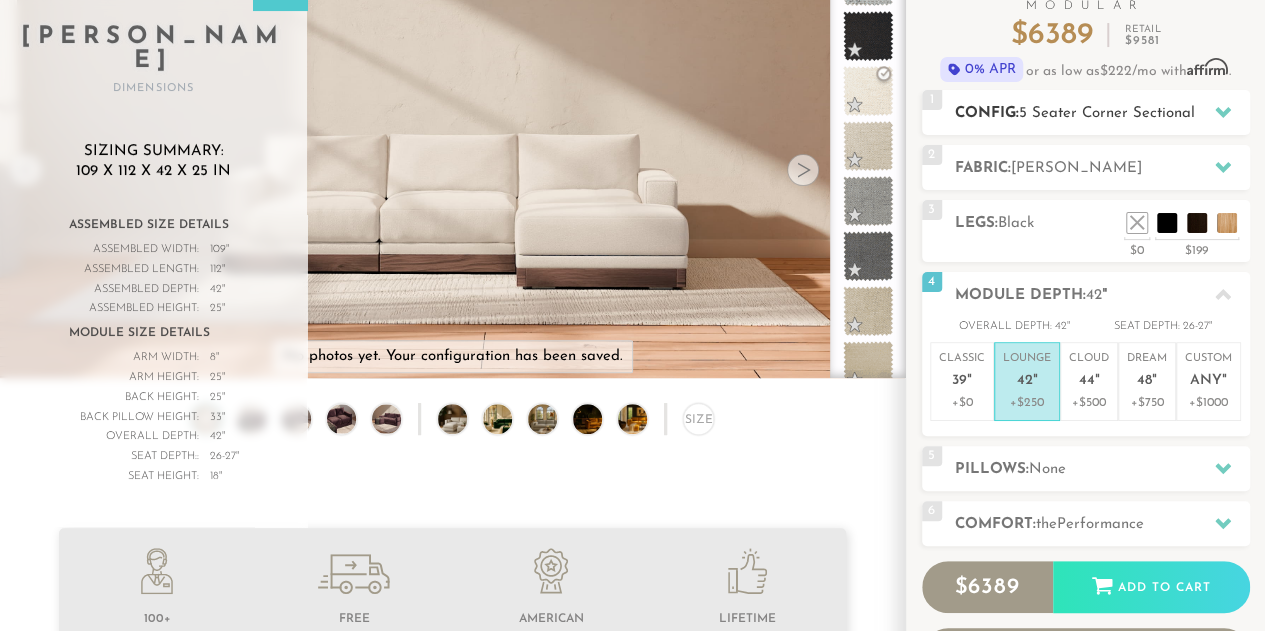 click at bounding box center [1223, 112] 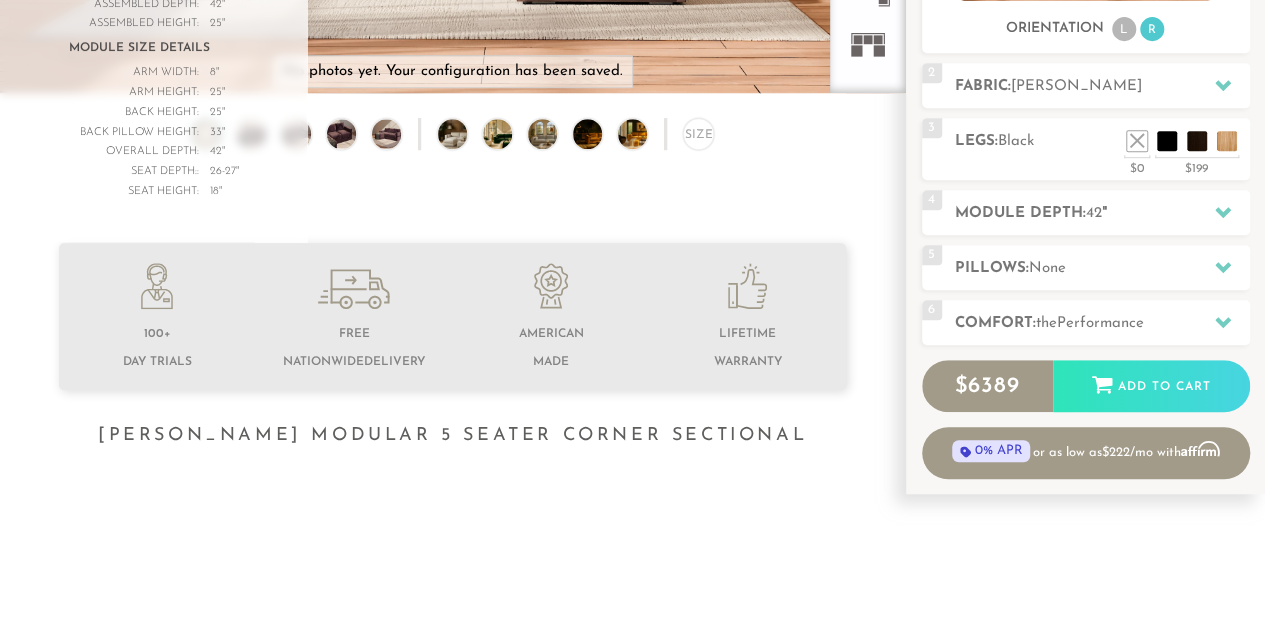 scroll, scrollTop: 454, scrollLeft: 0, axis: vertical 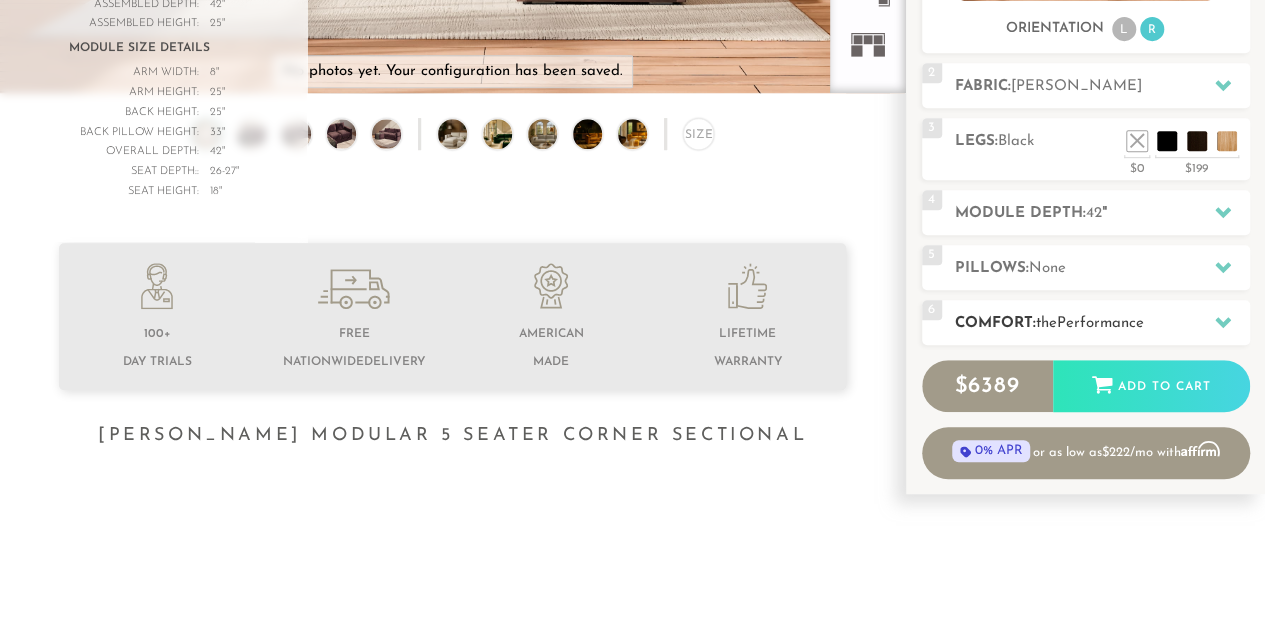 click on "Comfort:  the  Performance" at bounding box center [1102, 323] 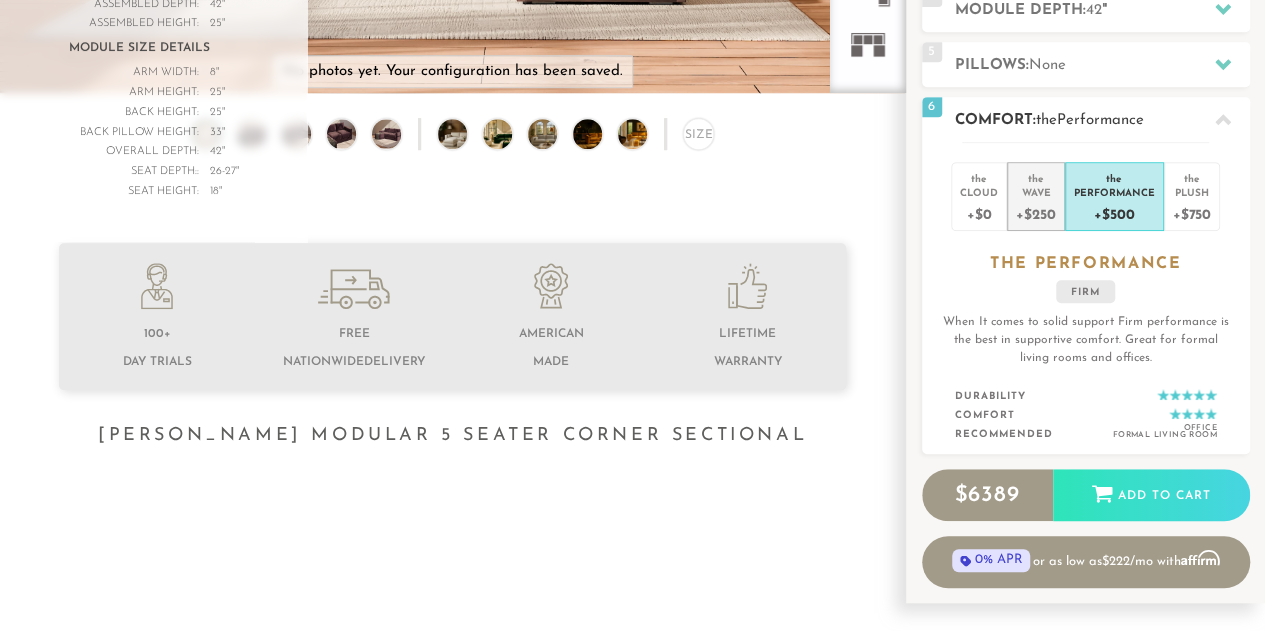 click on "+$250" at bounding box center [1035, 213] 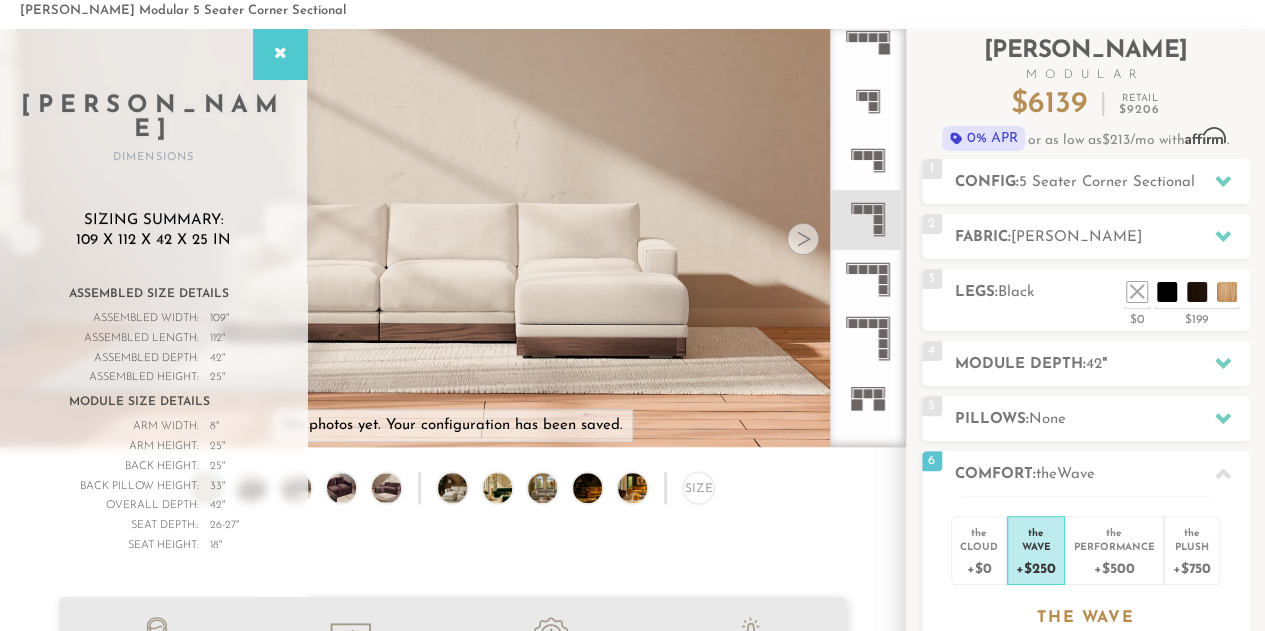 scroll, scrollTop: 106, scrollLeft: 0, axis: vertical 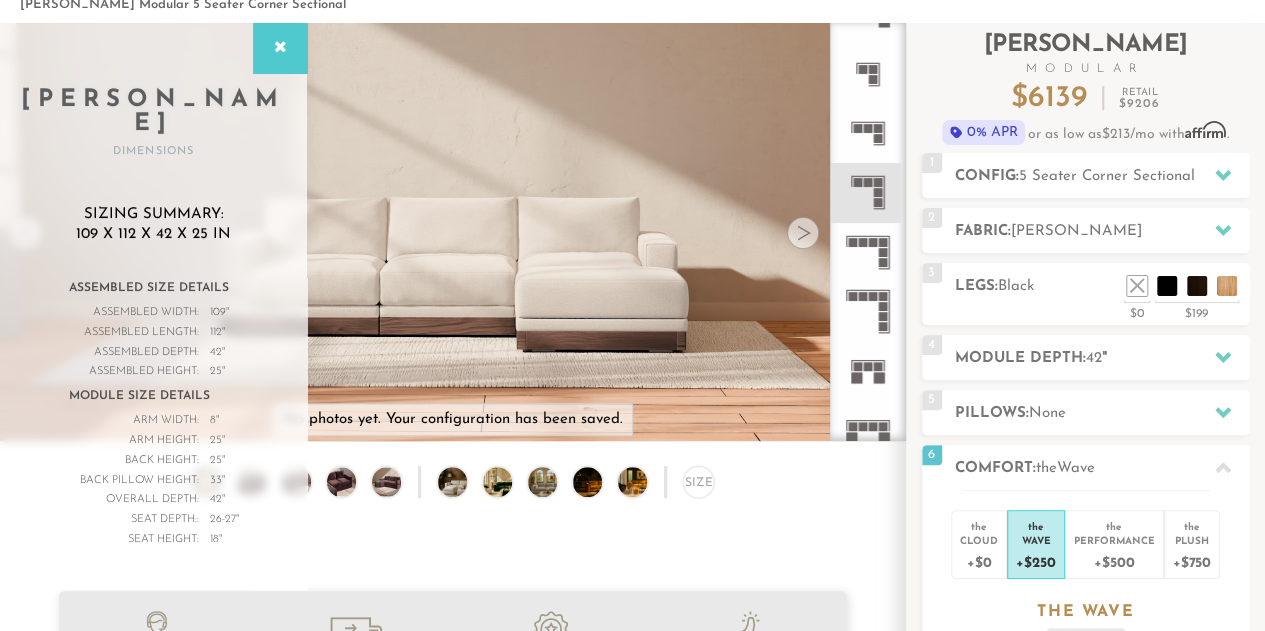 click 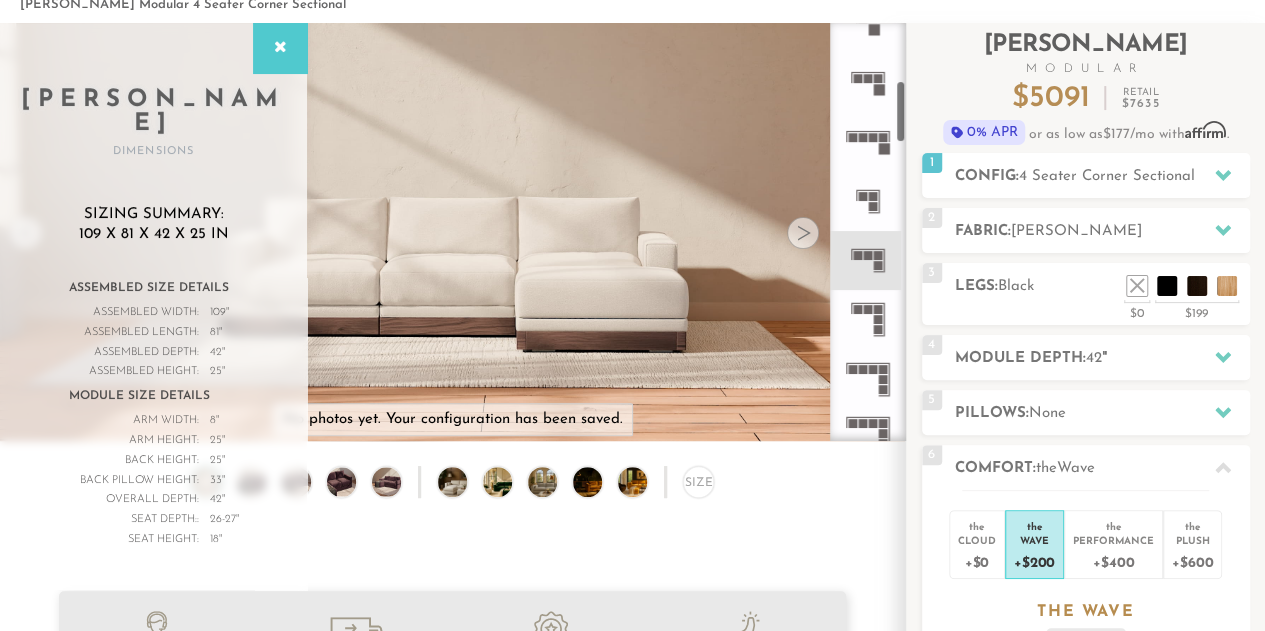 scroll, scrollTop: 385, scrollLeft: 0, axis: vertical 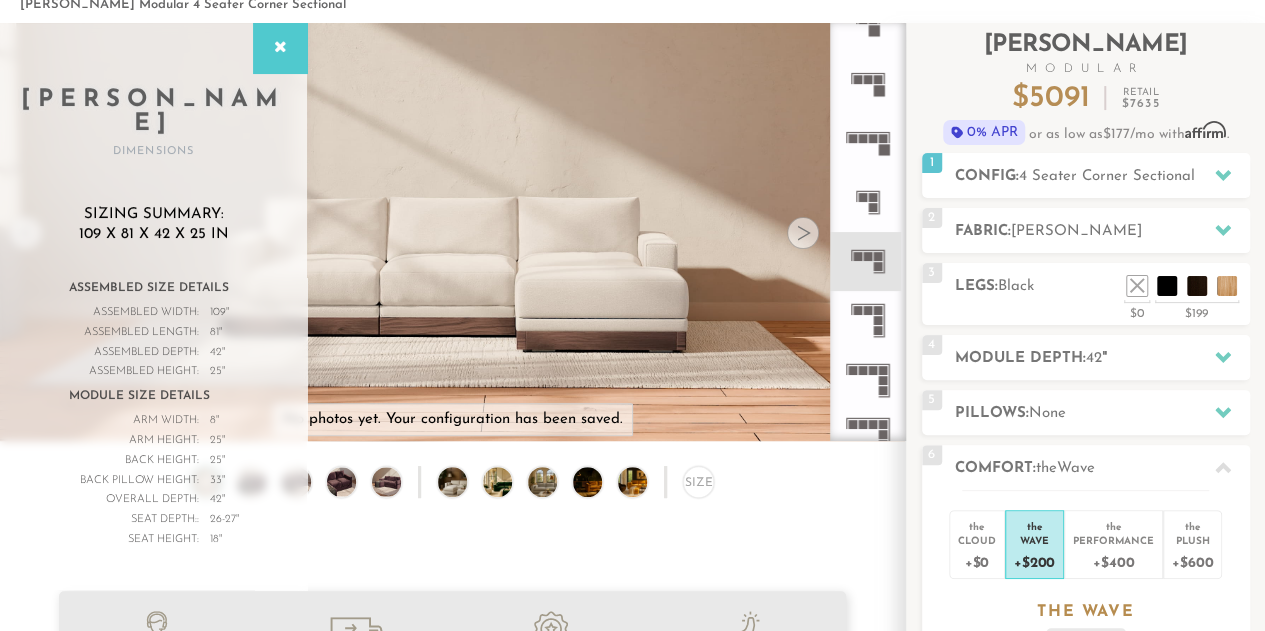 click 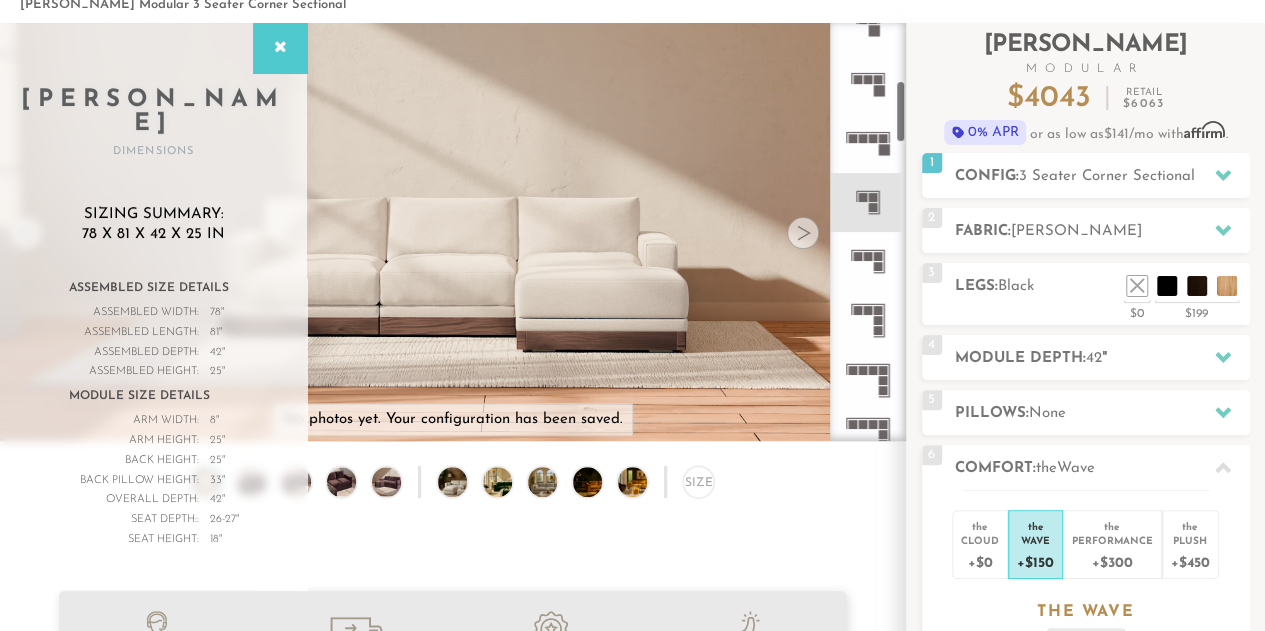 click 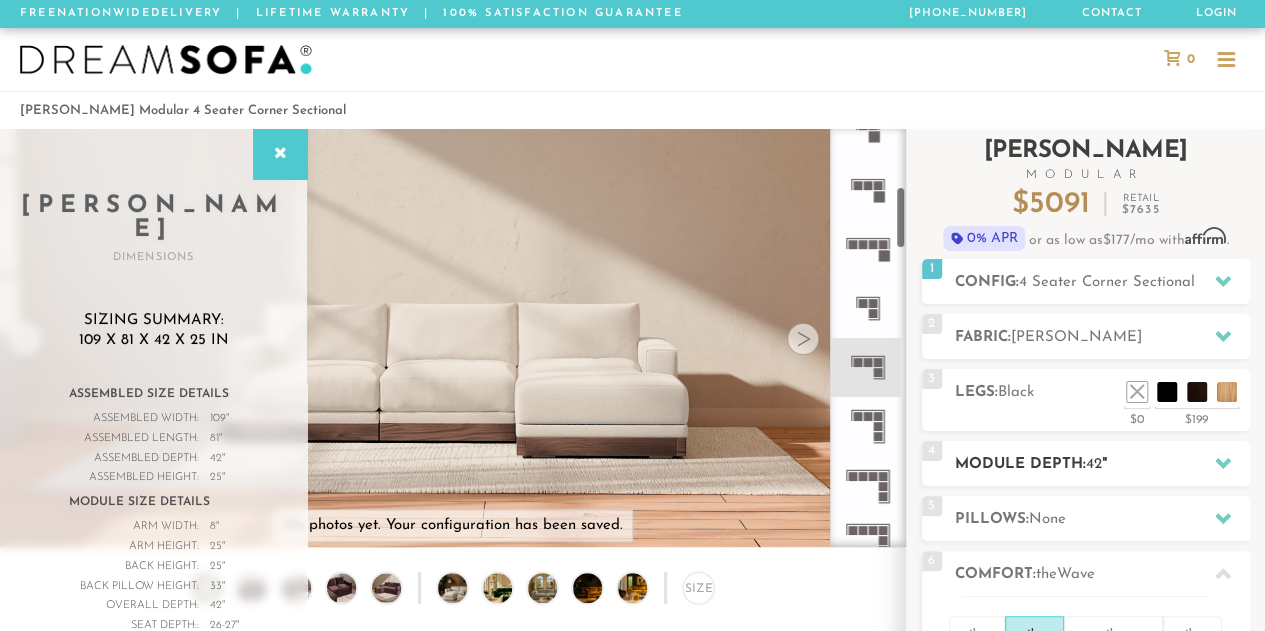 scroll, scrollTop: 3, scrollLeft: 0, axis: vertical 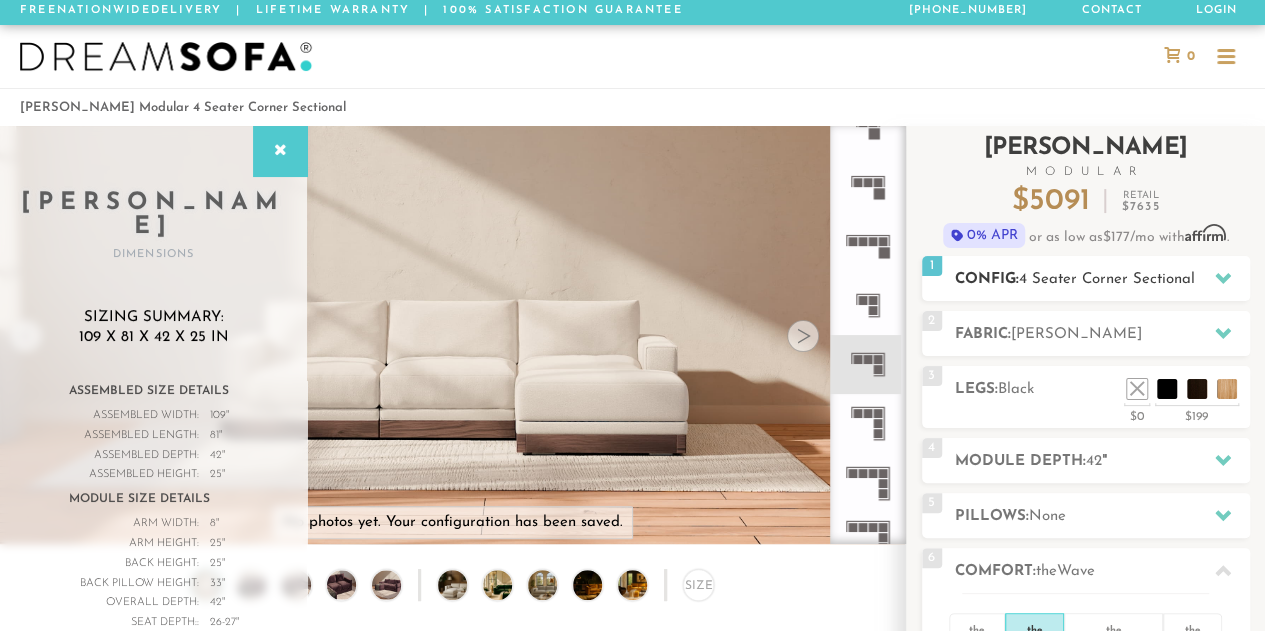 click on "4 Seater Corner Sectional" at bounding box center (1107, 279) 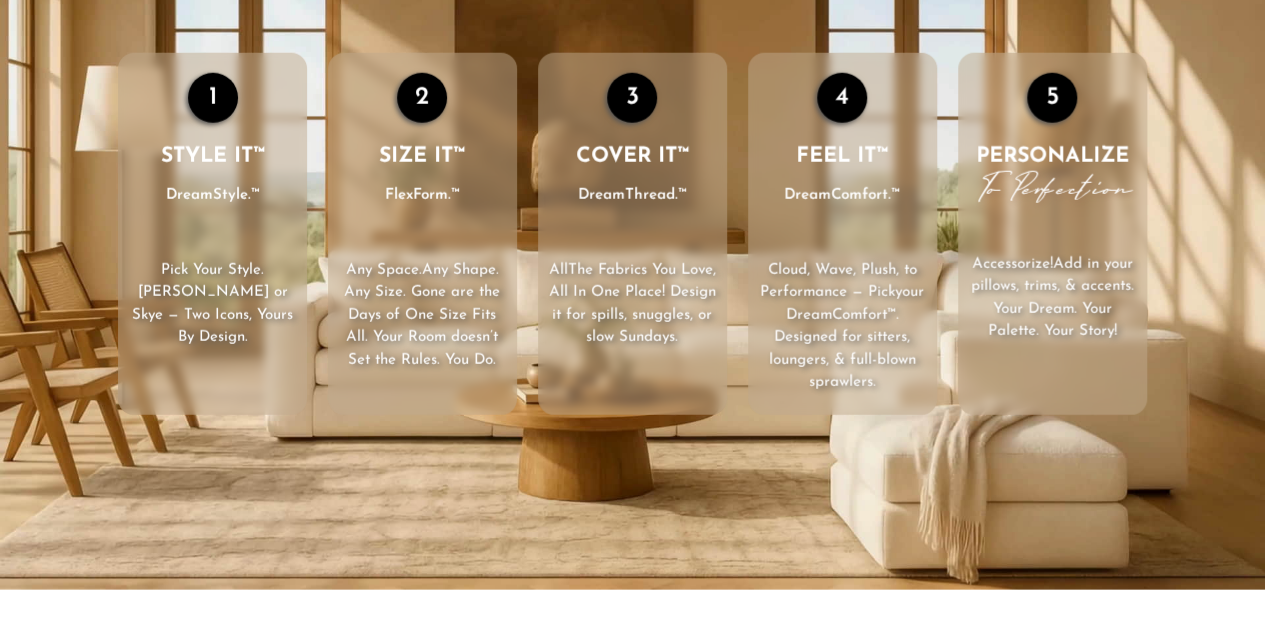 scroll, scrollTop: 2667, scrollLeft: 0, axis: vertical 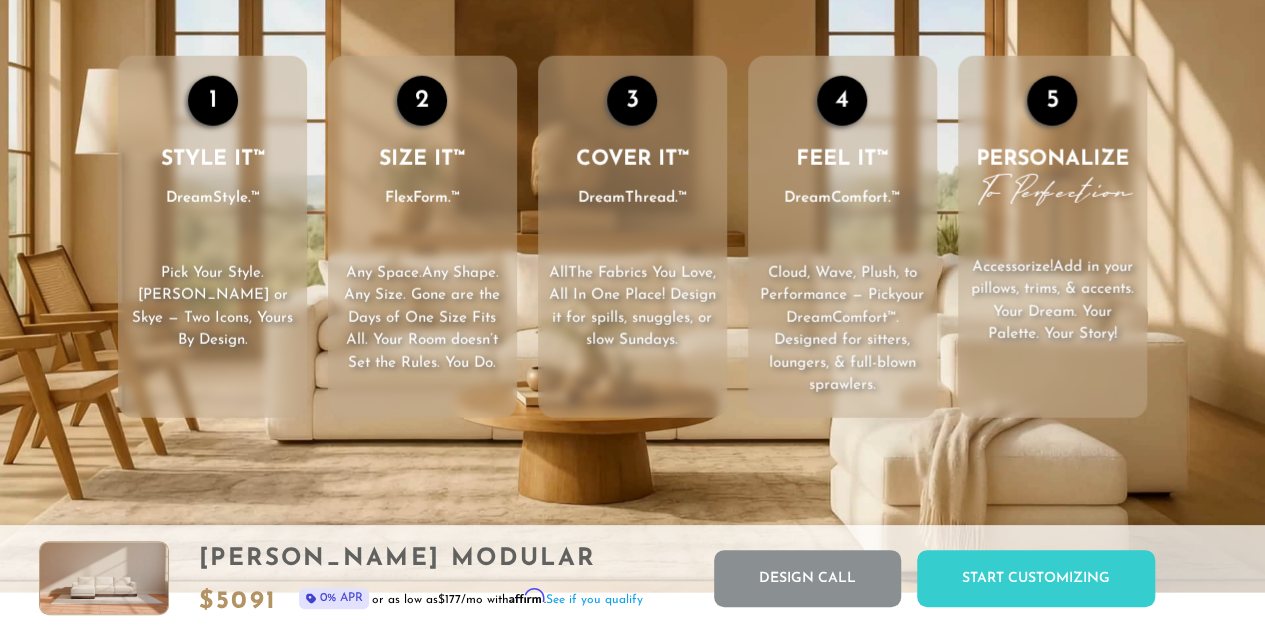 click on ", All In One Place! Design it for spills, snuggles, or slow Sundays." at bounding box center (632, 307) 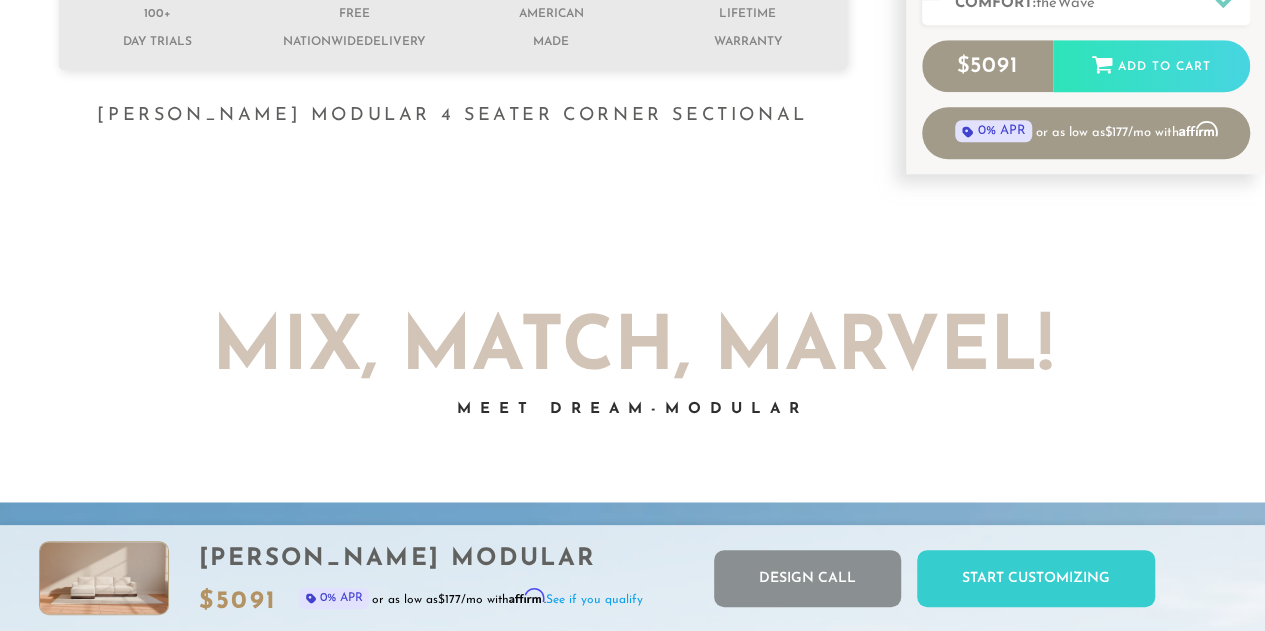 scroll, scrollTop: 0, scrollLeft: 0, axis: both 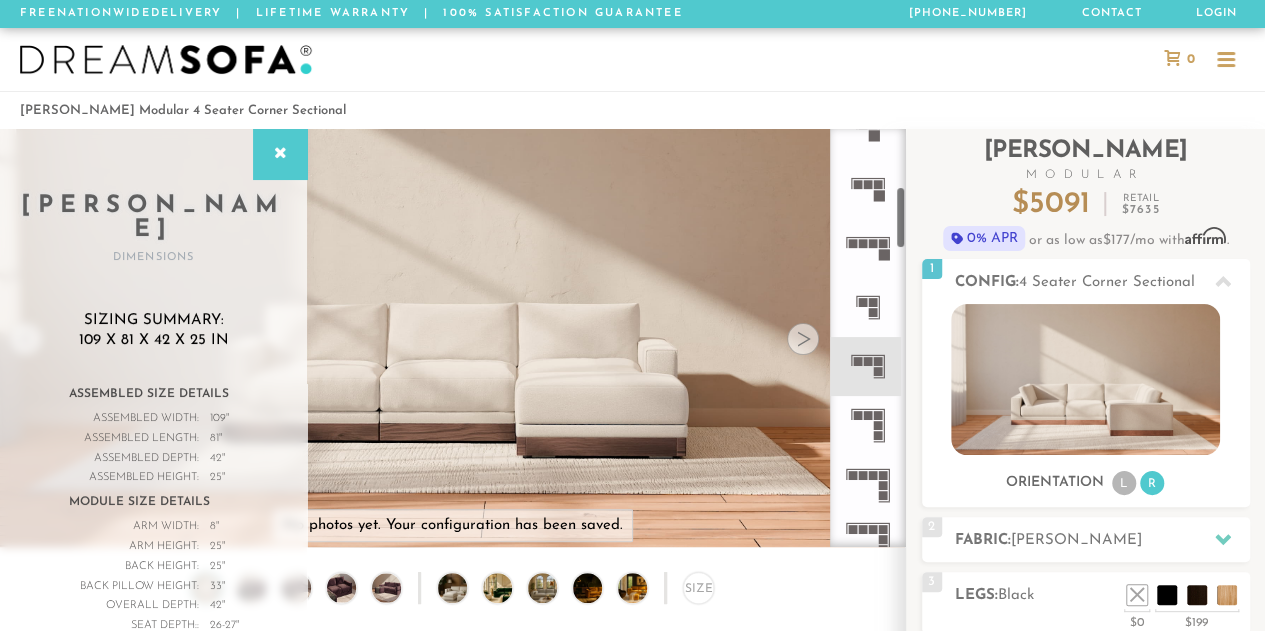 click 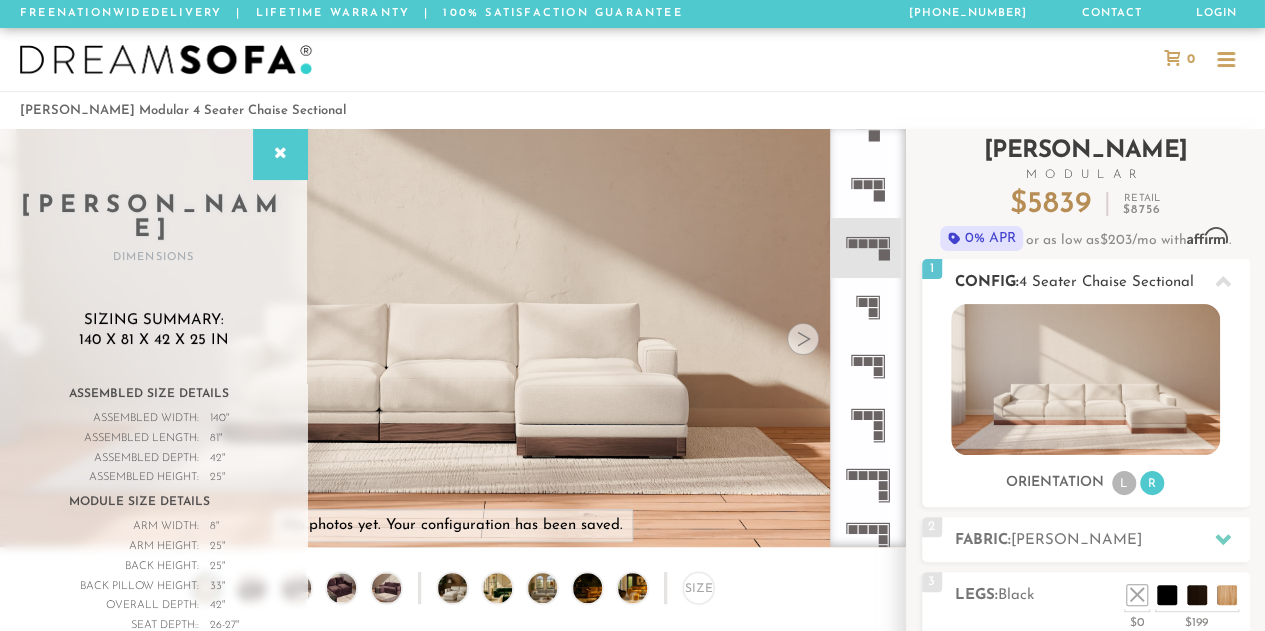 scroll, scrollTop: 3, scrollLeft: 0, axis: vertical 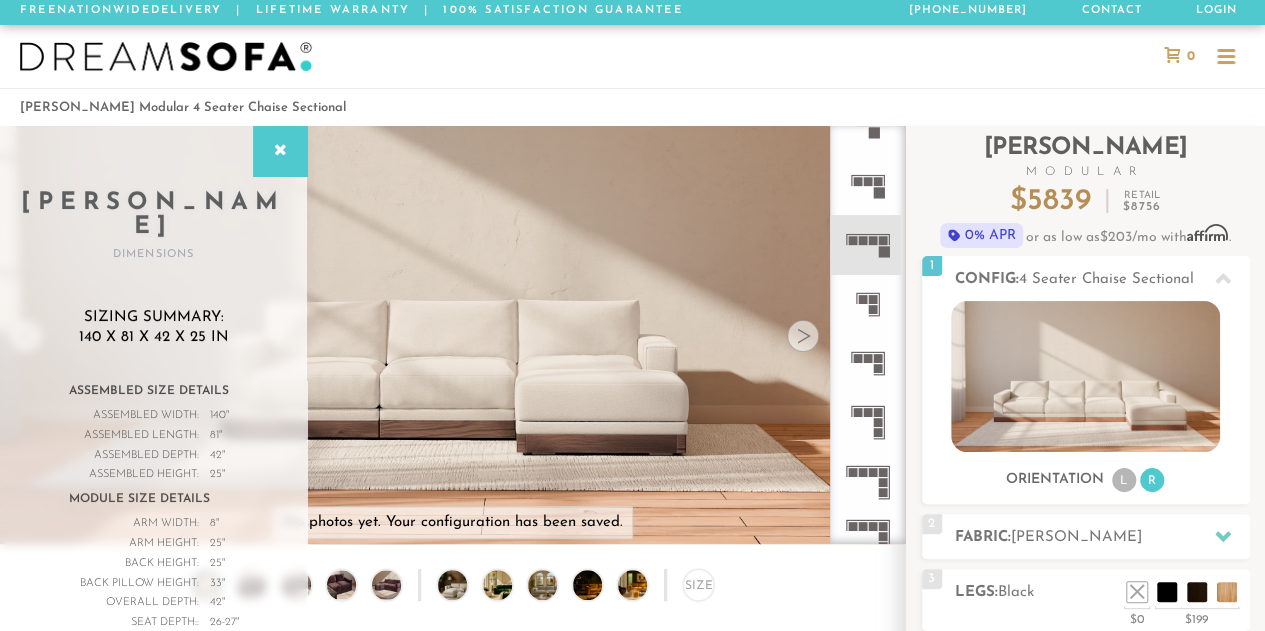 click on "Sizing Summary:  140 x 81 x 42 x 25 in
Assembled Size Details Assembled Width: 140 " Assembled Length: 81 " Assembled Depth: 42 " Assembled Height: 25 " Module Size Details Arm Width: 8 " Arm Height: 25 " Back Height: 25 " Back Pillow Height: 33 " Overall Depth: 42 " Seat Depth:: 26-27 " Seat Height: 18 "" at bounding box center [153, 490] 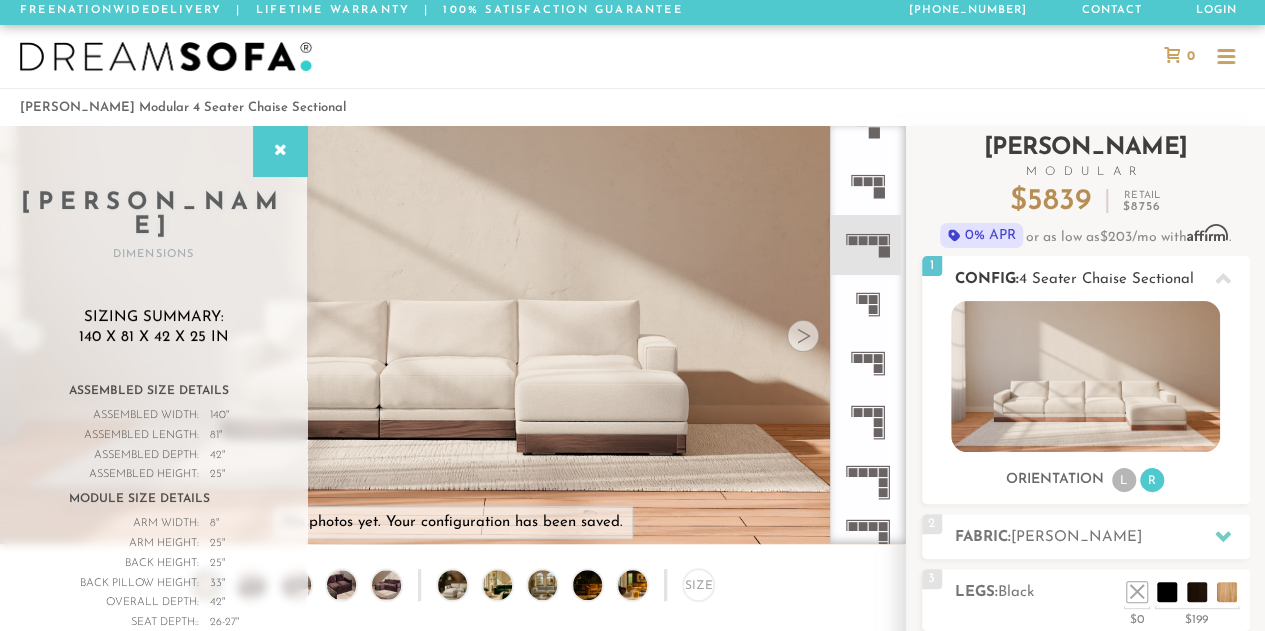 click on "Orientation
L R" at bounding box center [1086, 480] 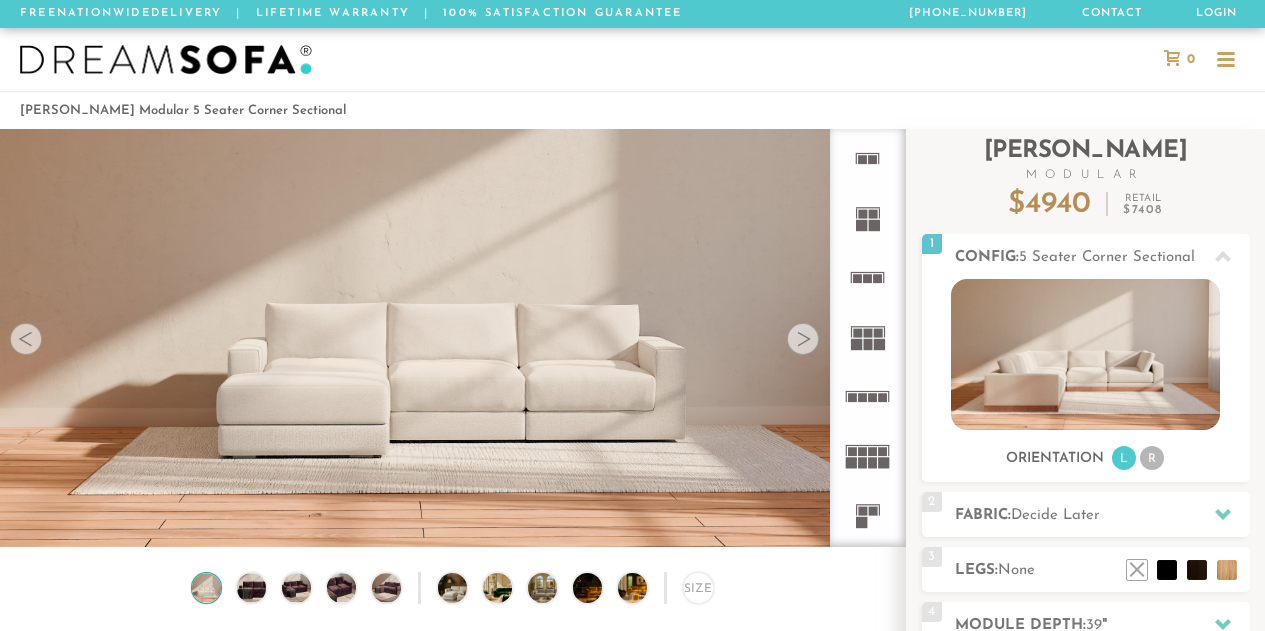 scroll, scrollTop: 227, scrollLeft: 0, axis: vertical 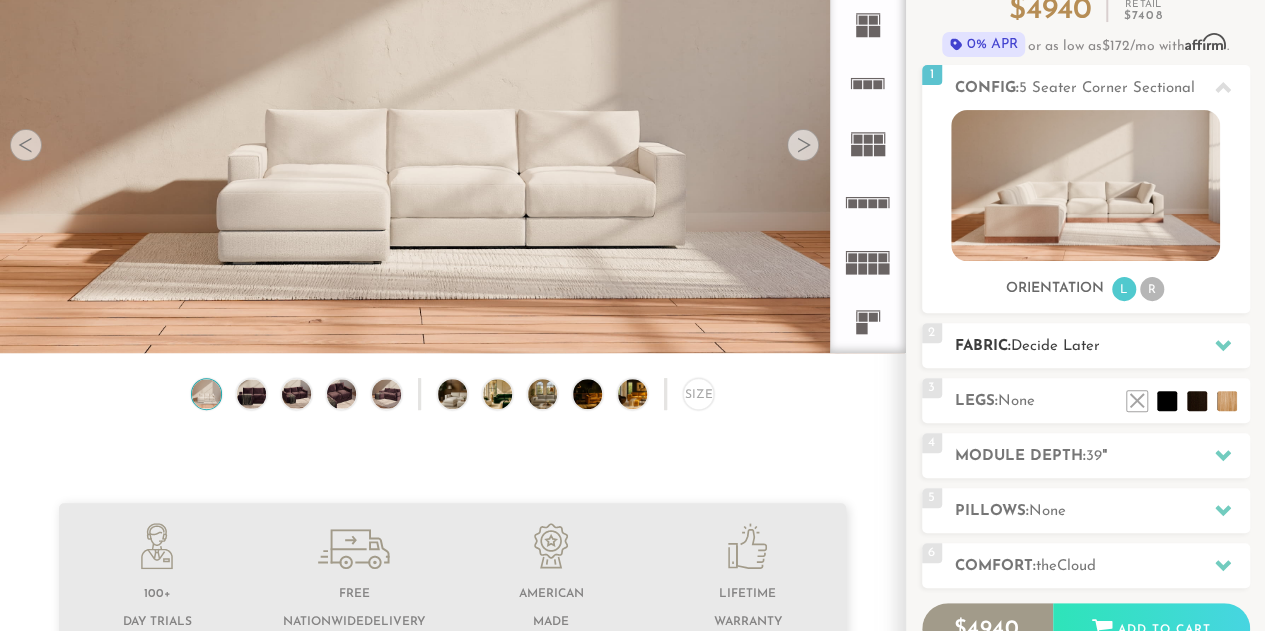 click on "Fabric:  Decide Later" at bounding box center (1102, 346) 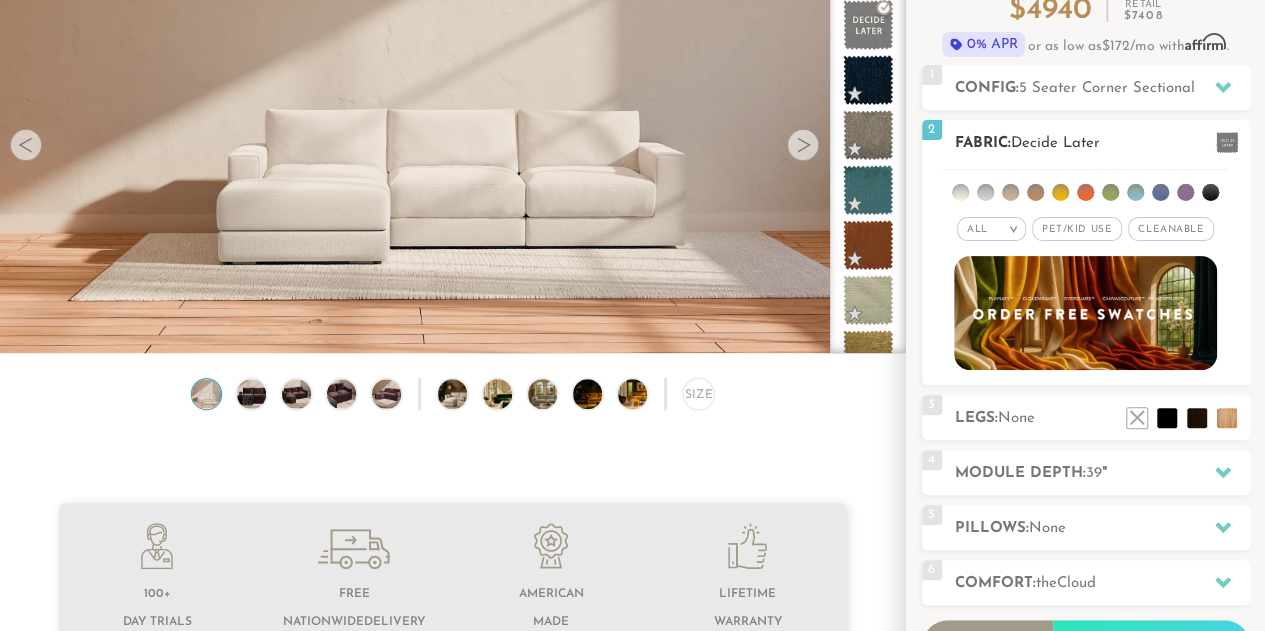 click at bounding box center [1010, 192] 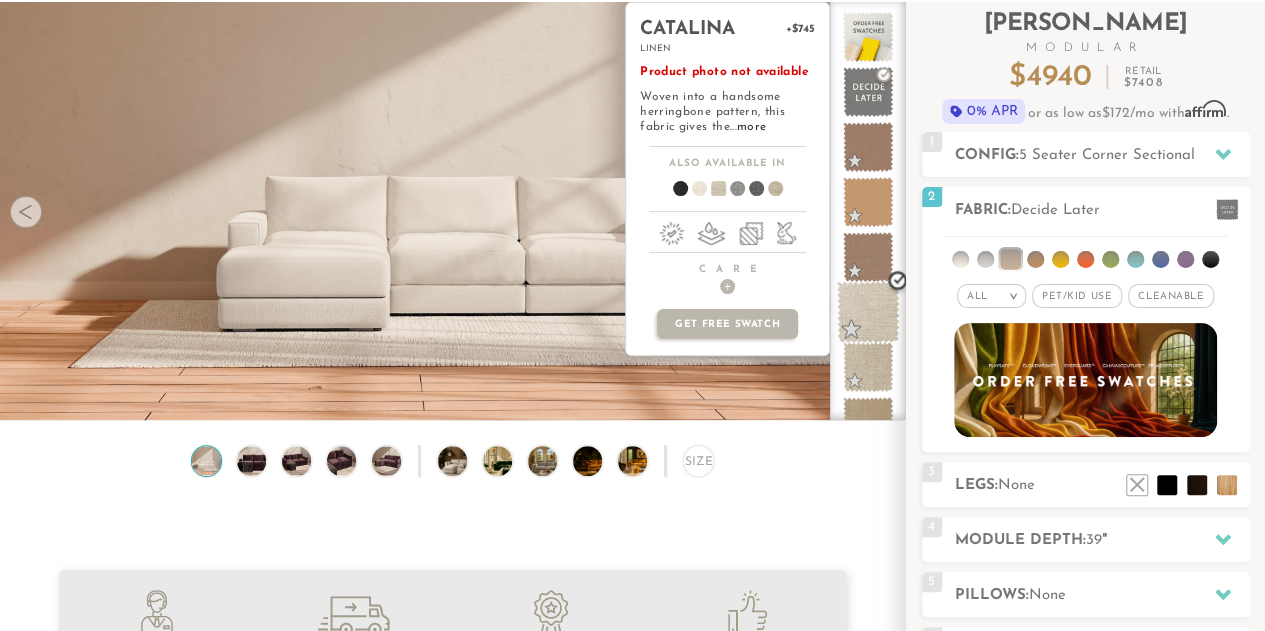 scroll, scrollTop: 121, scrollLeft: 0, axis: vertical 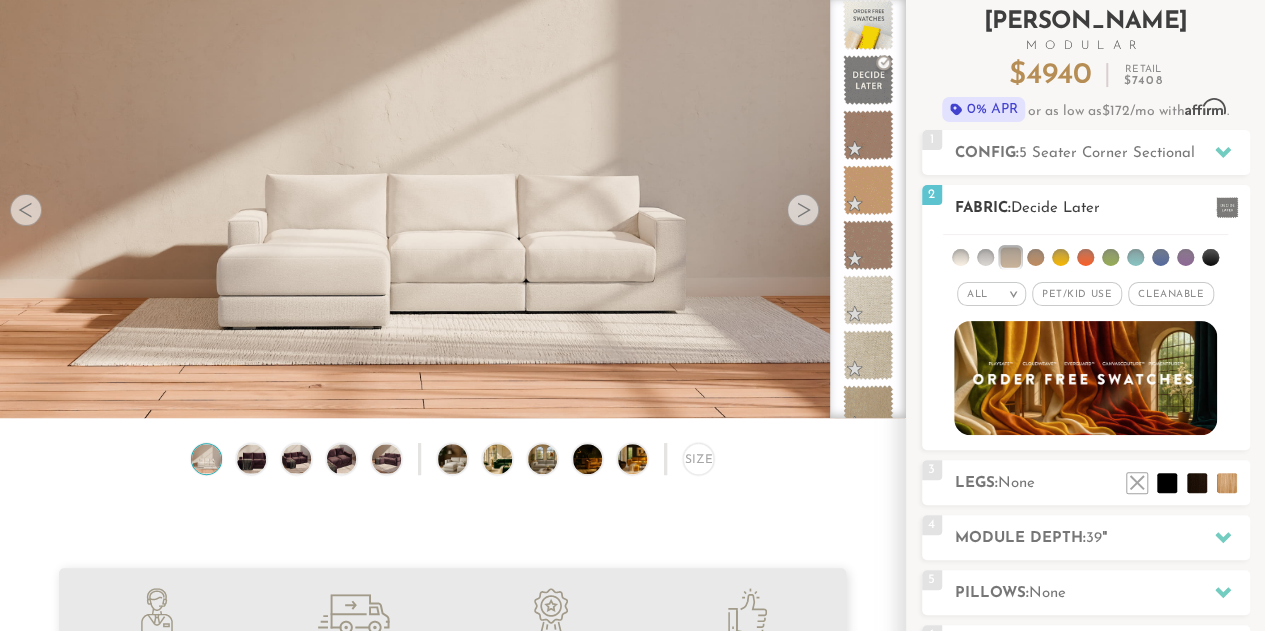 click at bounding box center [960, 257] 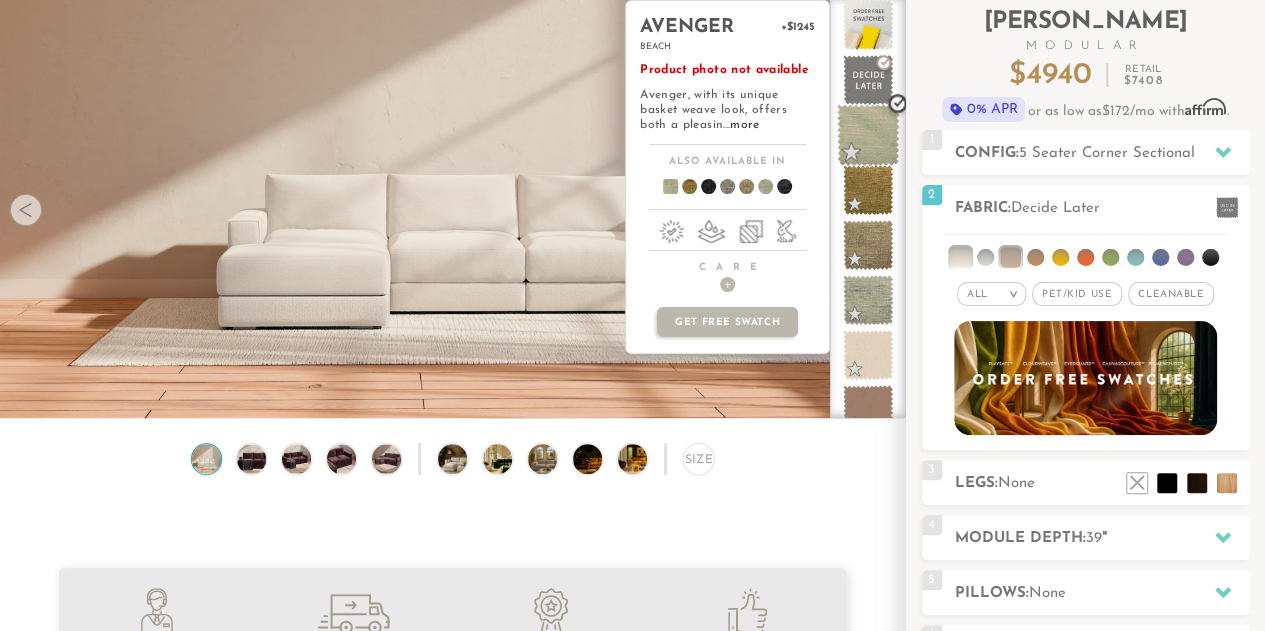 click at bounding box center (868, 135) 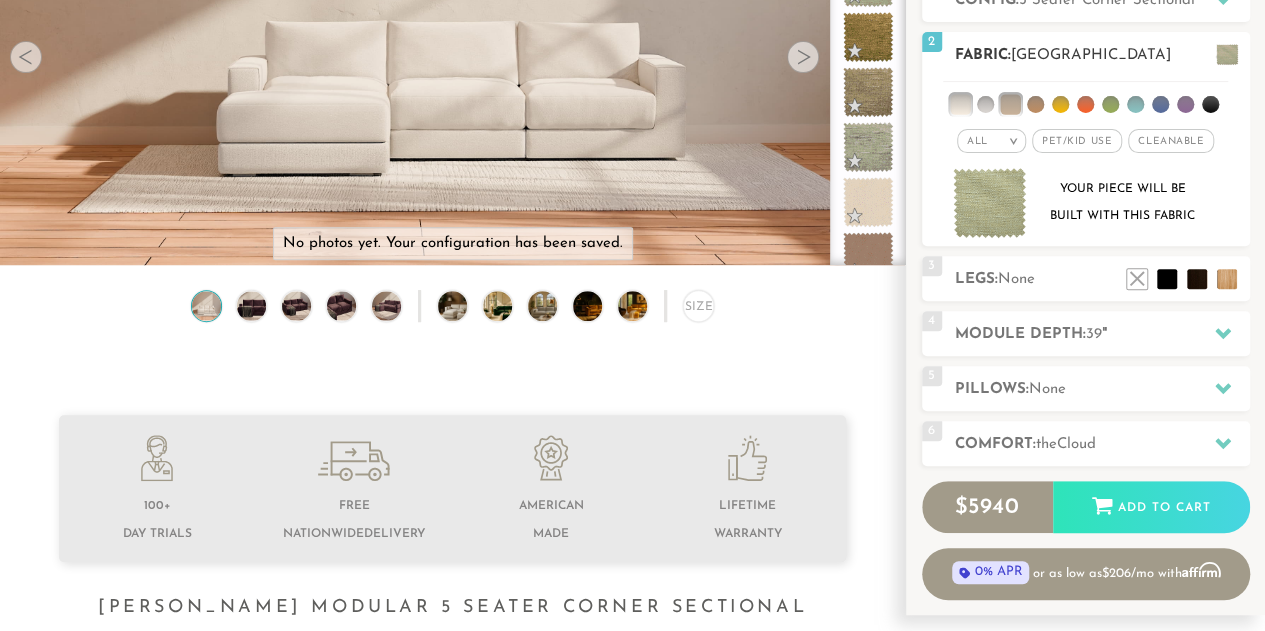 scroll, scrollTop: 315, scrollLeft: 0, axis: vertical 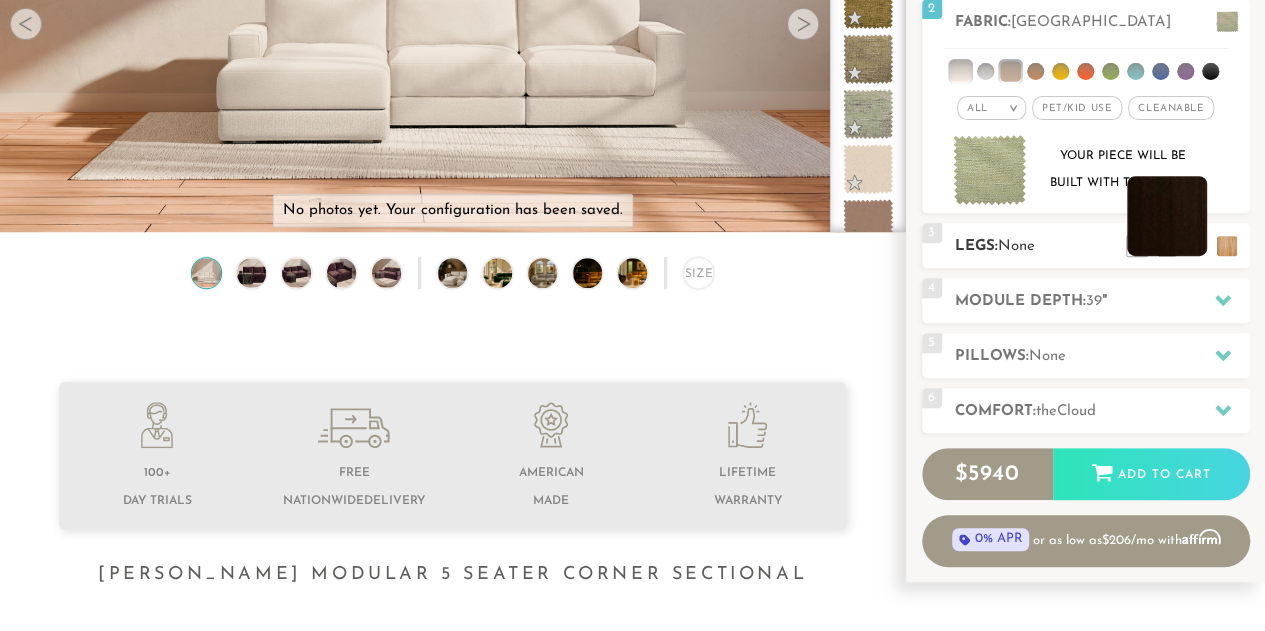 click at bounding box center [1167, 216] 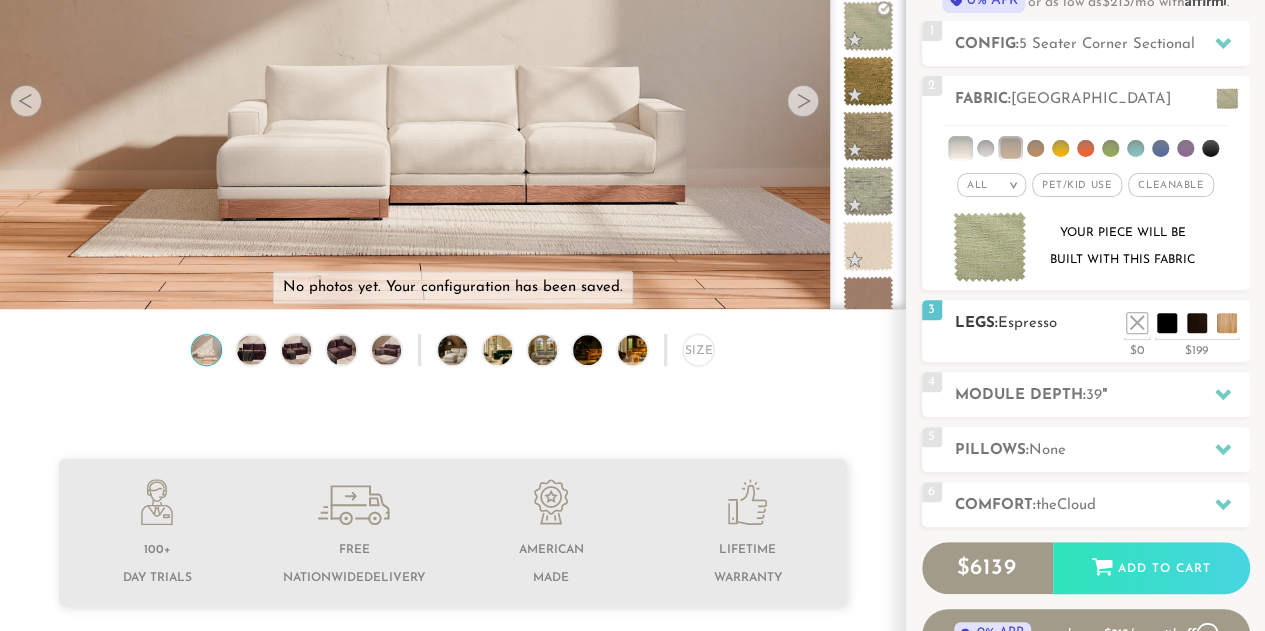 scroll, scrollTop: 232, scrollLeft: 0, axis: vertical 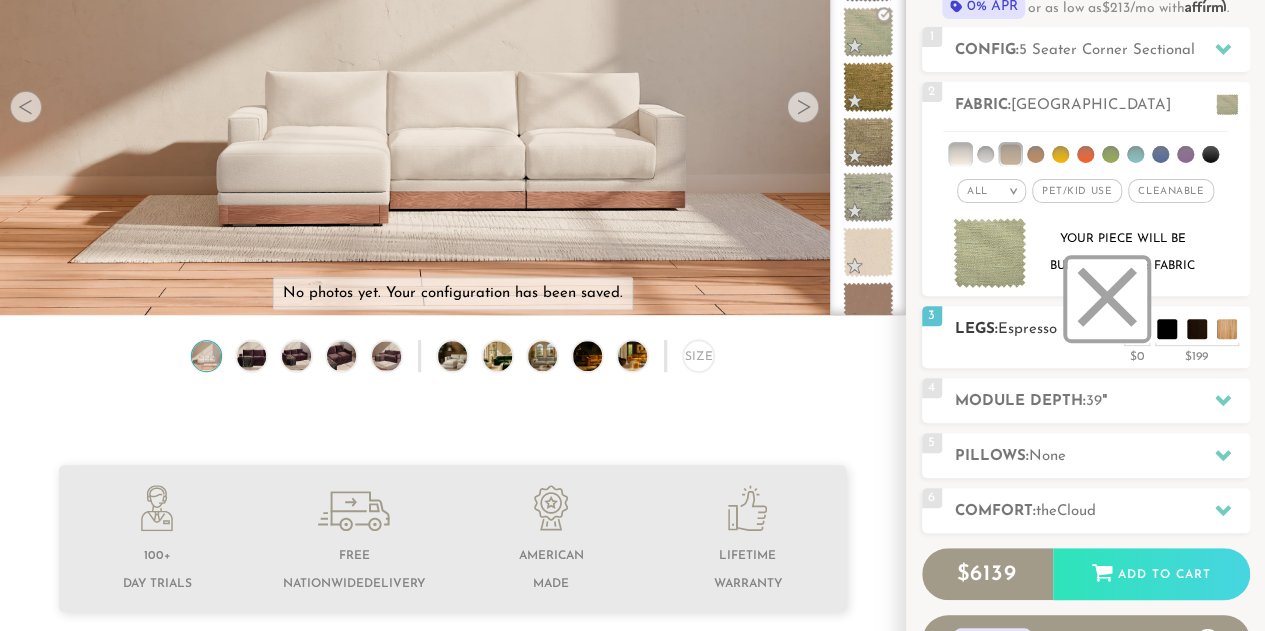 click at bounding box center [1107, 299] 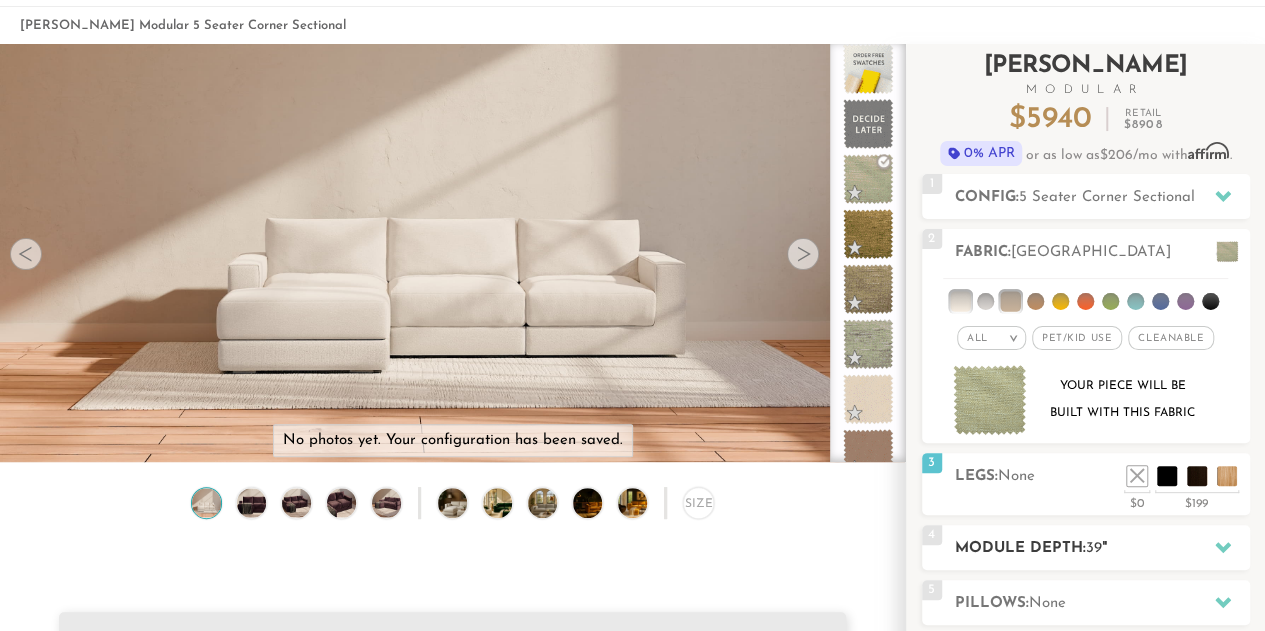 scroll, scrollTop: 84, scrollLeft: 0, axis: vertical 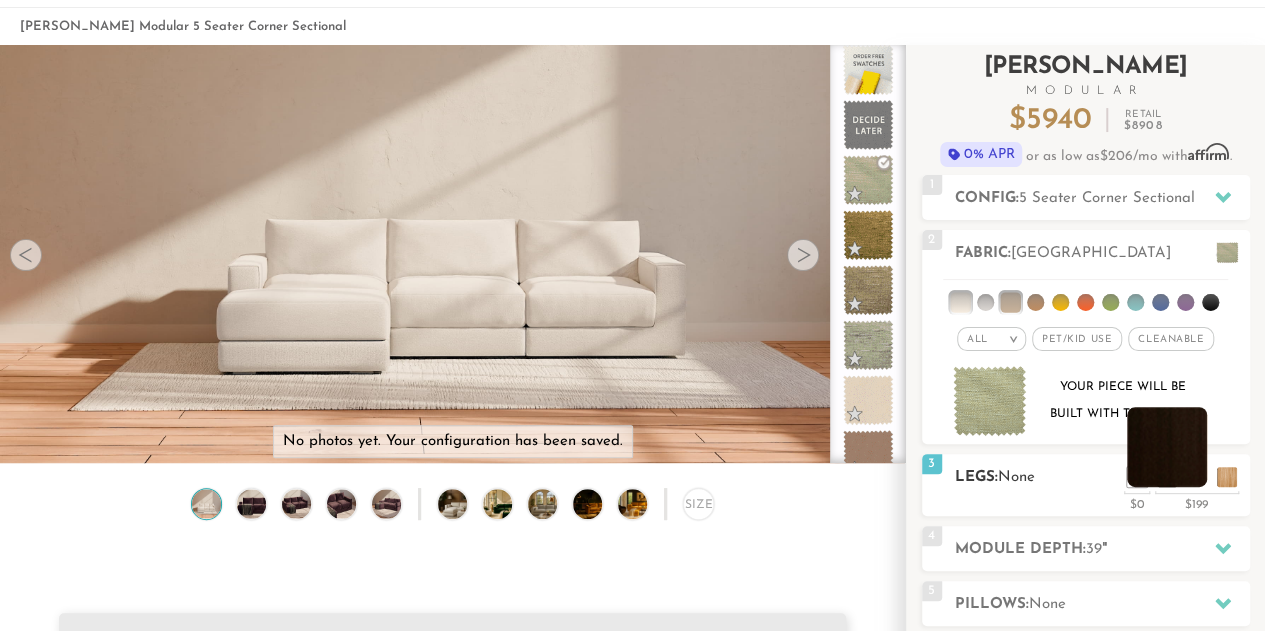 click at bounding box center (1167, 447) 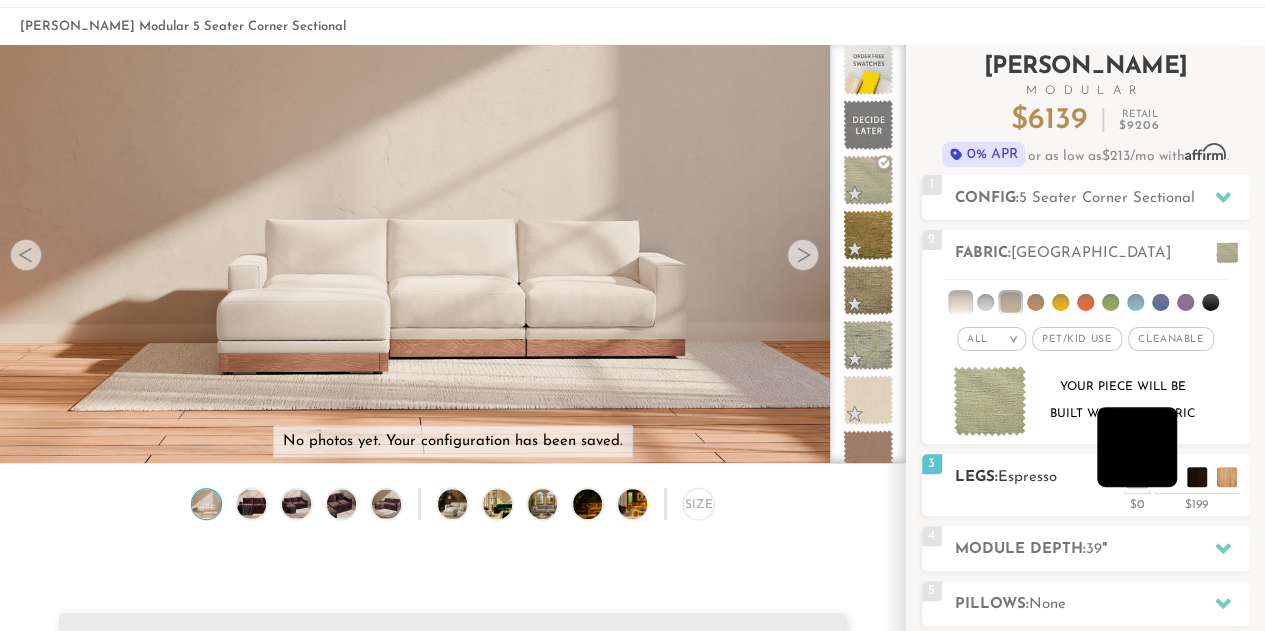 click at bounding box center [1137, 447] 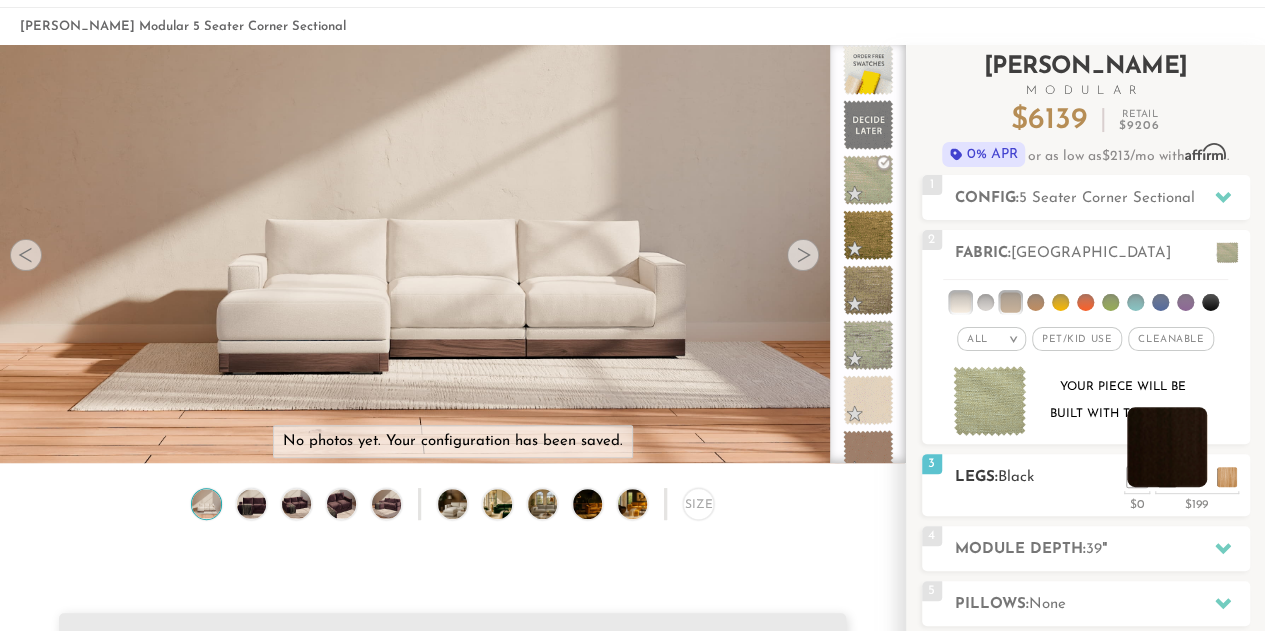 click at bounding box center (1167, 447) 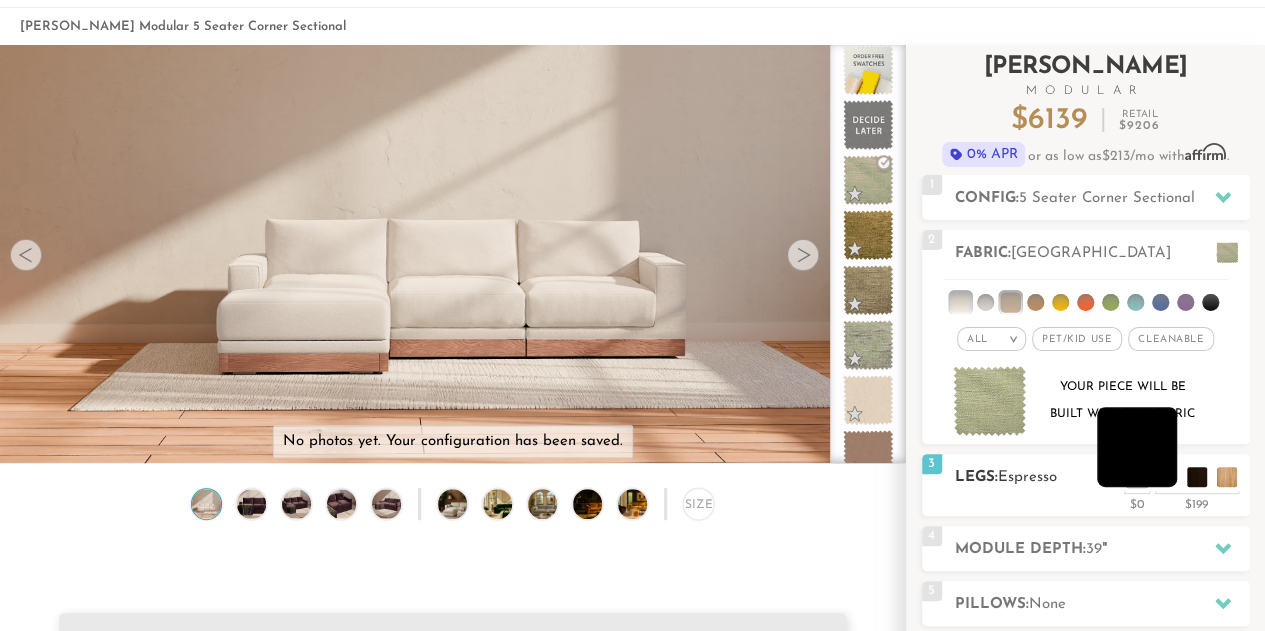 click at bounding box center [1137, 447] 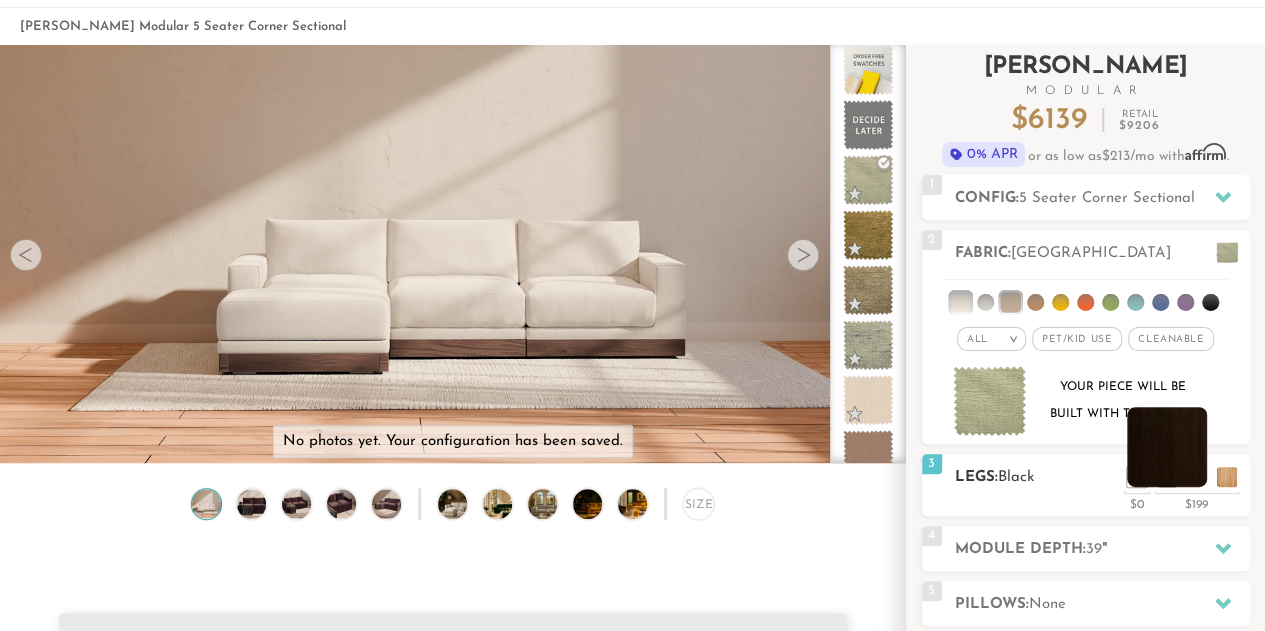 click at bounding box center [1167, 447] 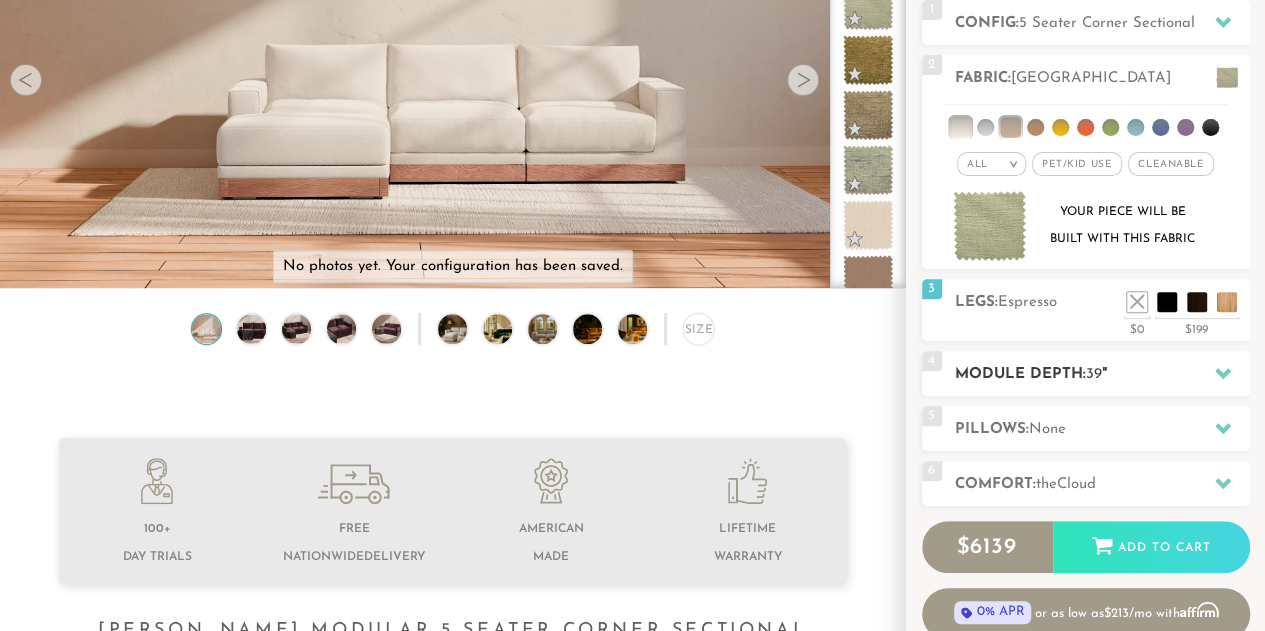 scroll, scrollTop: 270, scrollLeft: 0, axis: vertical 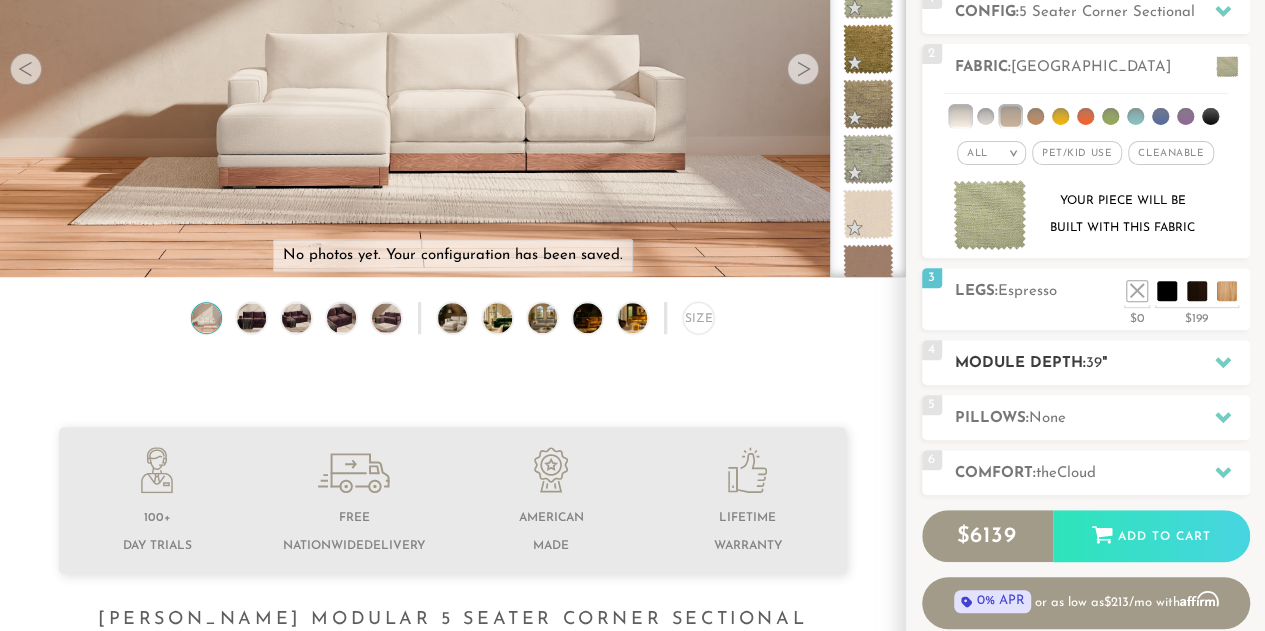 click on "Module Depth:  39 "" at bounding box center [1102, 363] 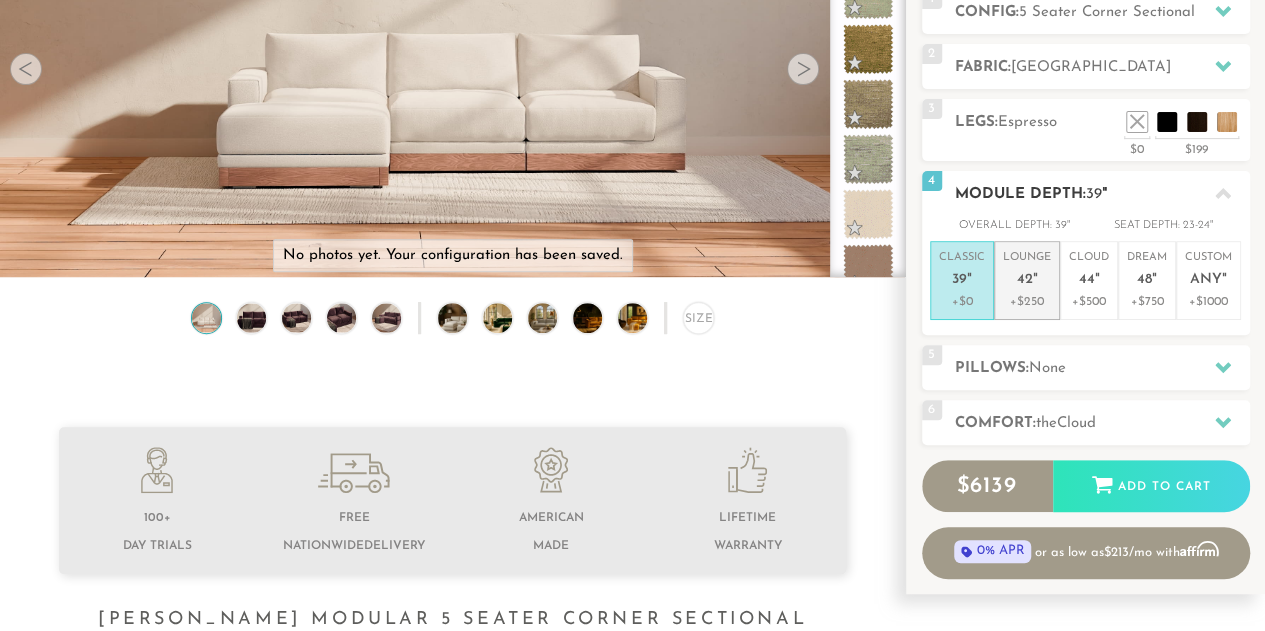 click on "Lounge 42 "" at bounding box center (1027, 271) 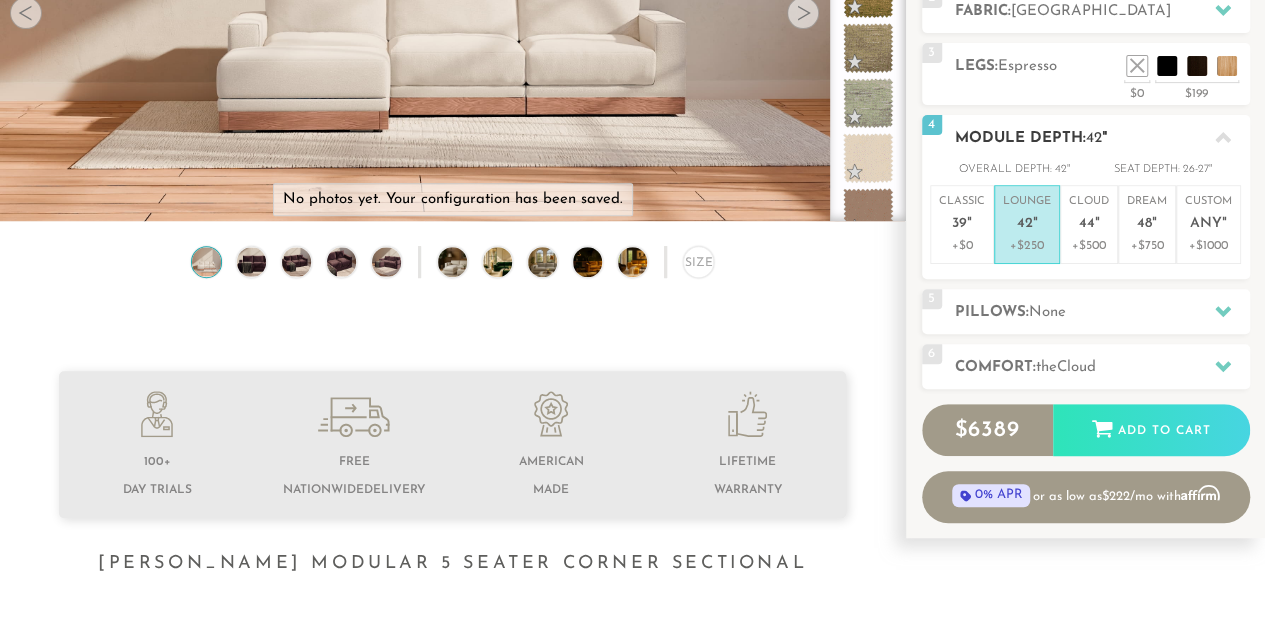 scroll, scrollTop: 352, scrollLeft: 0, axis: vertical 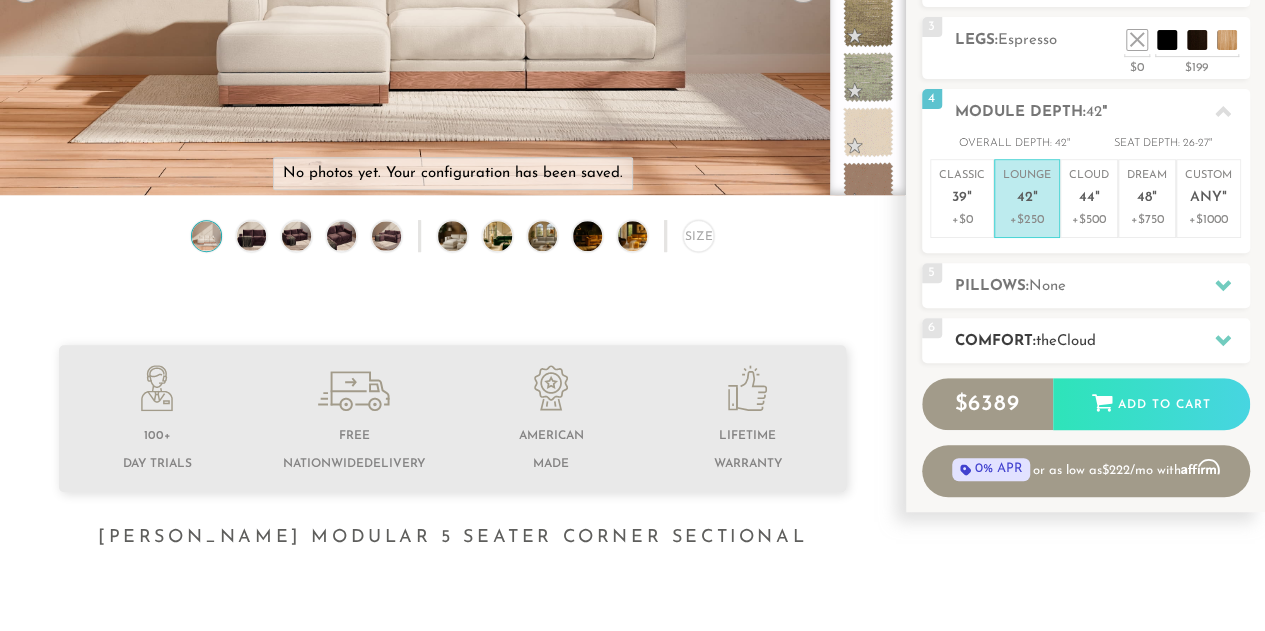 click on "Cloud" at bounding box center (1076, 341) 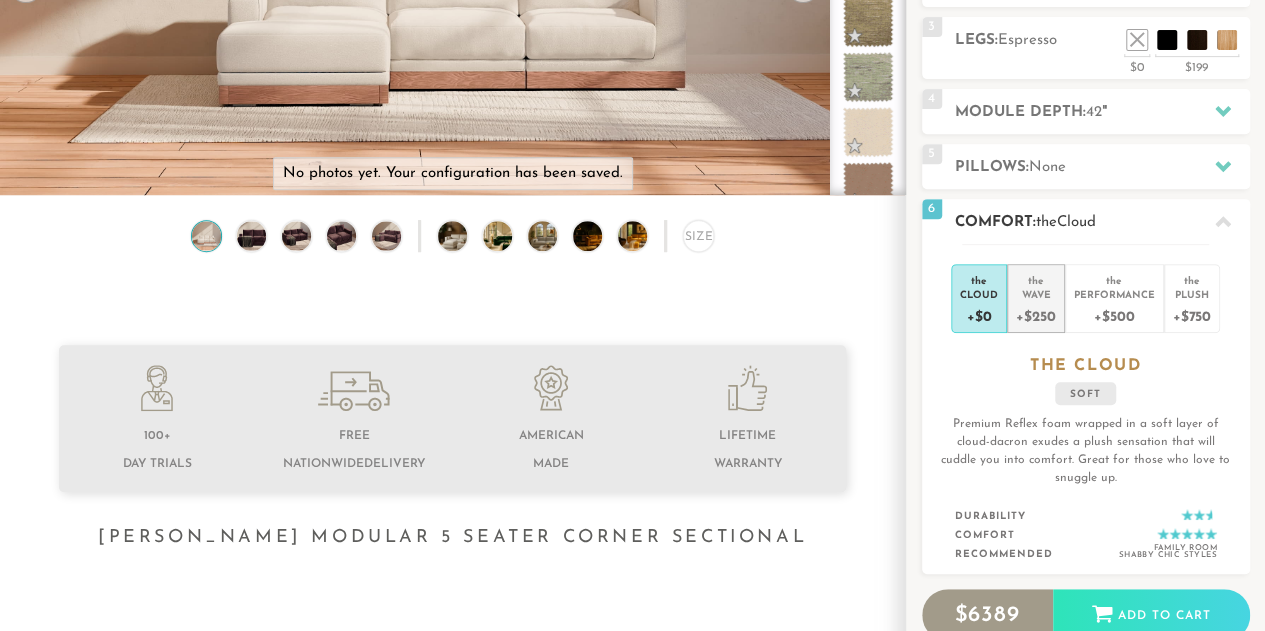 click on "+$250" at bounding box center [1035, 315] 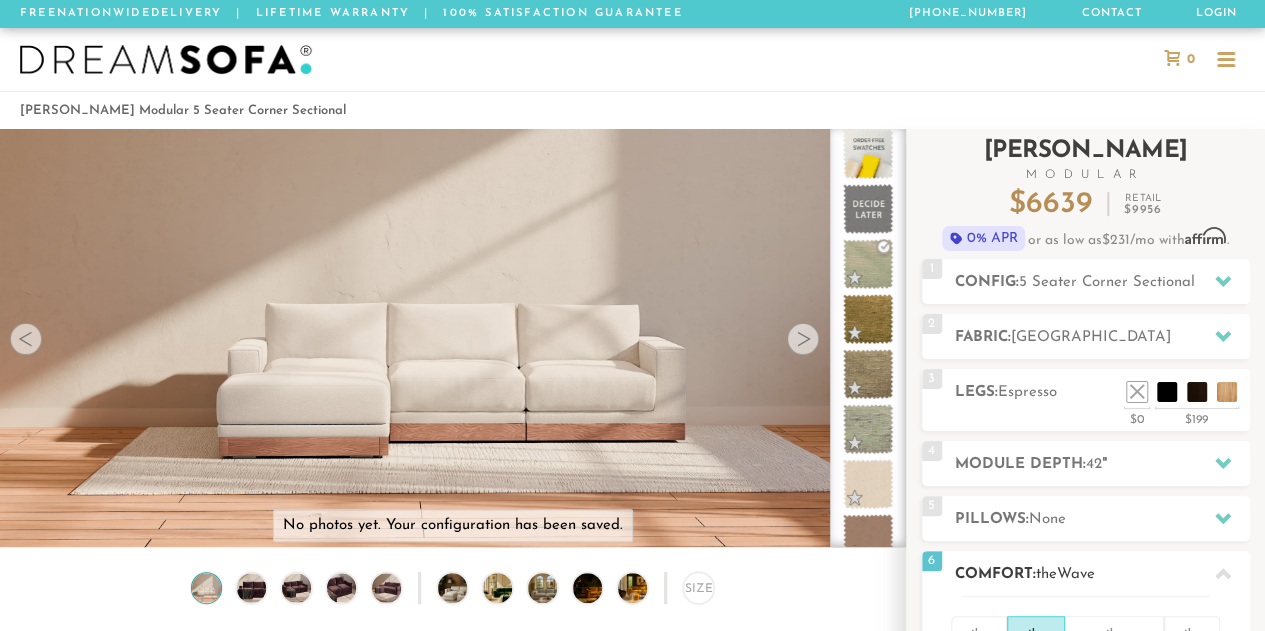 scroll, scrollTop: 1, scrollLeft: 0, axis: vertical 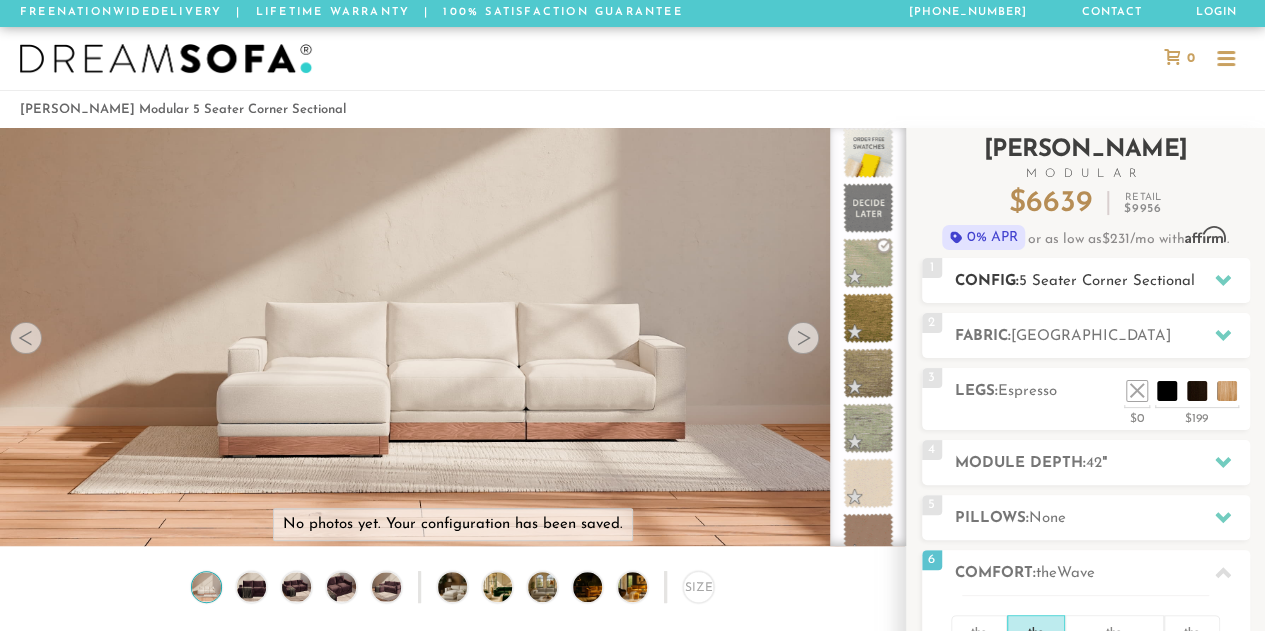 click on "5 Seater Corner Sectional" at bounding box center [1107, 281] 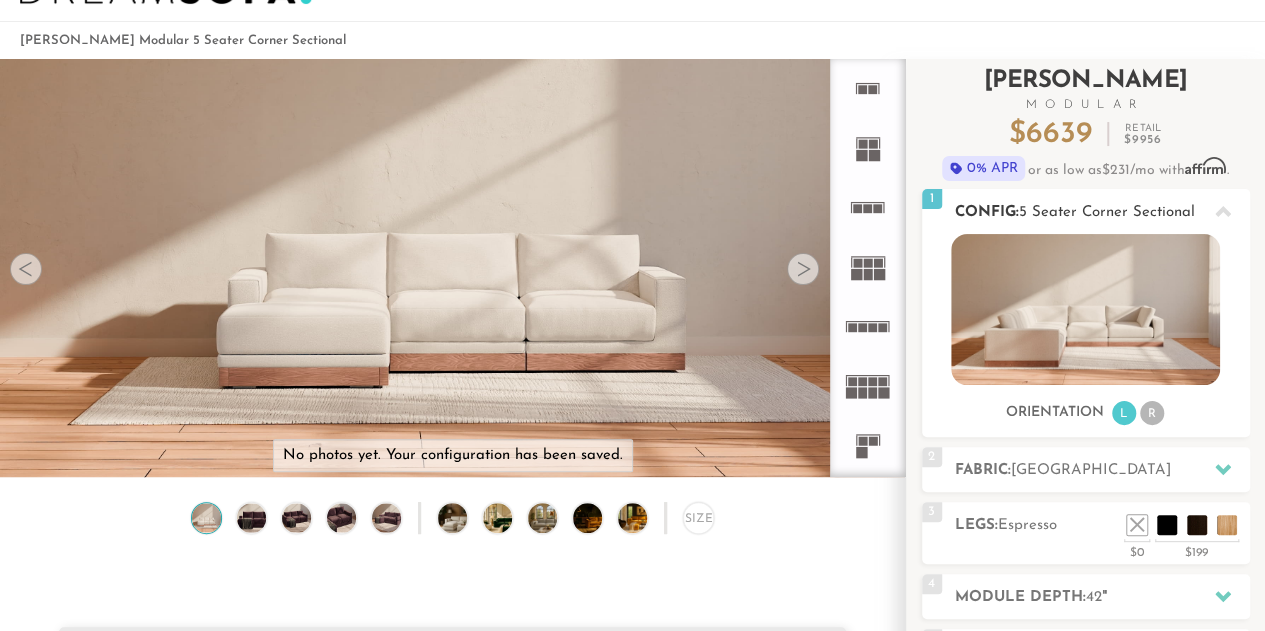 scroll, scrollTop: 118, scrollLeft: 0, axis: vertical 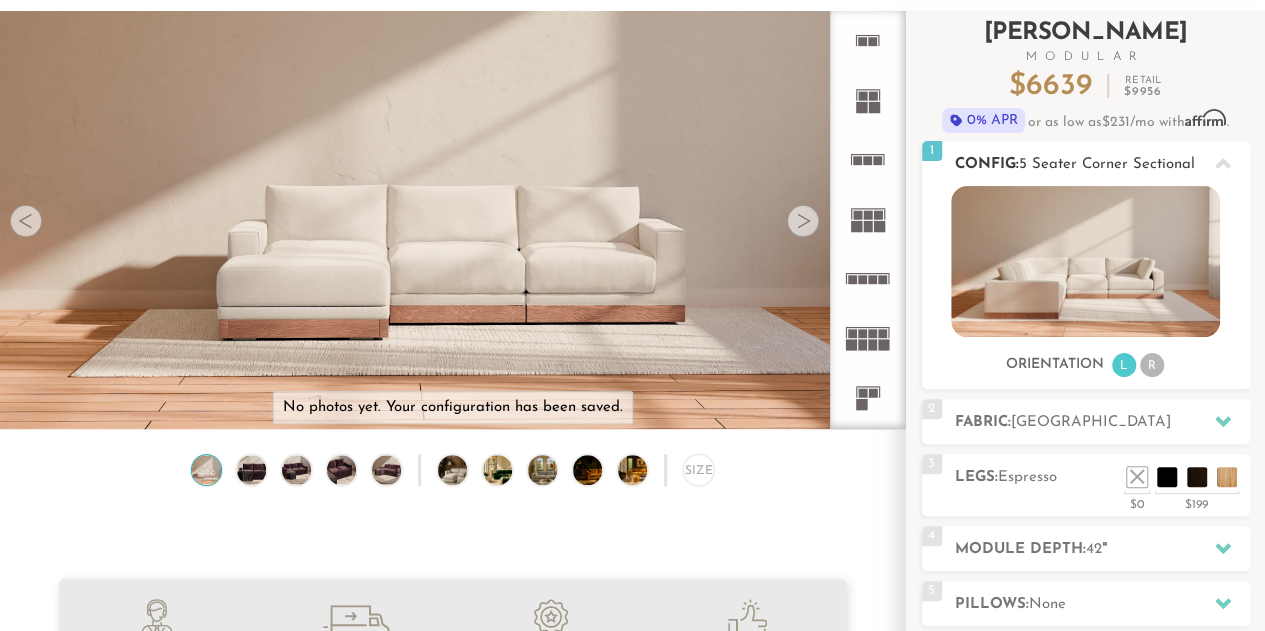 click on "R" at bounding box center (1152, 365) 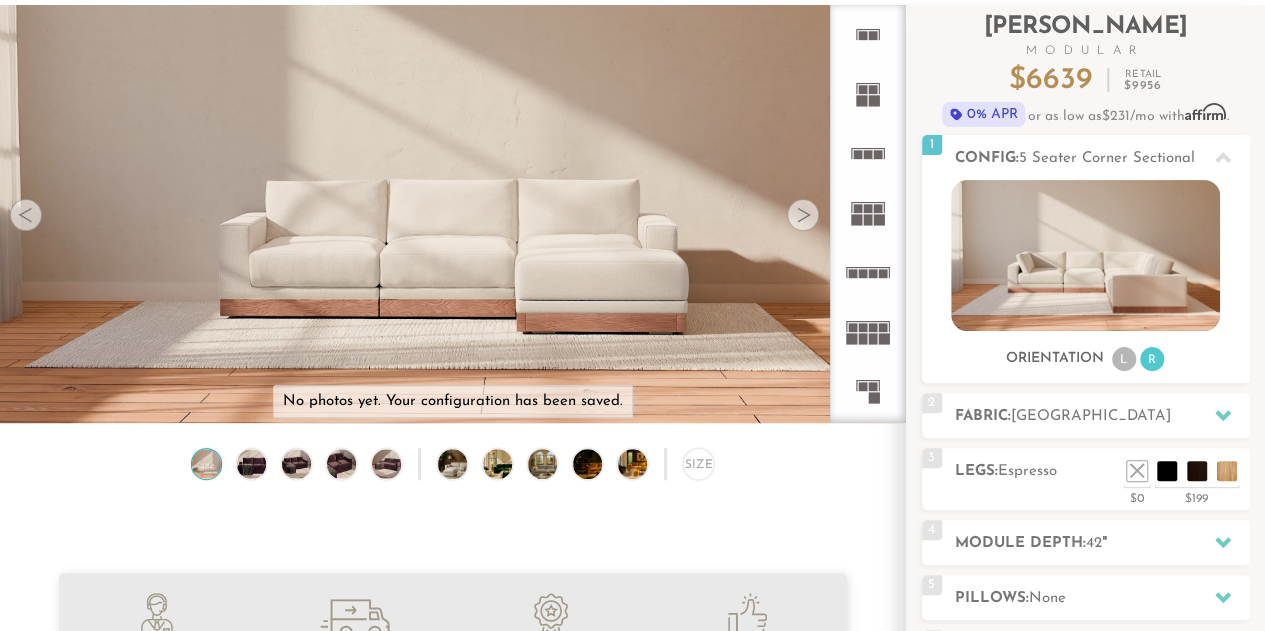 scroll, scrollTop: 140, scrollLeft: 0, axis: vertical 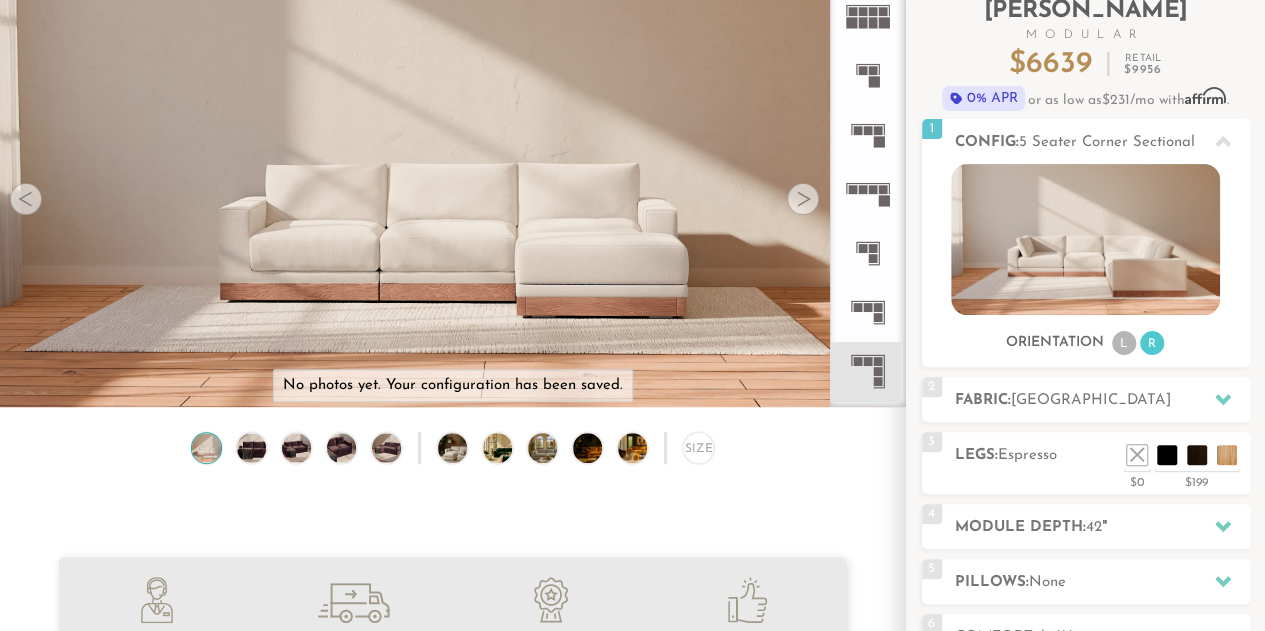 click 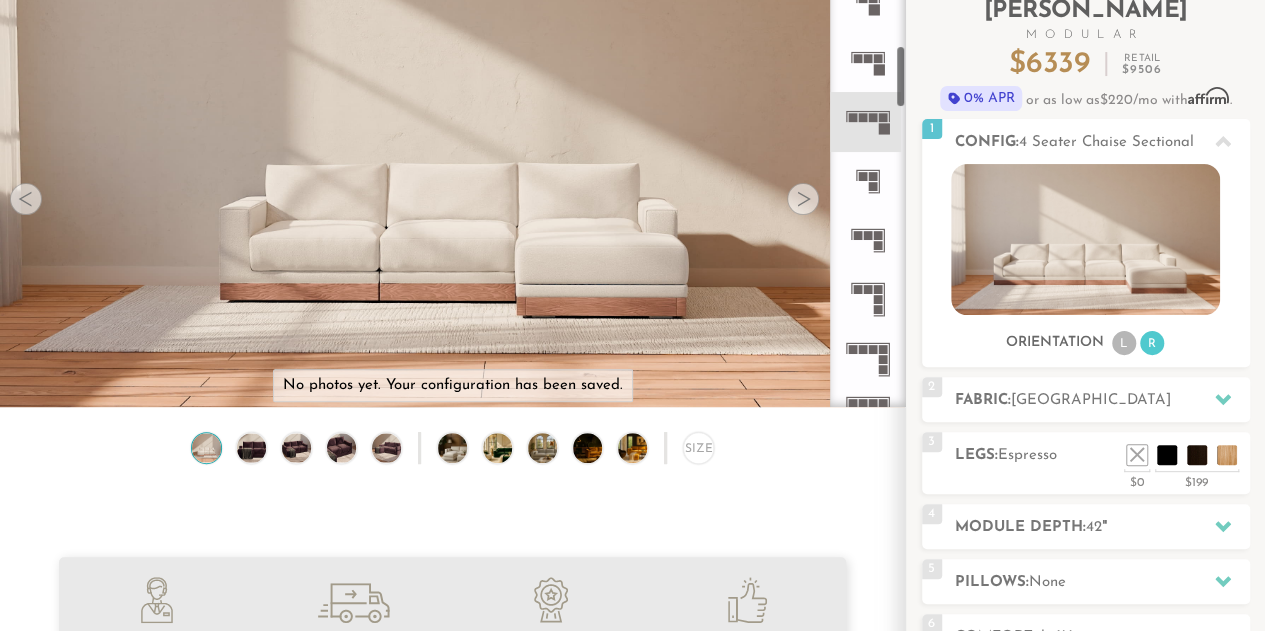 scroll, scrollTop: 383, scrollLeft: 0, axis: vertical 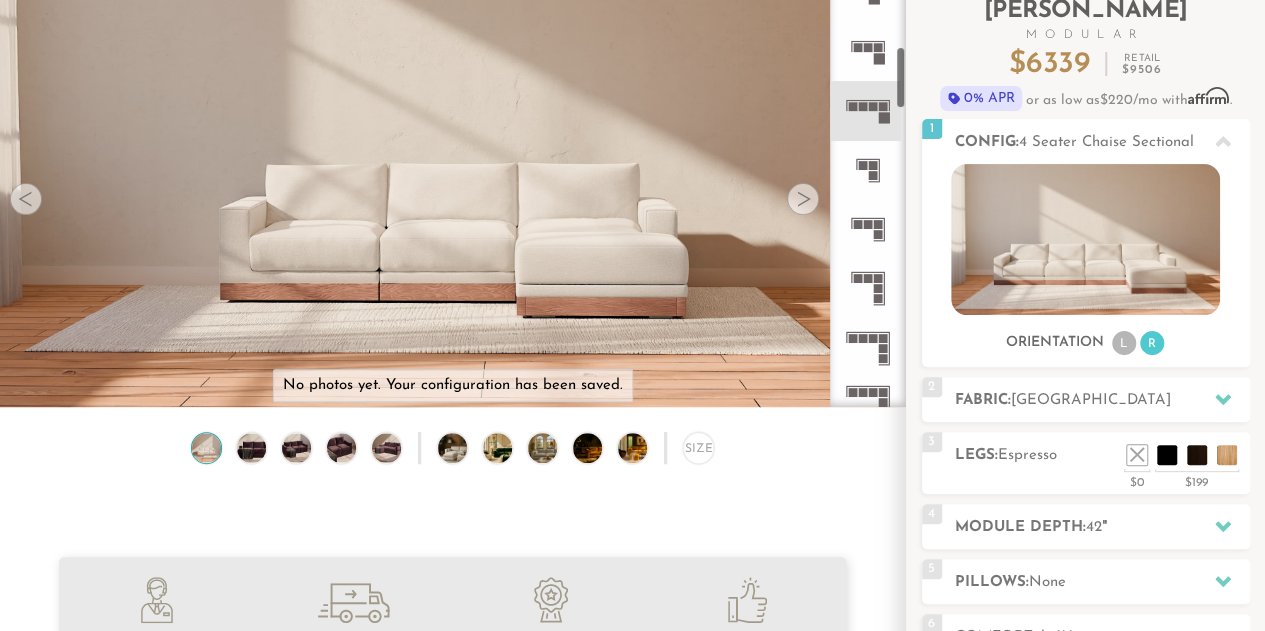 click 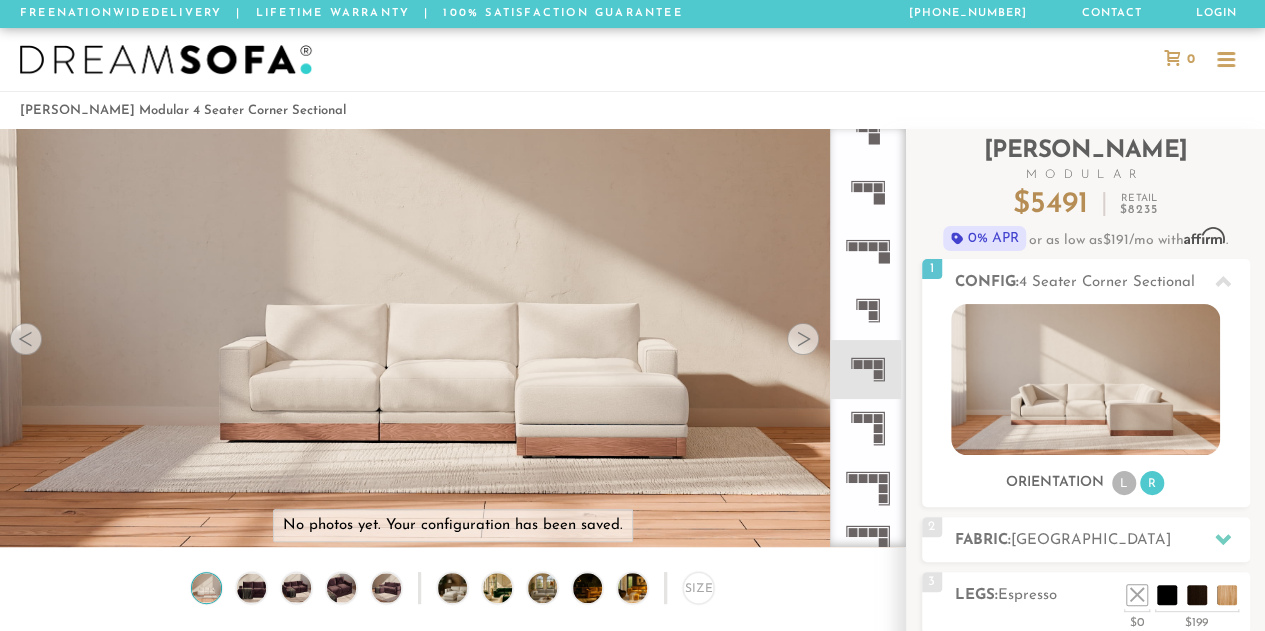 scroll, scrollTop: 1, scrollLeft: 0, axis: vertical 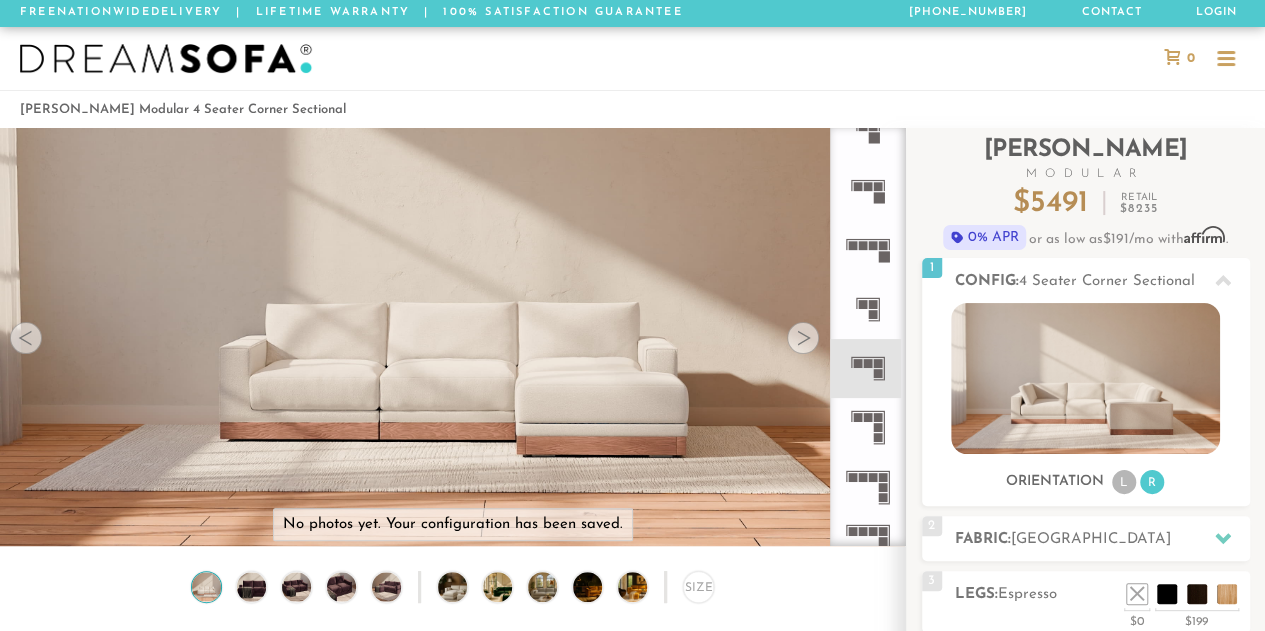 click at bounding box center (206, 586) 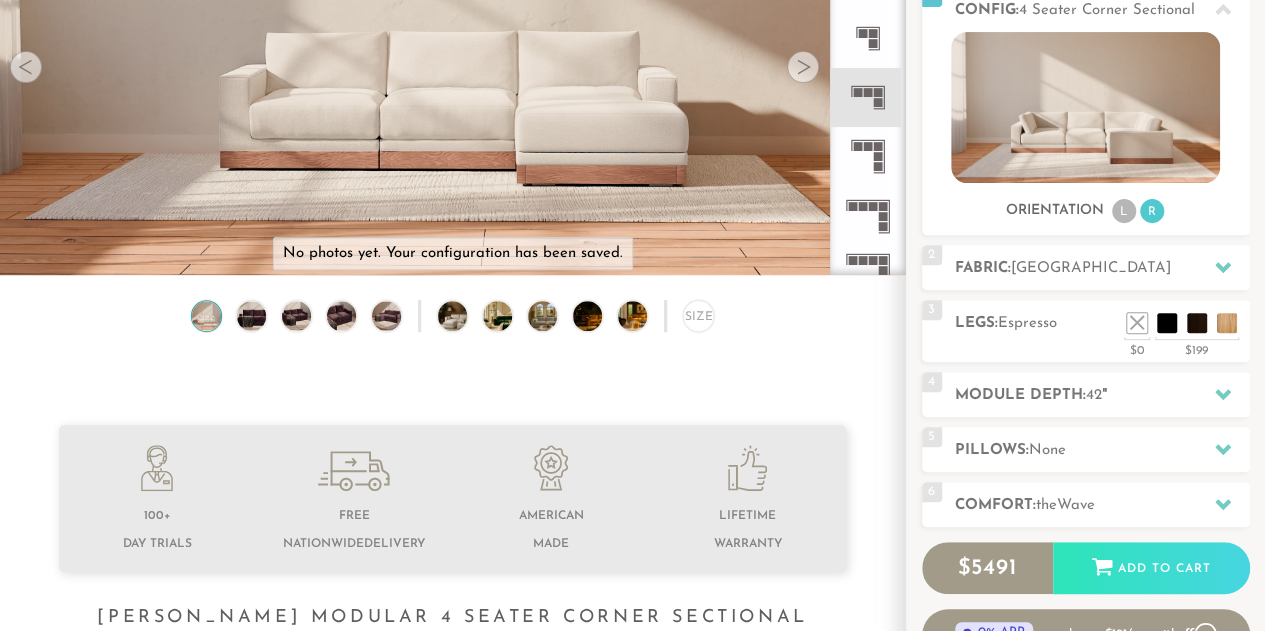 scroll, scrollTop: 270, scrollLeft: 0, axis: vertical 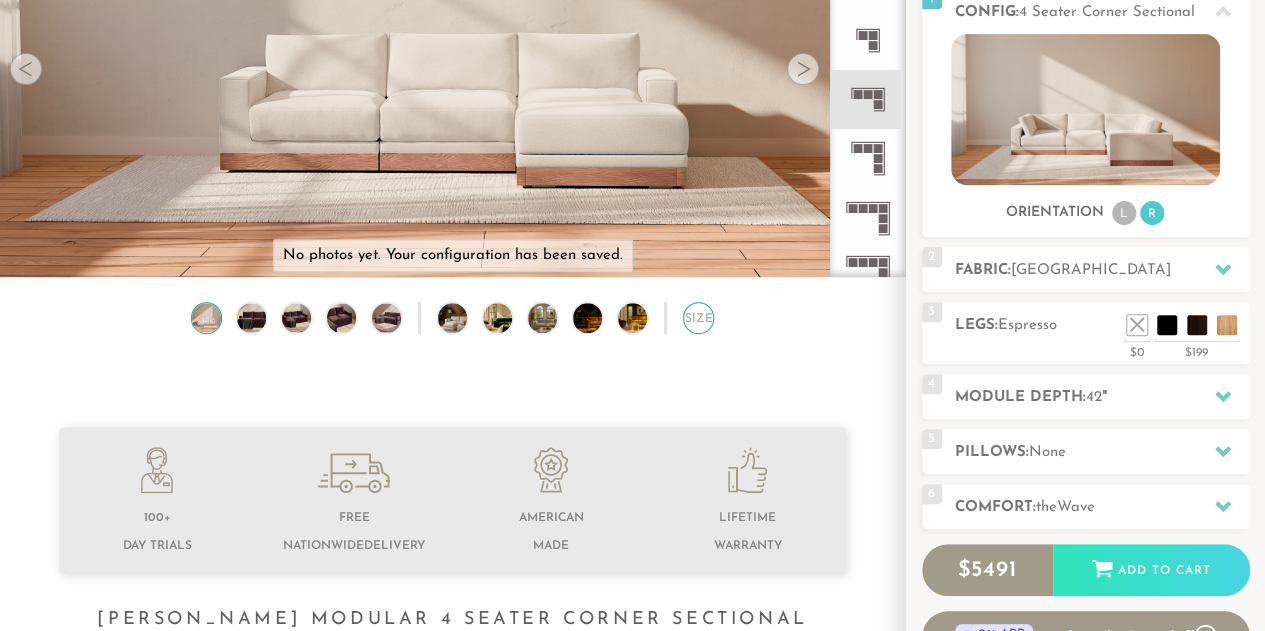 click on "Size" at bounding box center [698, 317] 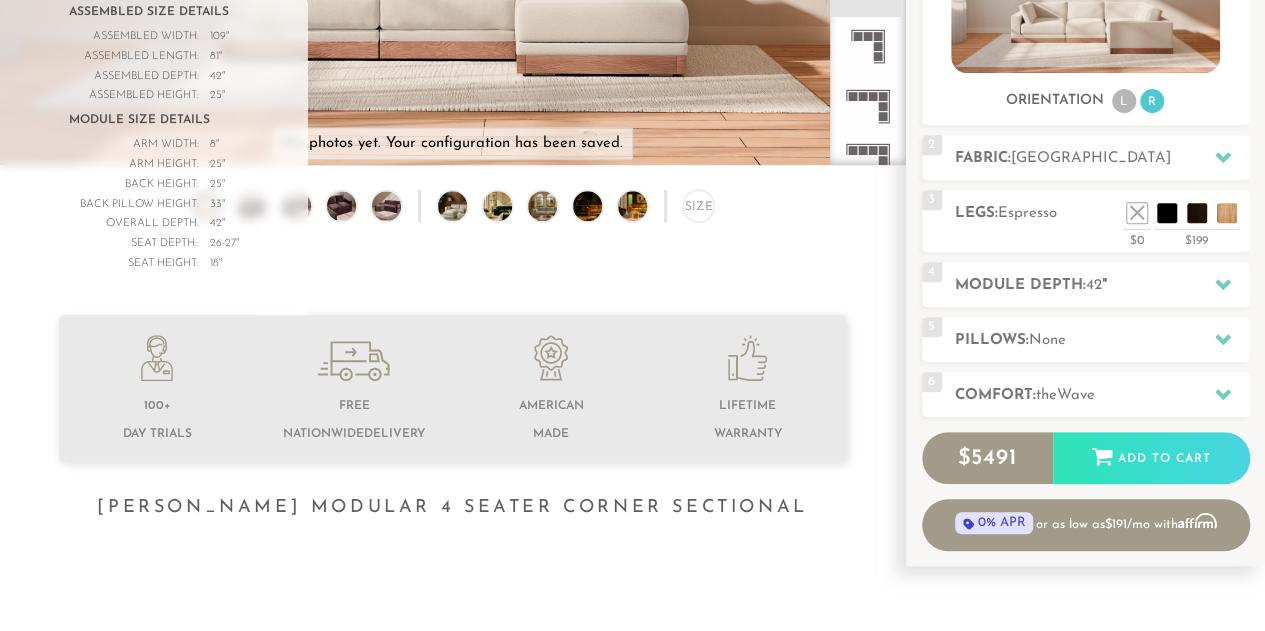 scroll, scrollTop: 438, scrollLeft: 0, axis: vertical 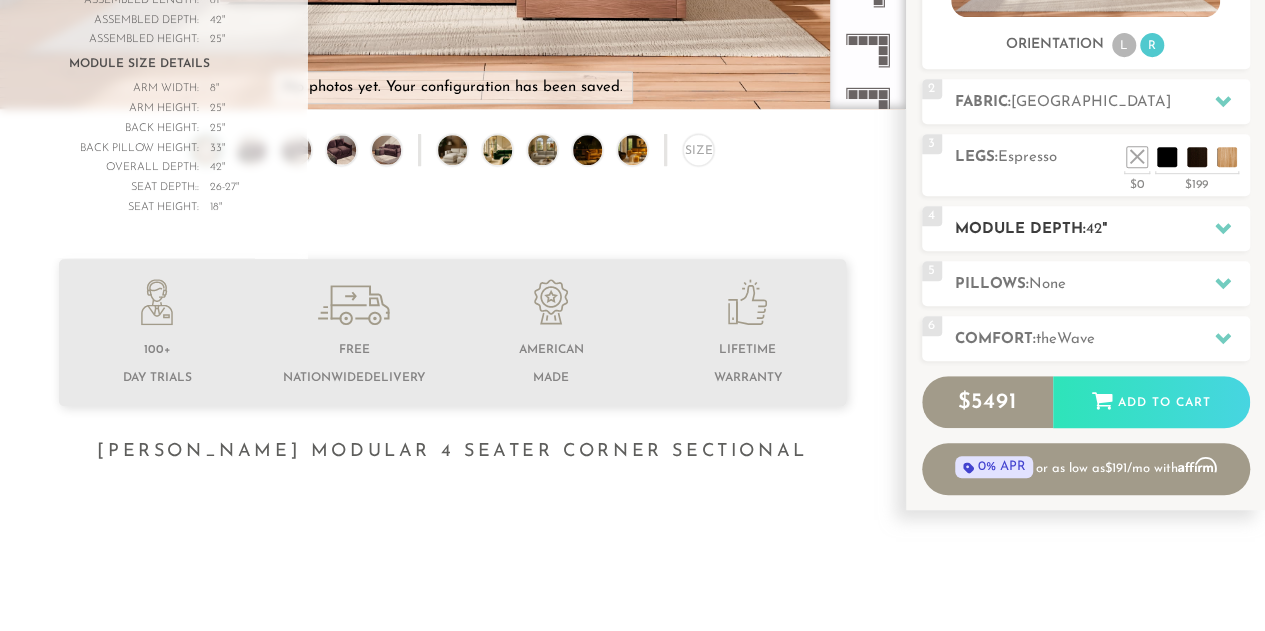 click on "Module Depth:  42 "" at bounding box center (1102, 229) 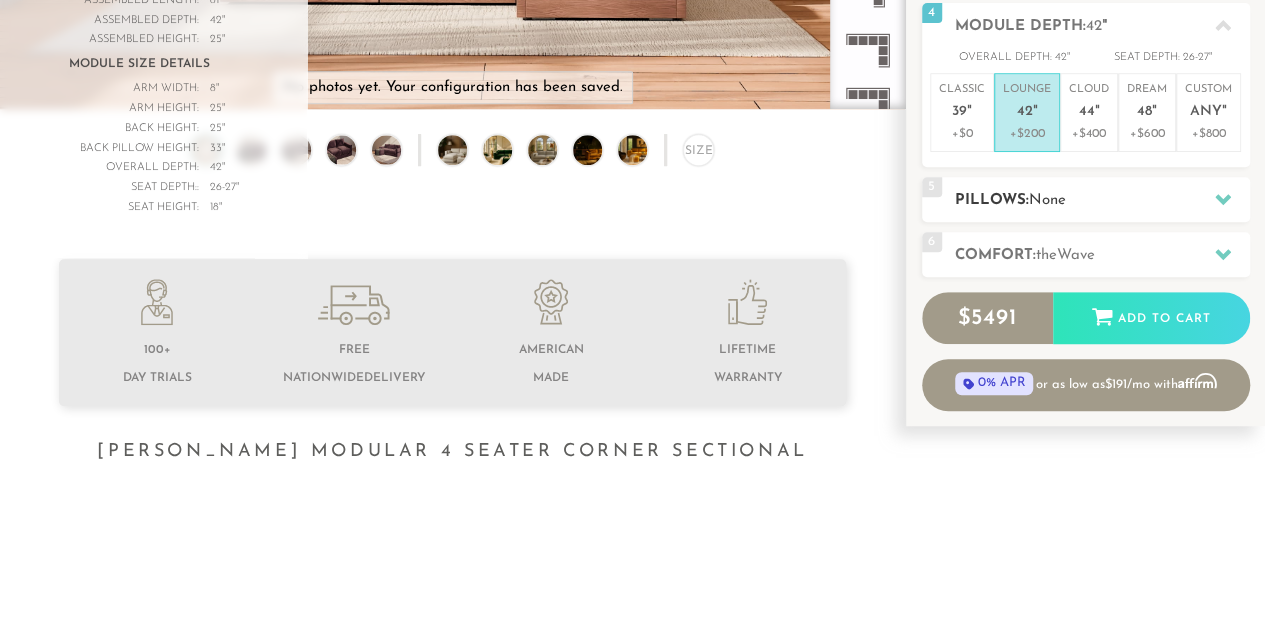 scroll, scrollTop: 0, scrollLeft: 0, axis: both 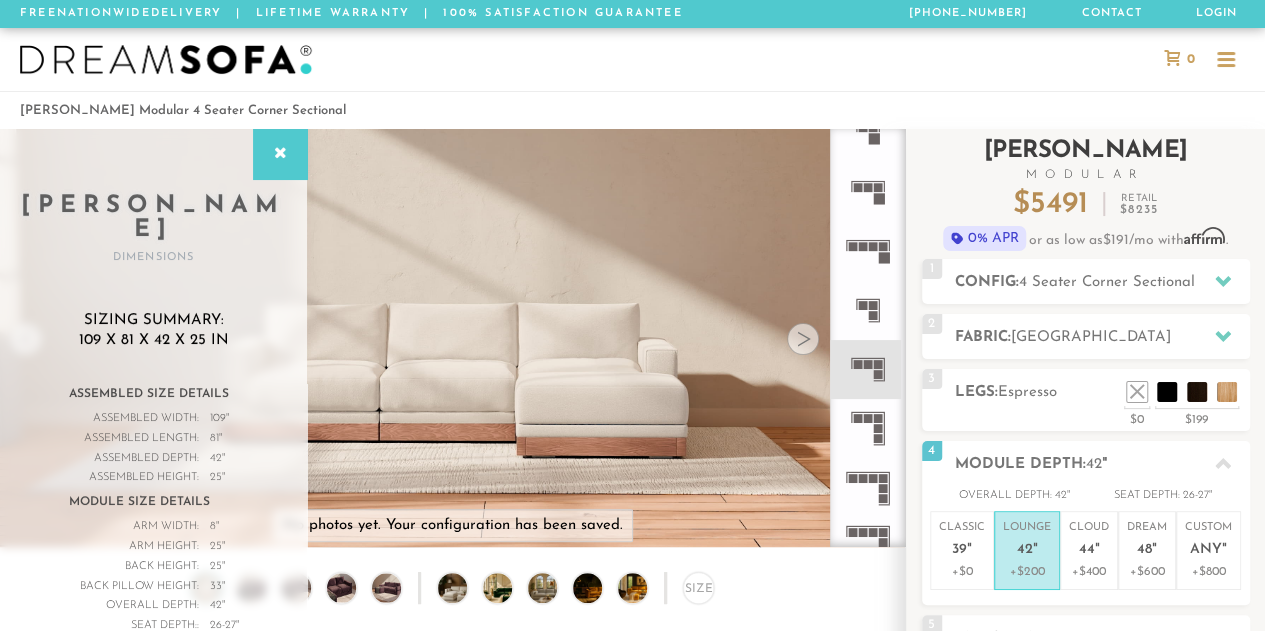 click on "Landon  Modular" at bounding box center (1086, 160) 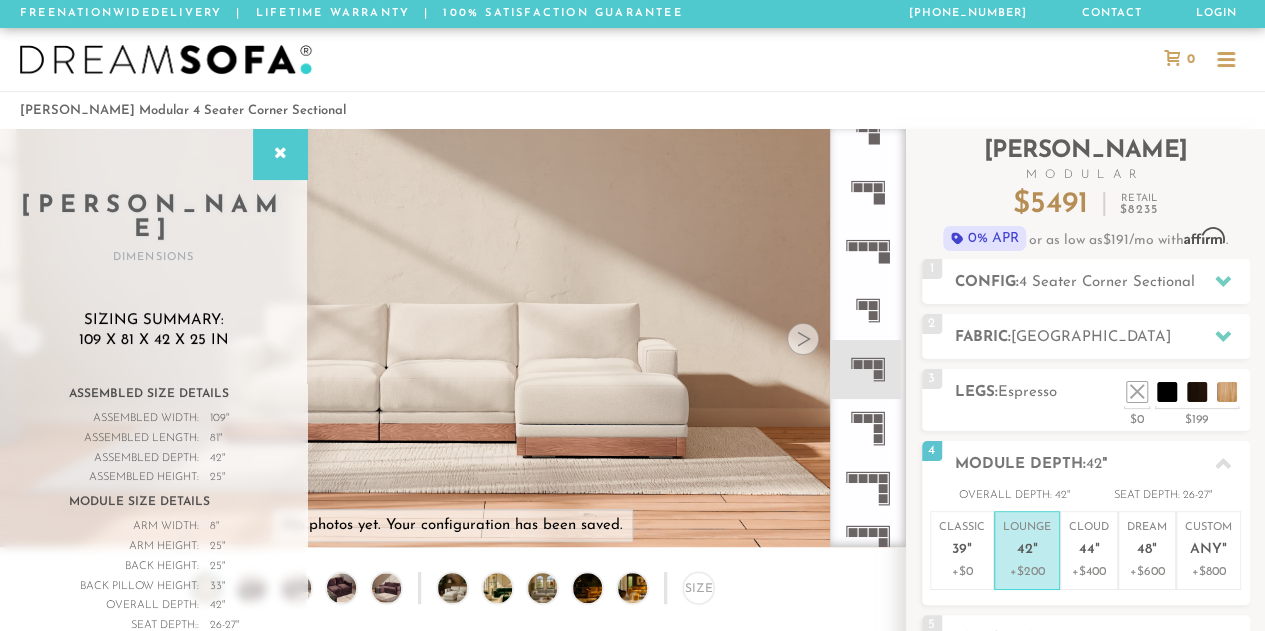 click at bounding box center [803, 339] 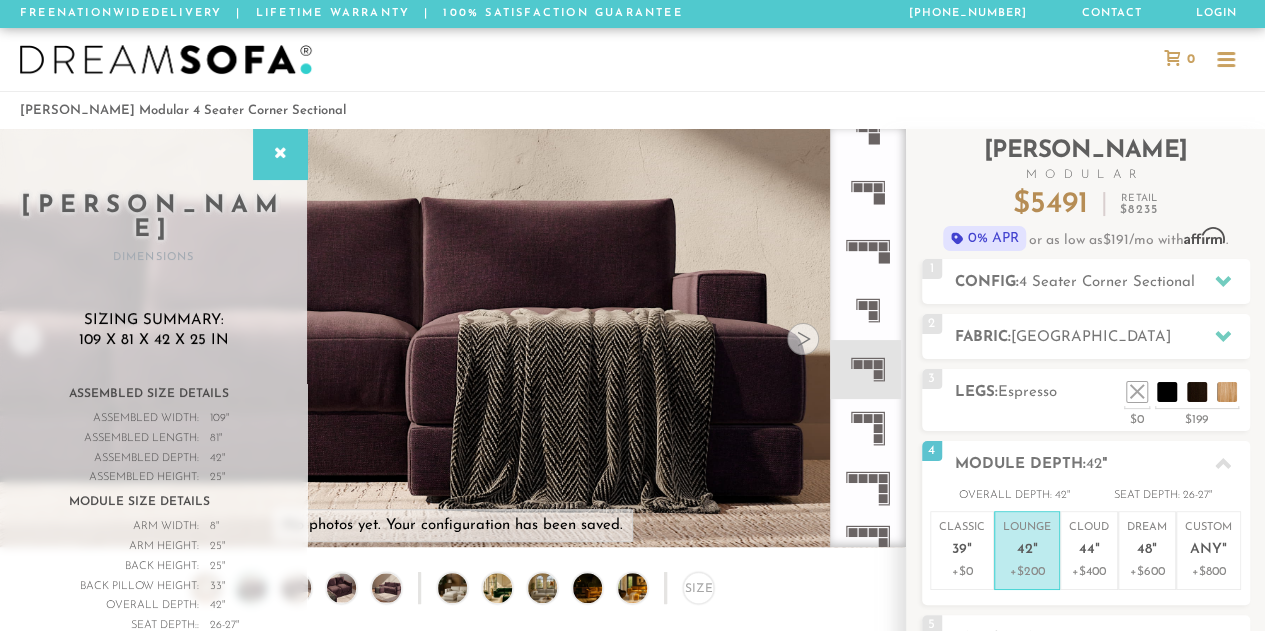 click at bounding box center [803, 339] 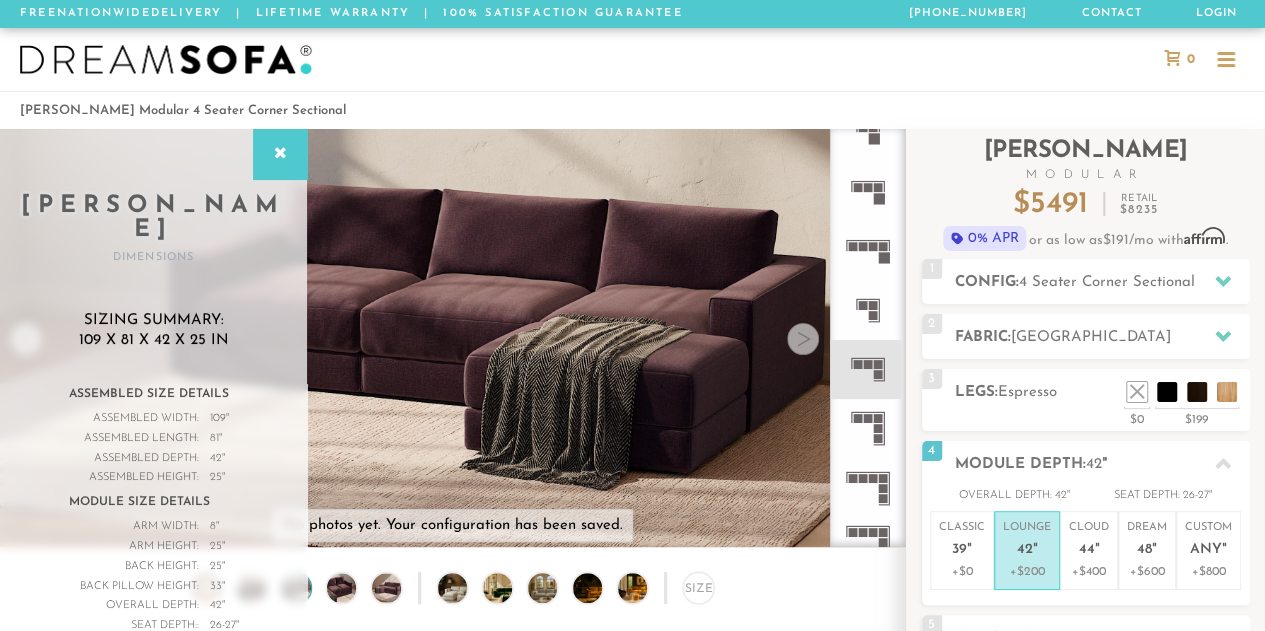 click at bounding box center (803, 339) 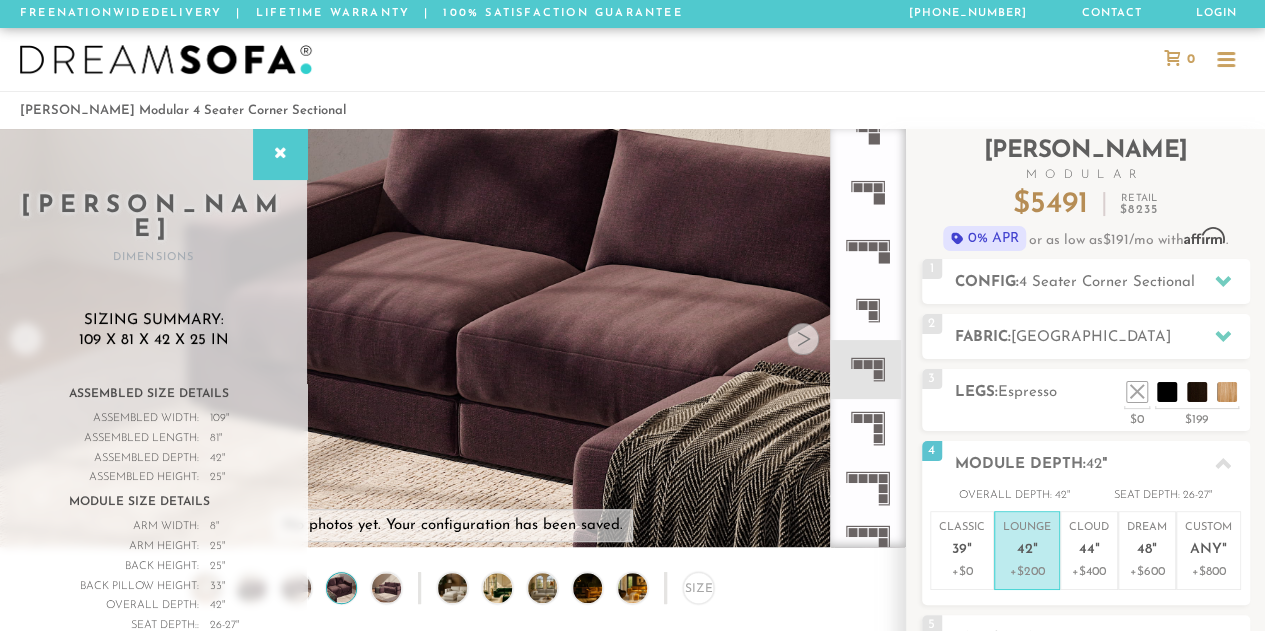 click at bounding box center (803, 339) 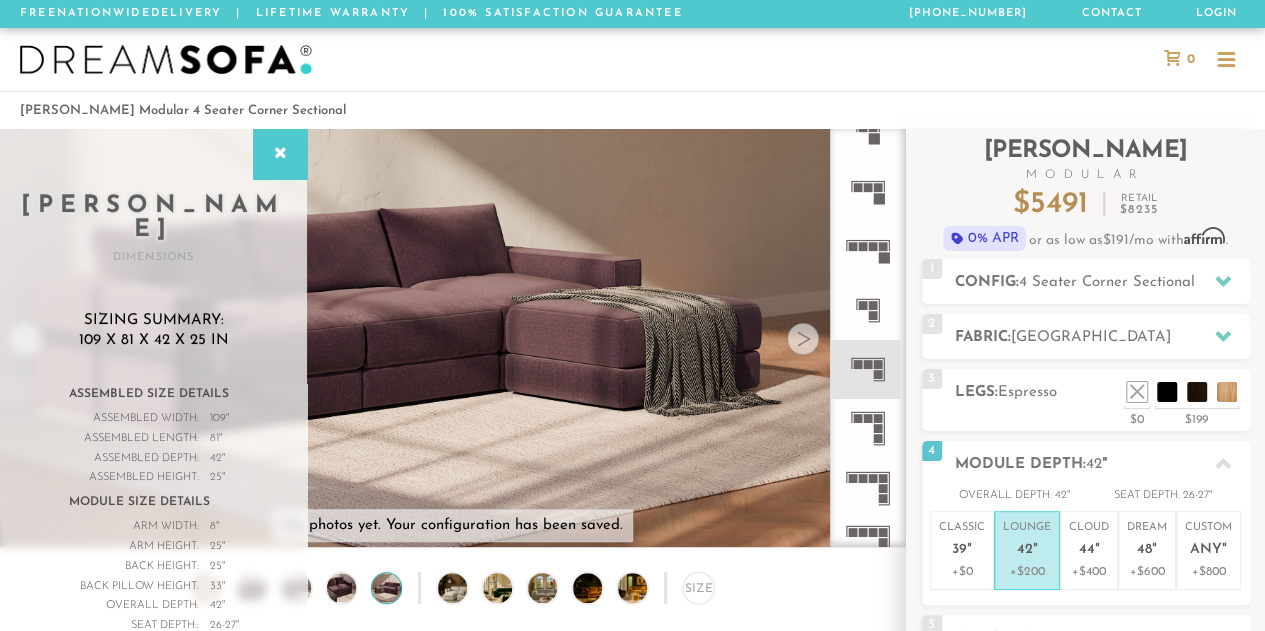 click at bounding box center [803, 339] 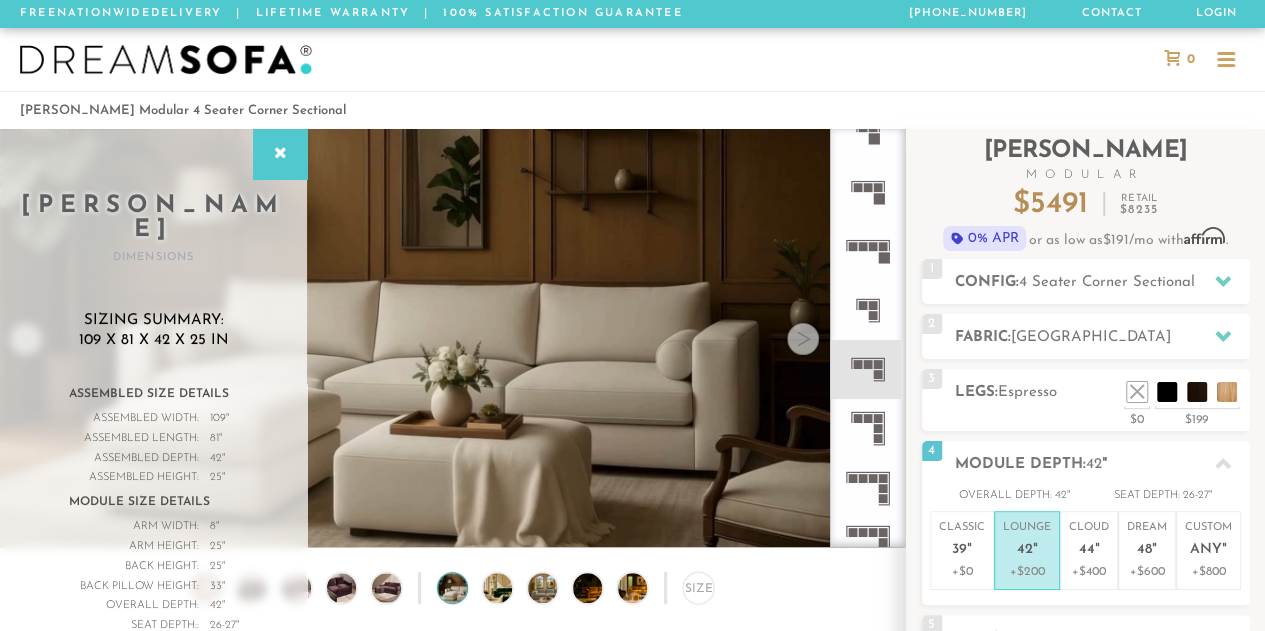 click at bounding box center (803, 339) 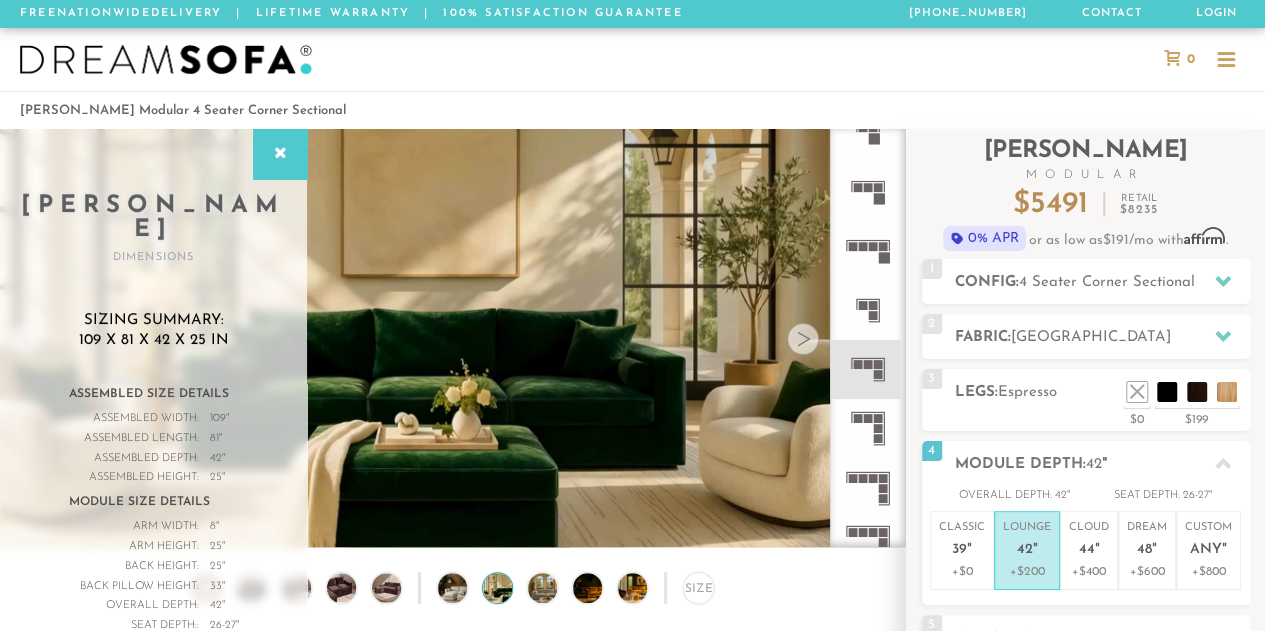 click at bounding box center (803, 339) 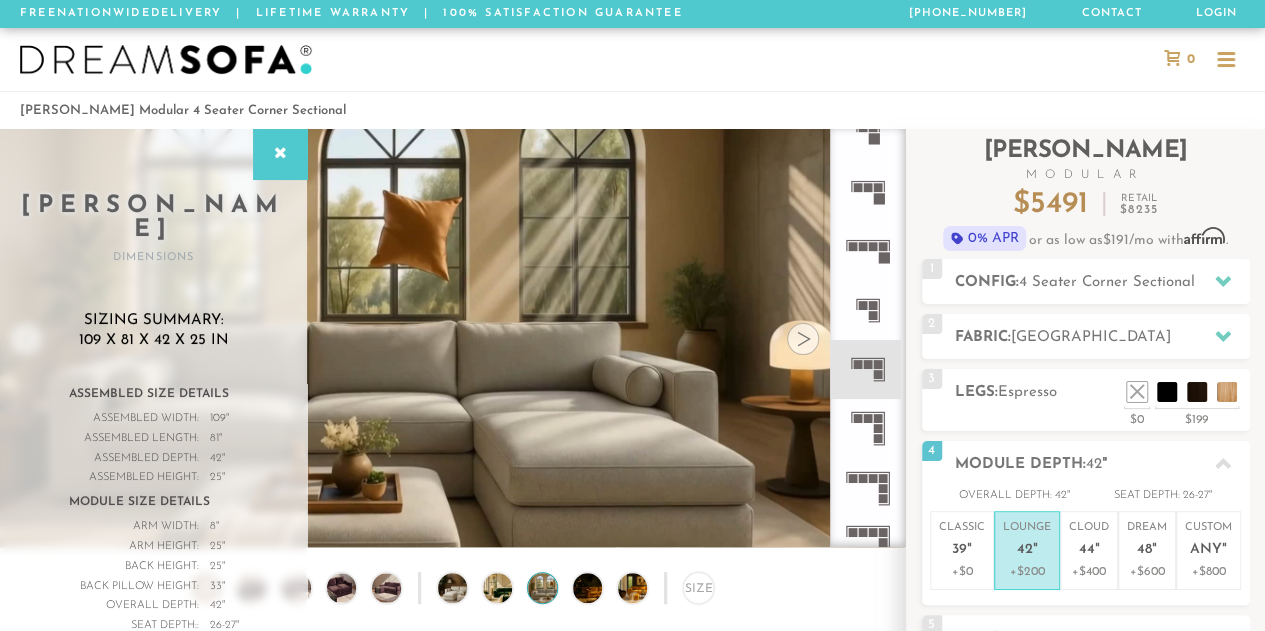 click at bounding box center [803, 339] 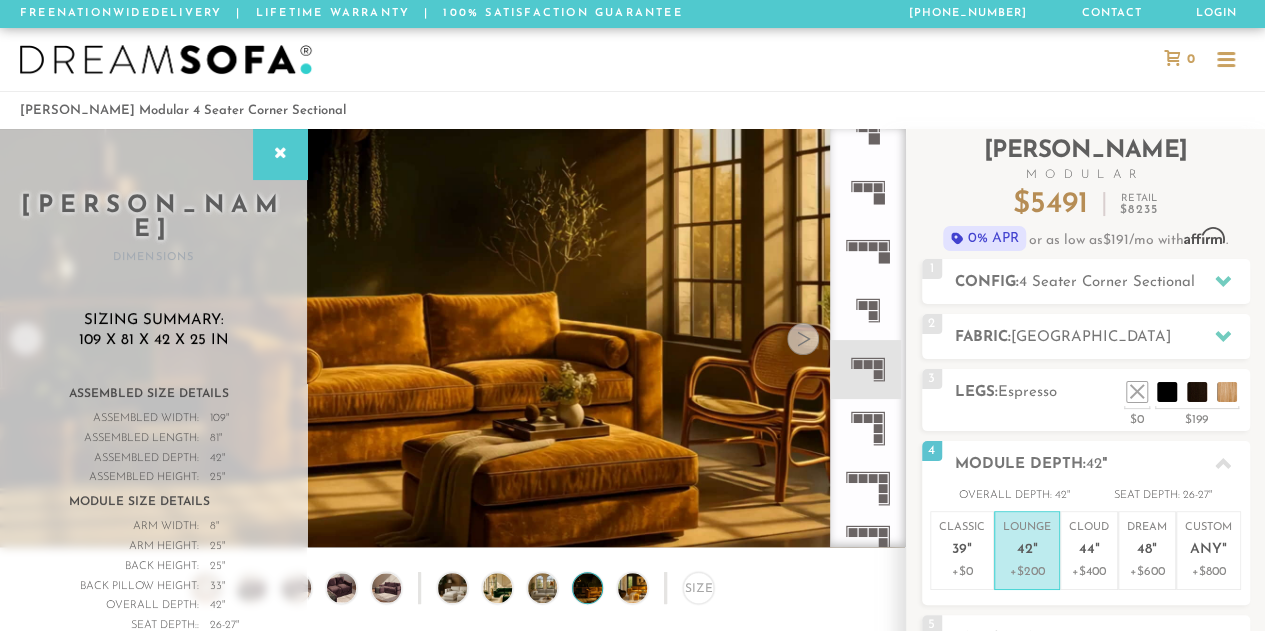 click at bounding box center (803, 339) 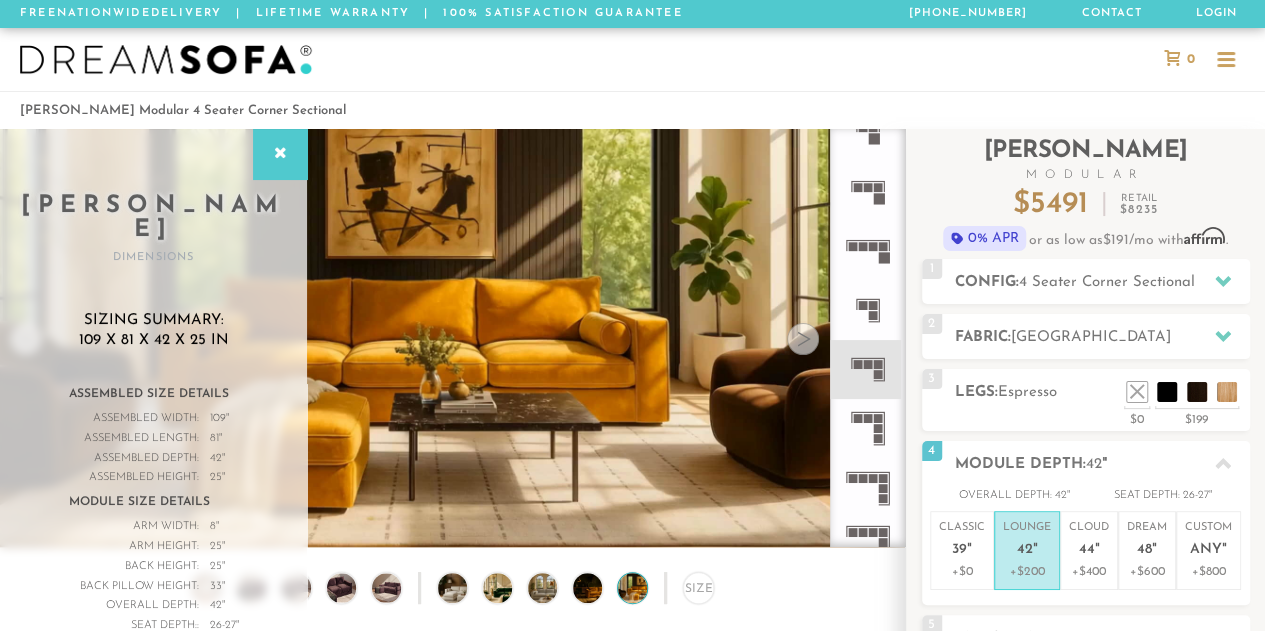 click at bounding box center [803, 339] 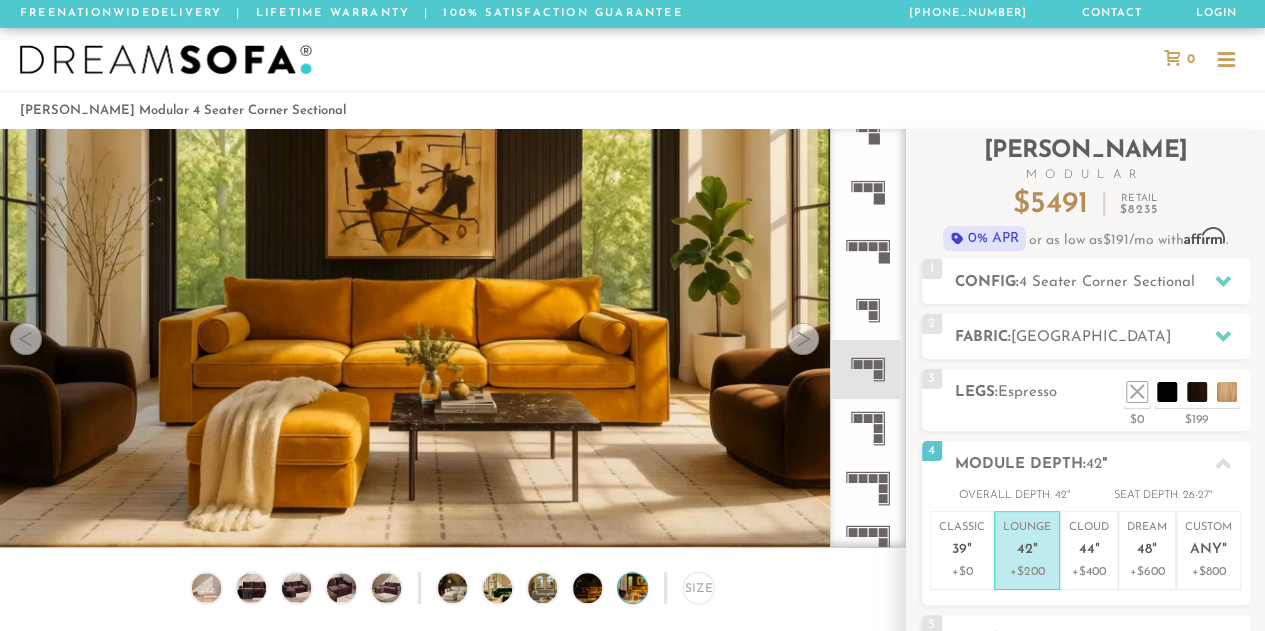 click at bounding box center (803, 339) 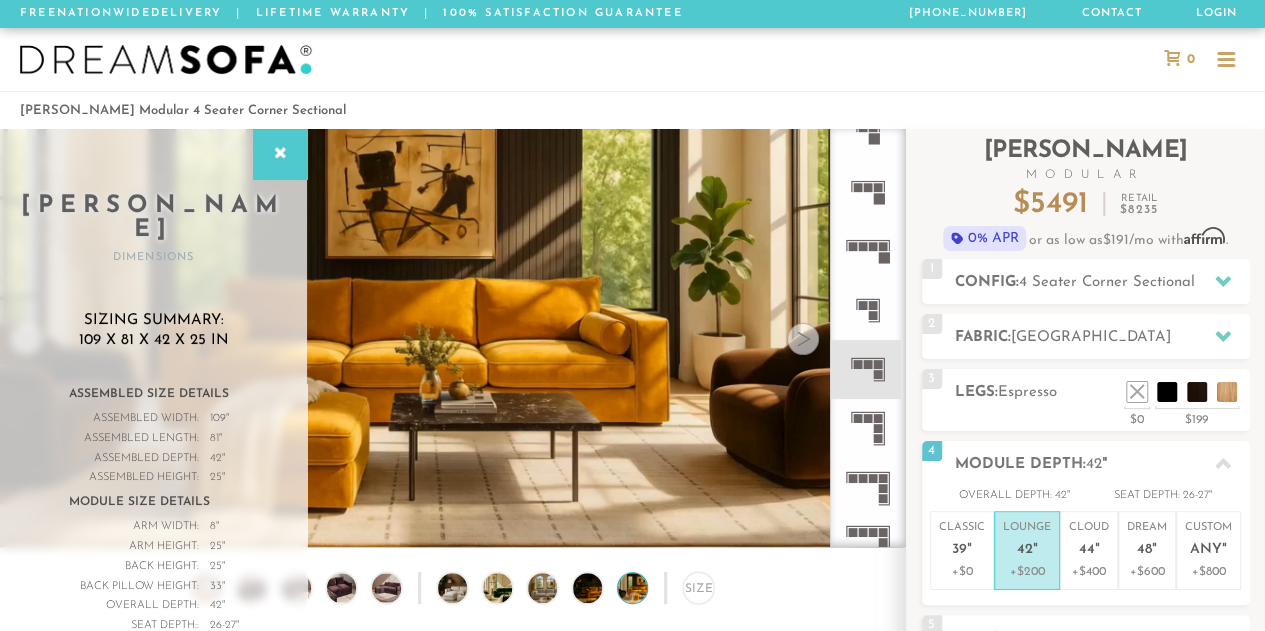 click at bounding box center (803, 339) 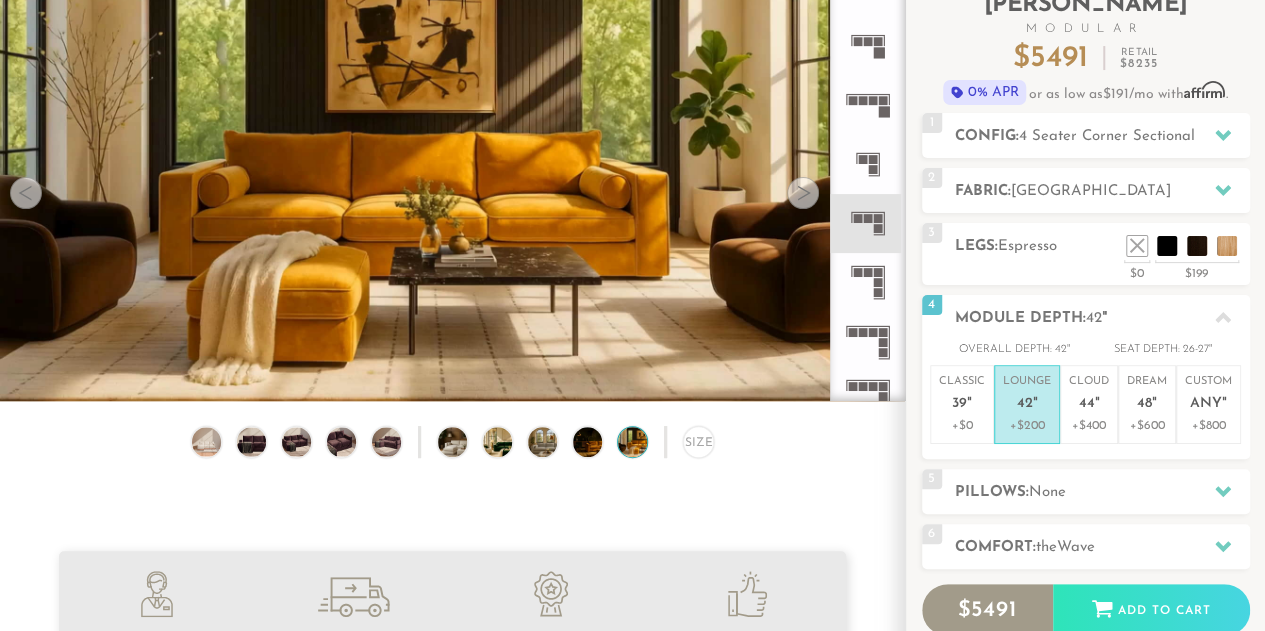scroll, scrollTop: 152, scrollLeft: 0, axis: vertical 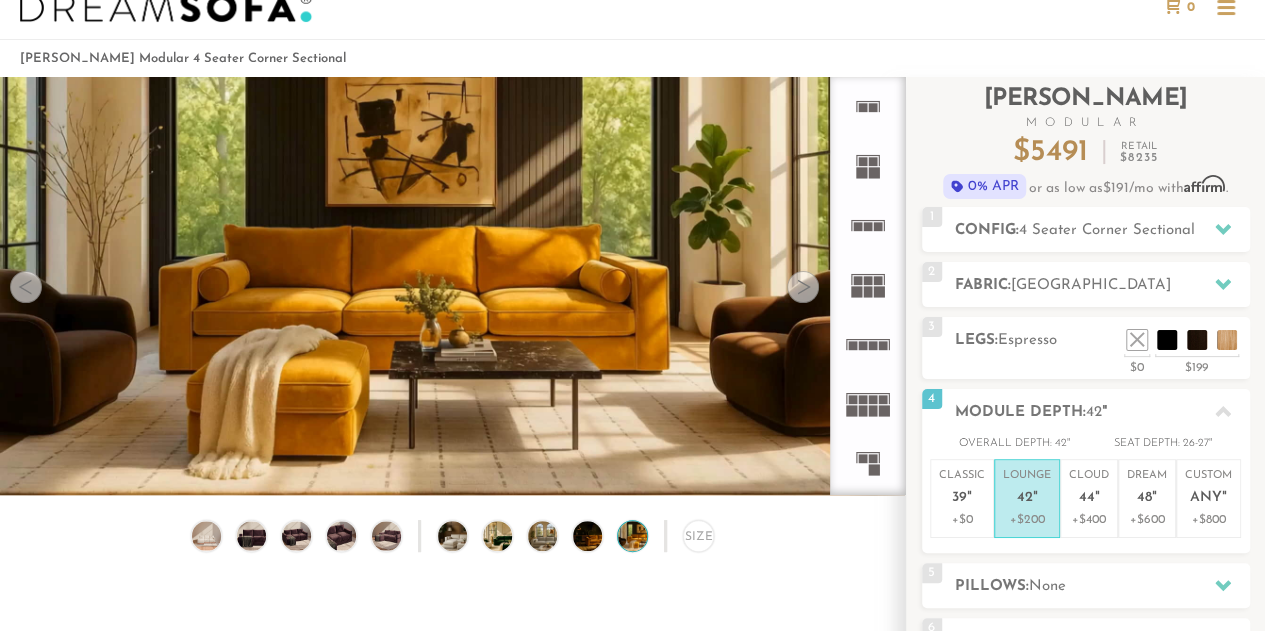 click 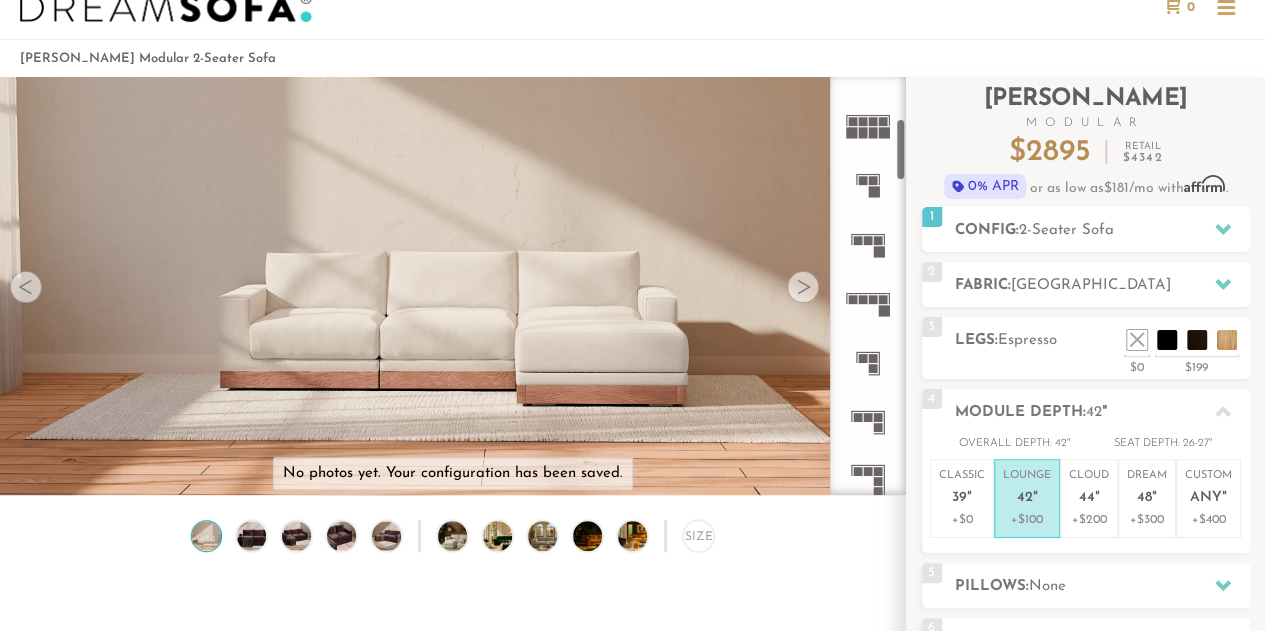 scroll, scrollTop: 348, scrollLeft: 0, axis: vertical 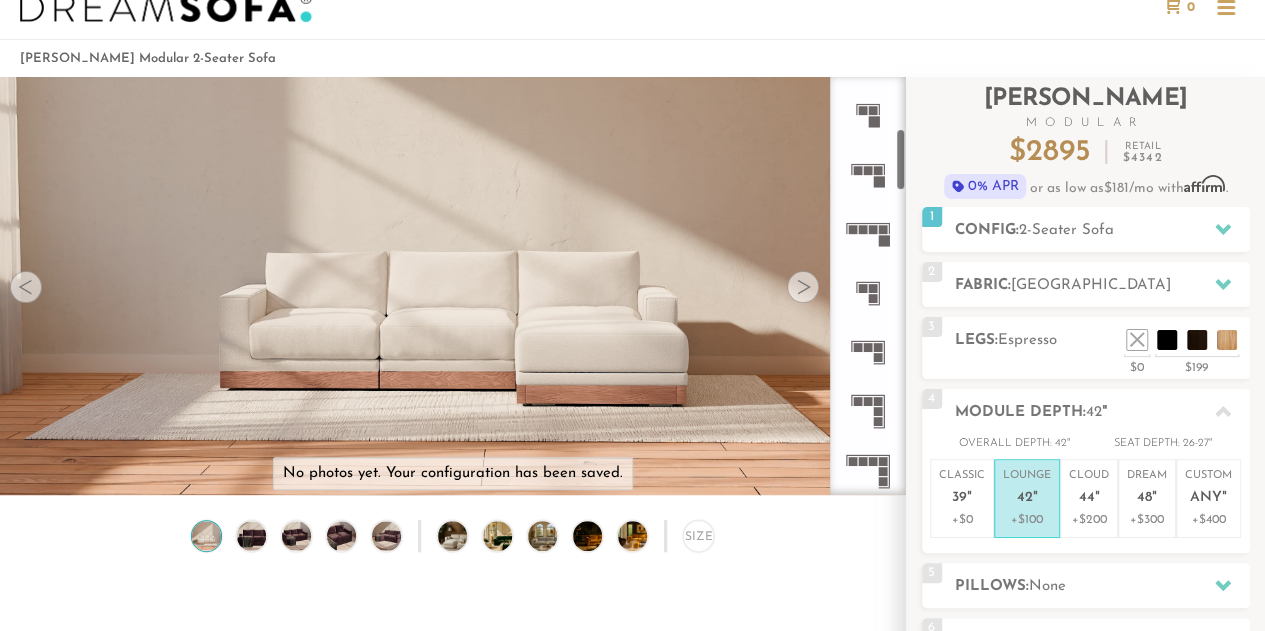 click 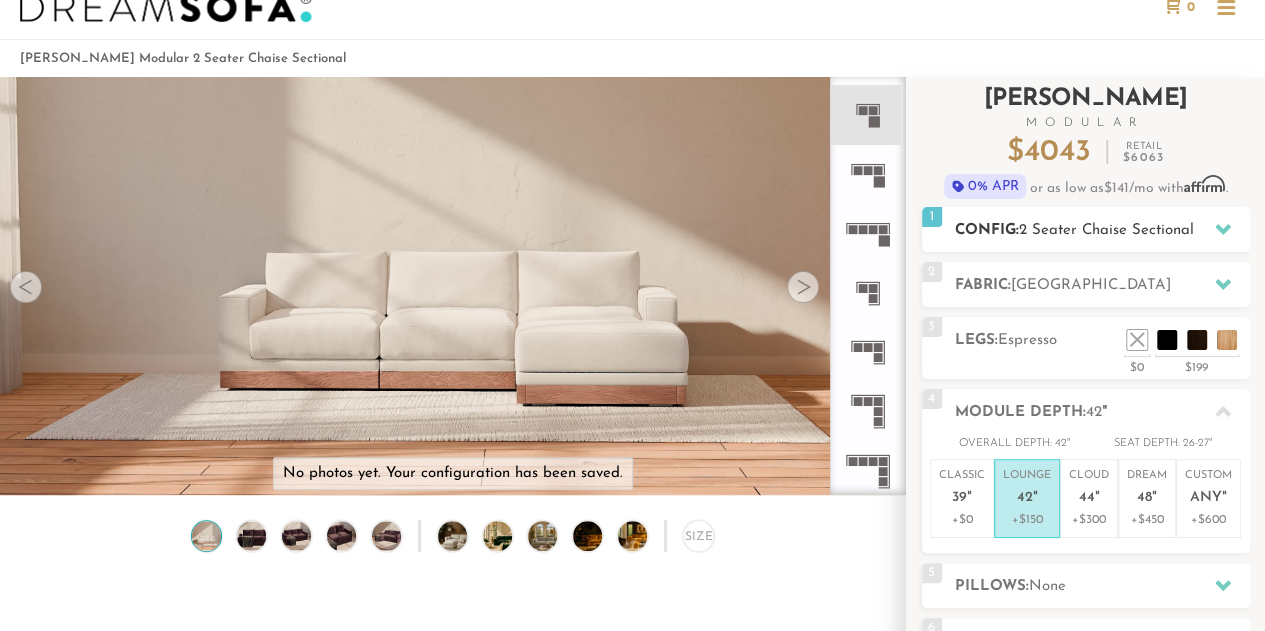 click on "1
Config:   2 Seater Chaise Sectional
R" at bounding box center [1086, 229] 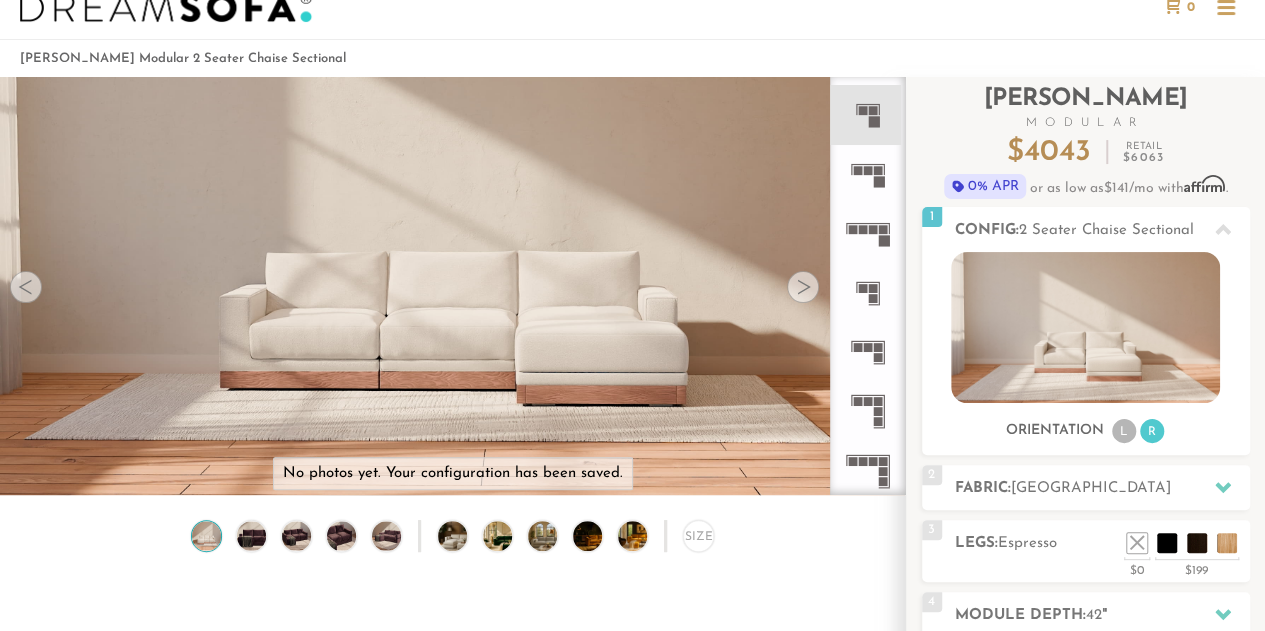 click 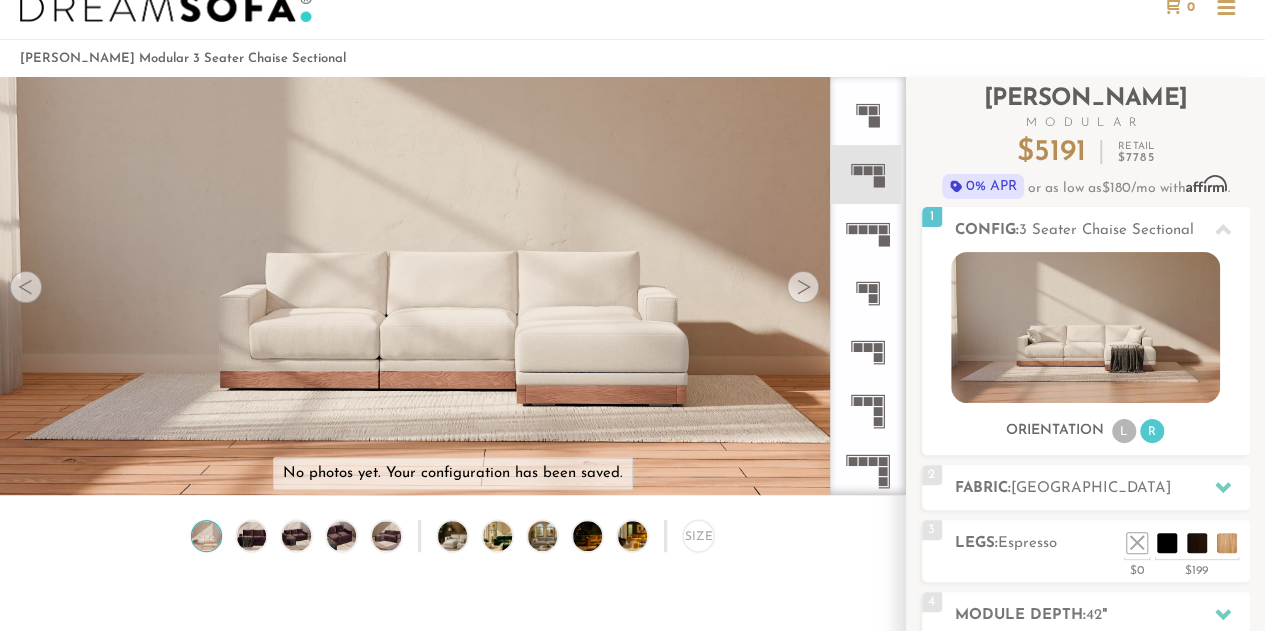 click 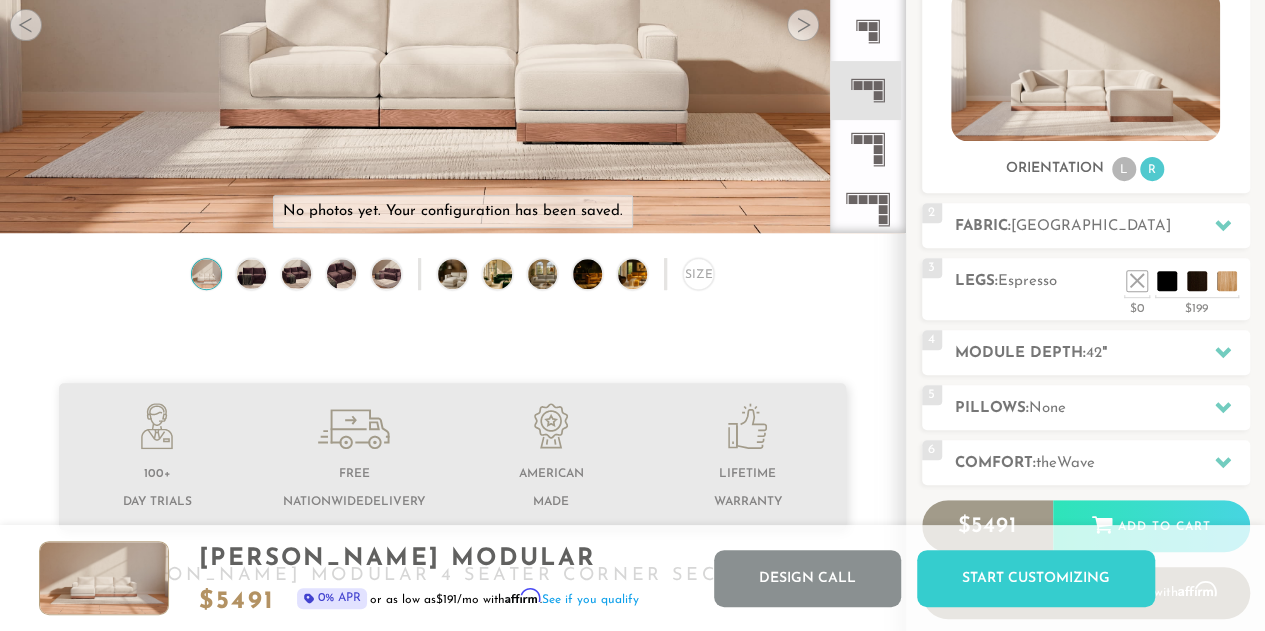 scroll, scrollTop: 308, scrollLeft: 0, axis: vertical 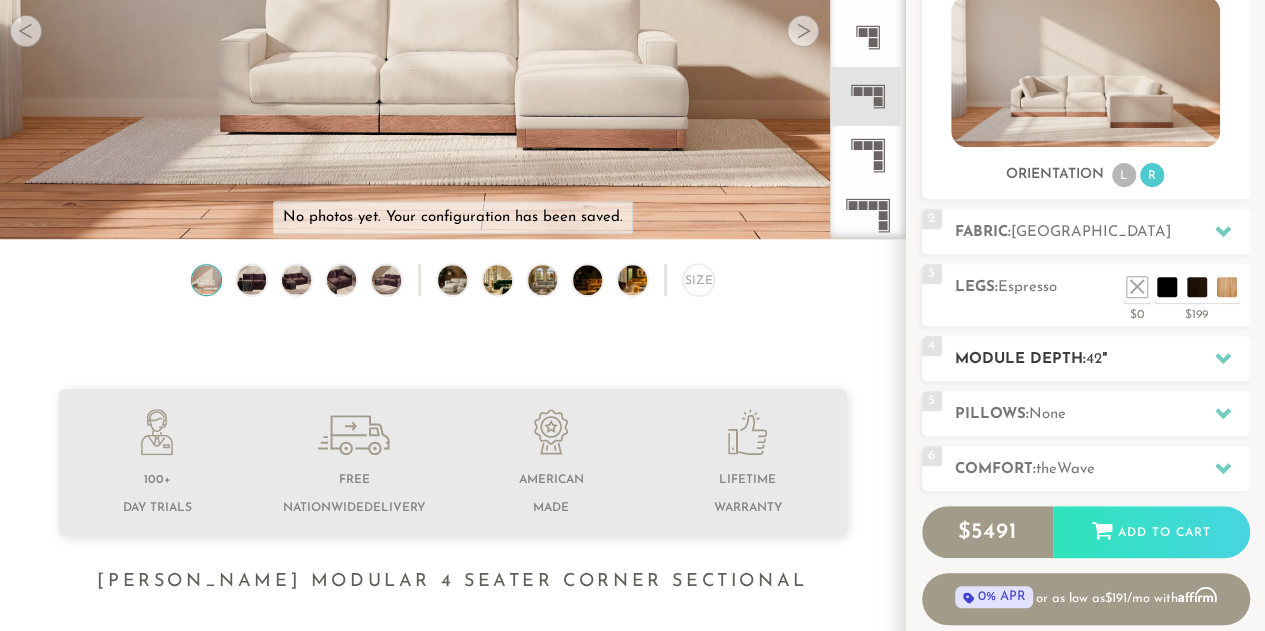click on "Module Depth:  42 "" at bounding box center [1102, 359] 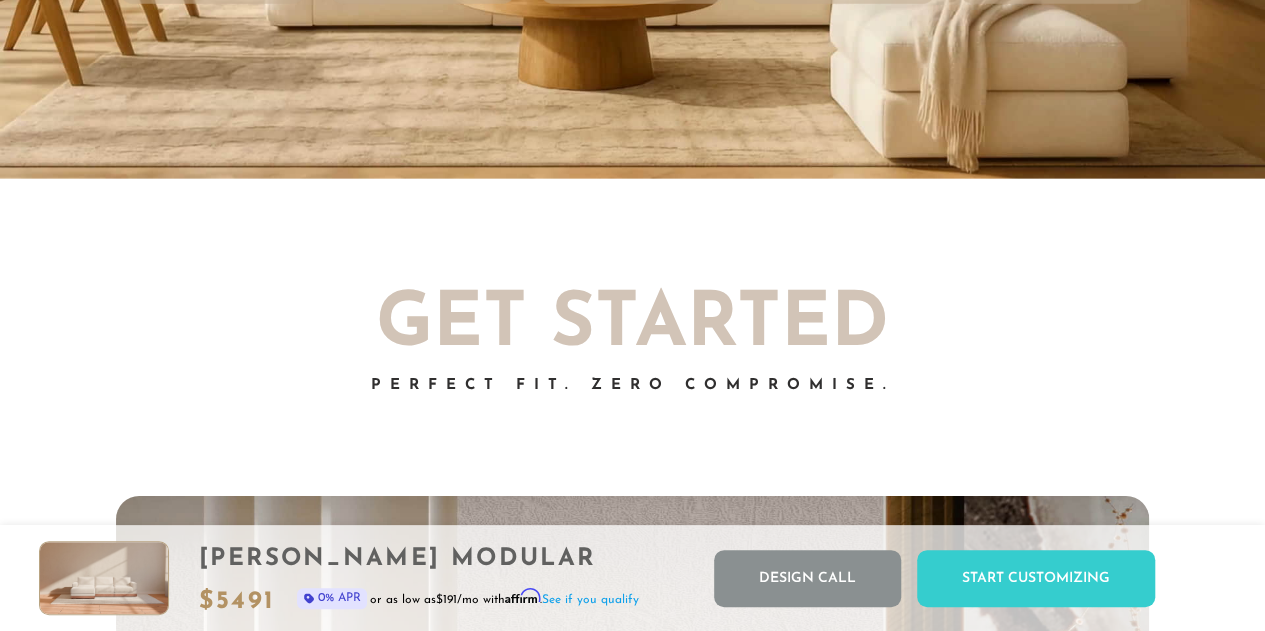 scroll, scrollTop: 3109, scrollLeft: 0, axis: vertical 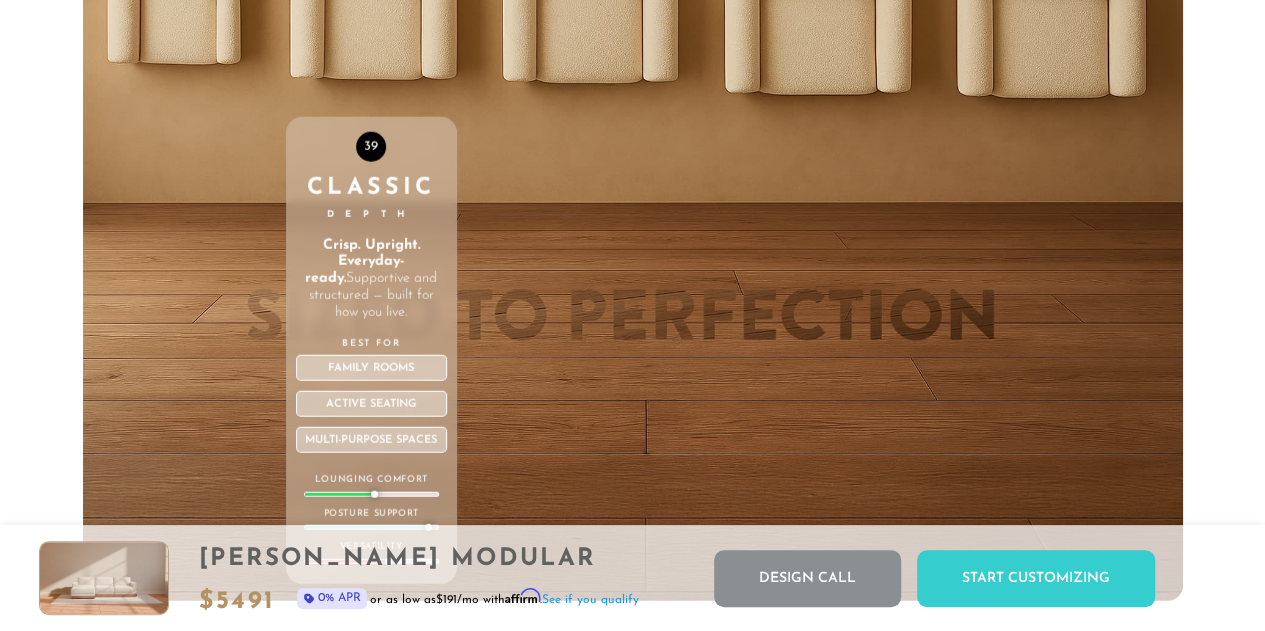 click on "855-373-1115
Free Nationwide Delivery
Lifetime Warranty
100% Satisfaction Guarantee
Free  Nationwide  Delivery  |  Lifetime Warranty  |  100% Satisfaction Guarantee
855-373-1115
Contact
Login
Sofas
Sectionals
Chairs
Beds
Reviews Sofas
Sofas" at bounding box center [632, 4315] 